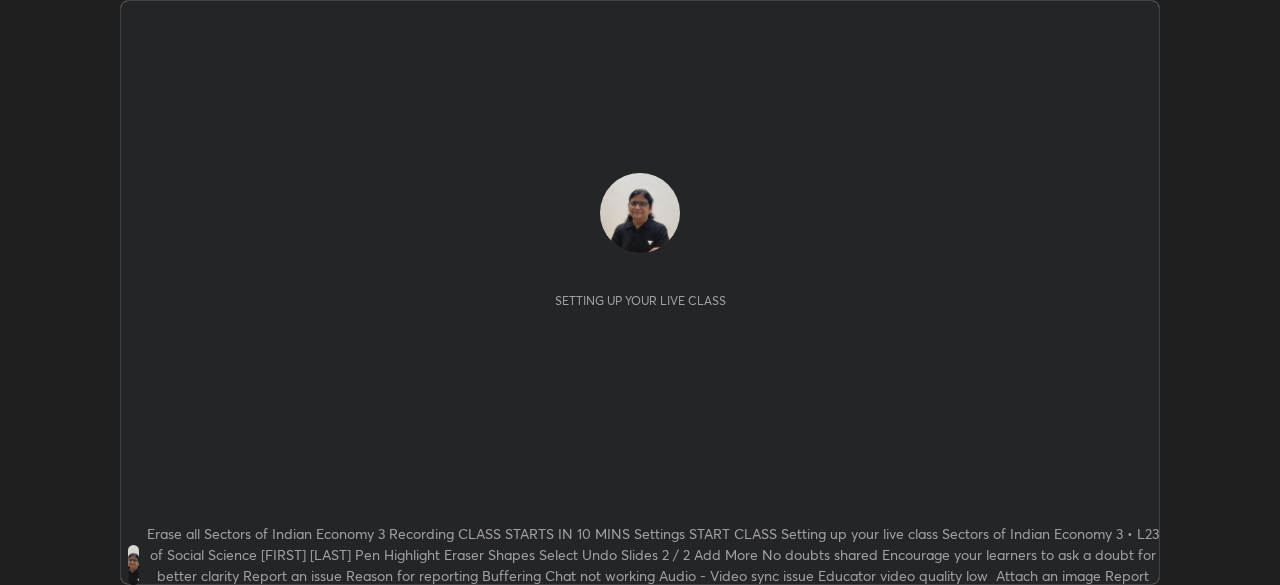 scroll, scrollTop: 0, scrollLeft: 0, axis: both 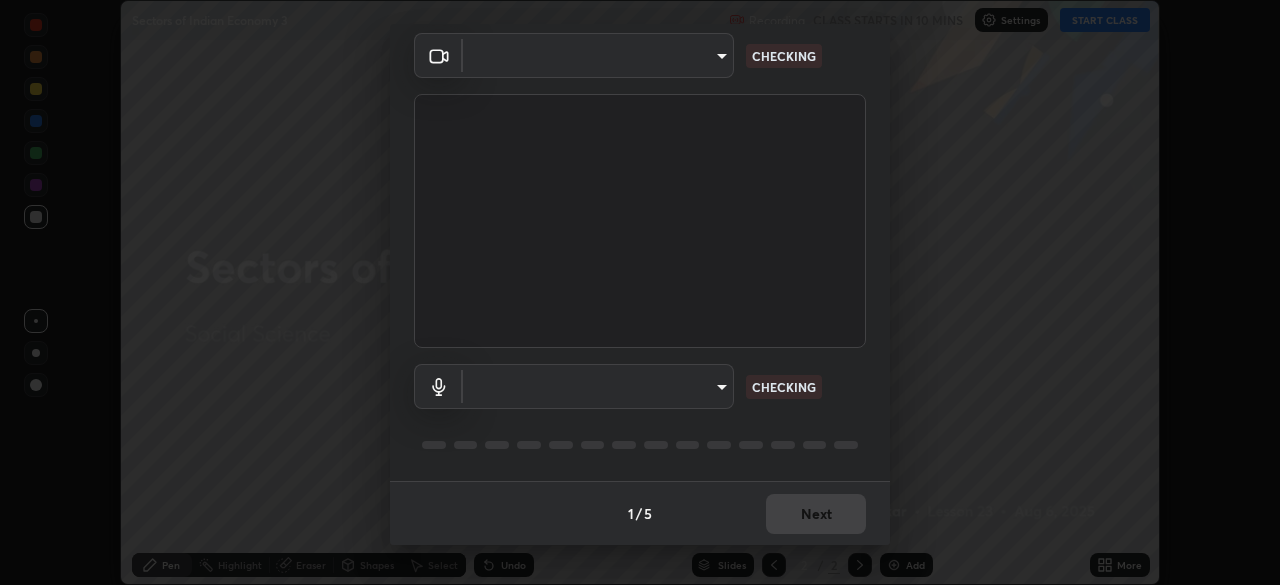 type on "dc213d5b485c0bb305d6b2db547763d7870d17505a100a98238a66de69915d05" 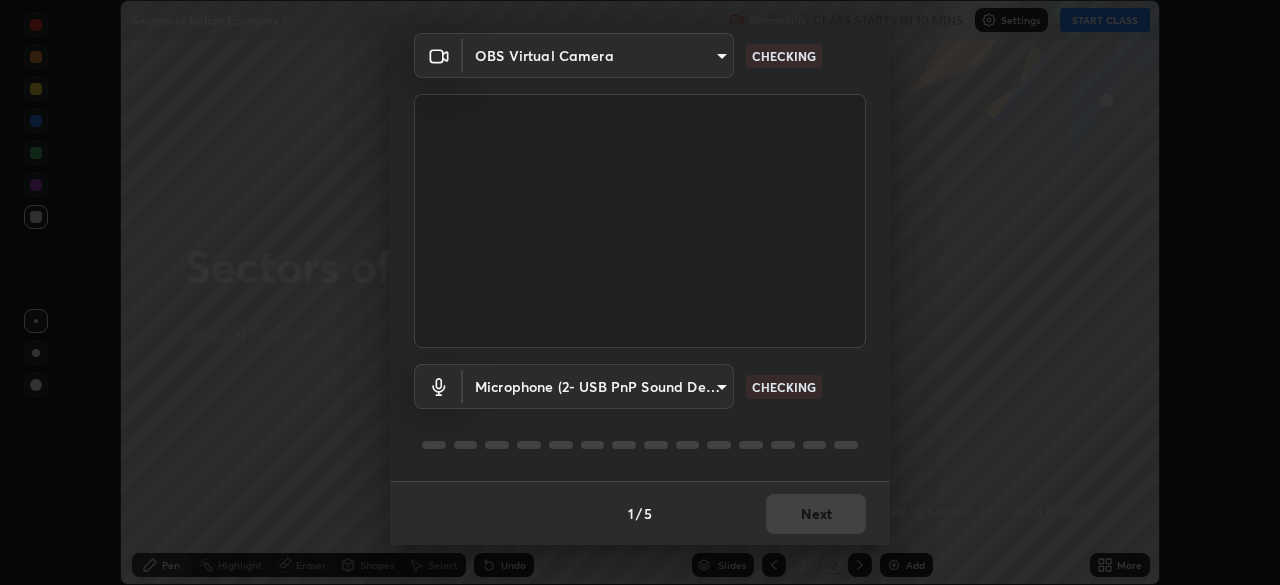 click on "Erase all Sectors of Indian Economy 3 Recording CLASS STARTS IN 10 MINS Settings START CLASS Setting up your live class Sectors of Indian Economy 3 • L23 of Social Science [FIRST] [LAST] Pen Highlight Eraser Shapes Select Undo Slides 2 / 2 Add More No doubts shared Encourage your learners to ask a doubt for better clarity Report an issue Reason for reporting Buffering Chat not working Audio - Video sync issue Educator video quality low ​ Attach an image Report Media settings OBS Virtual Camera dc213d5b485c0bb305d6b2db547763d7870d17505a100a98238a66de69915d05 CHECKING Microphone (2- USB PnP Sound Device) 30b442c87e725d240f2f11254b0132daeba808b9fbbd48f4e6b53a506592edf5 CHECKING 1 / 5 Next" at bounding box center [640, 292] 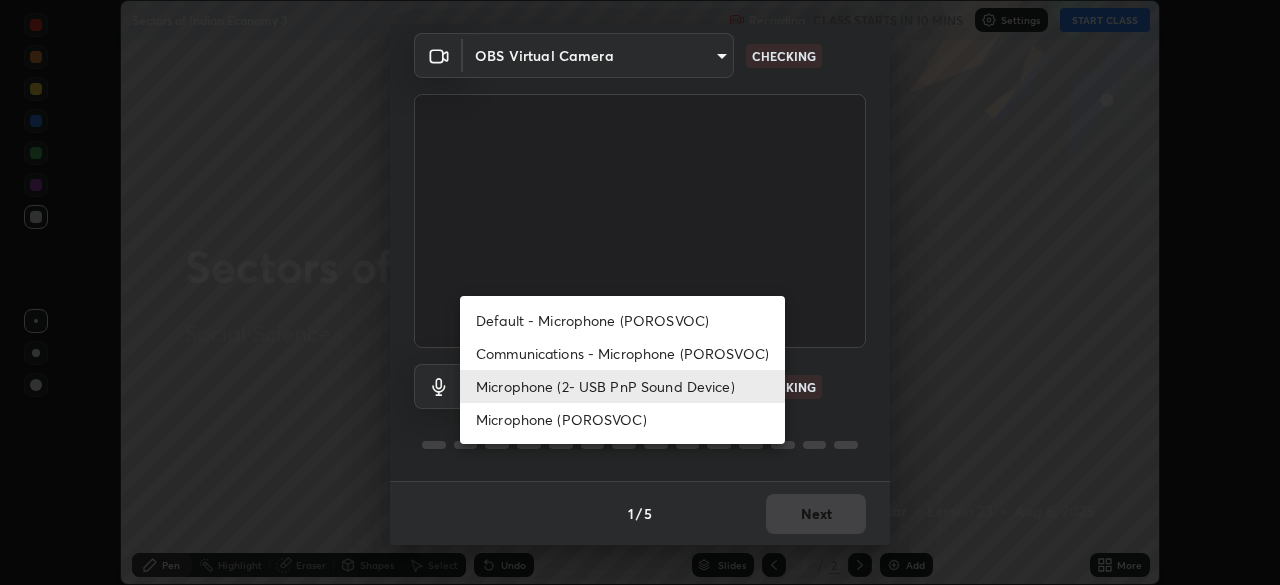 click on "Default - Microphone (POROSVOC)" at bounding box center (622, 320) 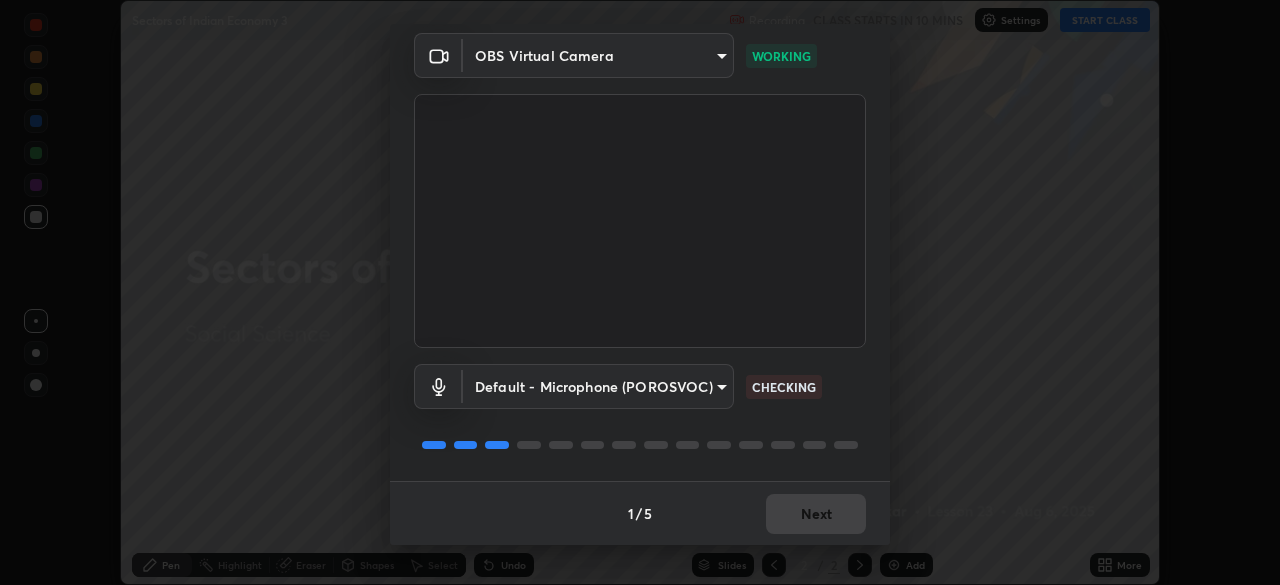 click on "Erase all Sectors of Indian Economy 3 Recording CLASS STARTS IN 10 MINS Settings START CLASS Setting up your live class Sectors of Indian Economy 3 • L23 of Social Science Neelam Bhedasgaonkar Pen Highlight Eraser Shapes Select Undo Slides 2 / 2 Add More No doubts shared Encourage your learners to ask a doubt for better clarity Report an issue Reason for reporting Buffering Chat not working Audio - Video sync issue Educator video quality low ​ Attach an image Report Media settings OBS Virtual Camera dc213d5b485c0bb305d6b2db547763d7870d17505a100a98238a66de69915d05 WORKING Default - Microphone (POROSVOC) default CHECKING 1 / 5 Next" at bounding box center (640, 292) 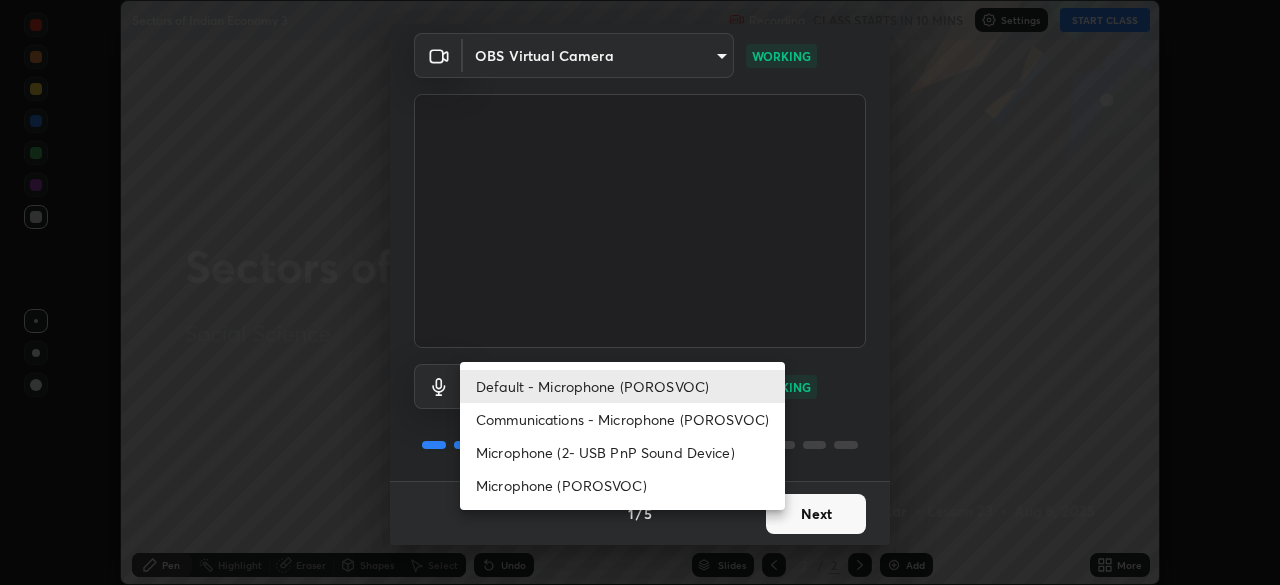 click on "Communications - Microphone (POROSVOC)" at bounding box center (622, 419) 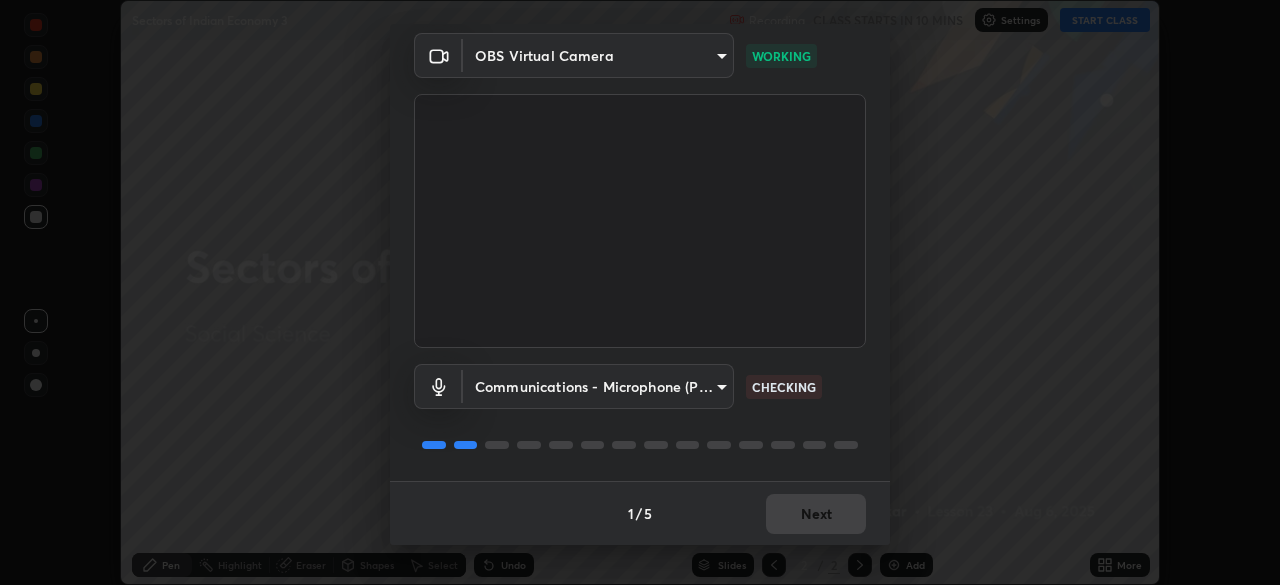 click on "Erase all Sectors of Indian Economy 3 Recording CLASS STARTS IN 10 MINS Settings START CLASS Setting up your live class Sectors of Indian Economy 3 • L23 of Social Science Neelam Bhedasgaonkar Pen Highlight Eraser Shapes Select Undo Slides 2 / 2 Add More No doubts shared Encourage your learners to ask a doubt for better clarity Report an issue Reason for reporting Buffering Chat not working Audio - Video sync issue Educator video quality low ​ Attach an image Report Media settings OBS Virtual Camera dc213d5b485c0bb305d6b2db547763d7870d17505a100a98238a66de69915d05 WORKING Communications - Microphone (POROSVOC) communications CHECKING 1 / 5 Next" at bounding box center (640, 292) 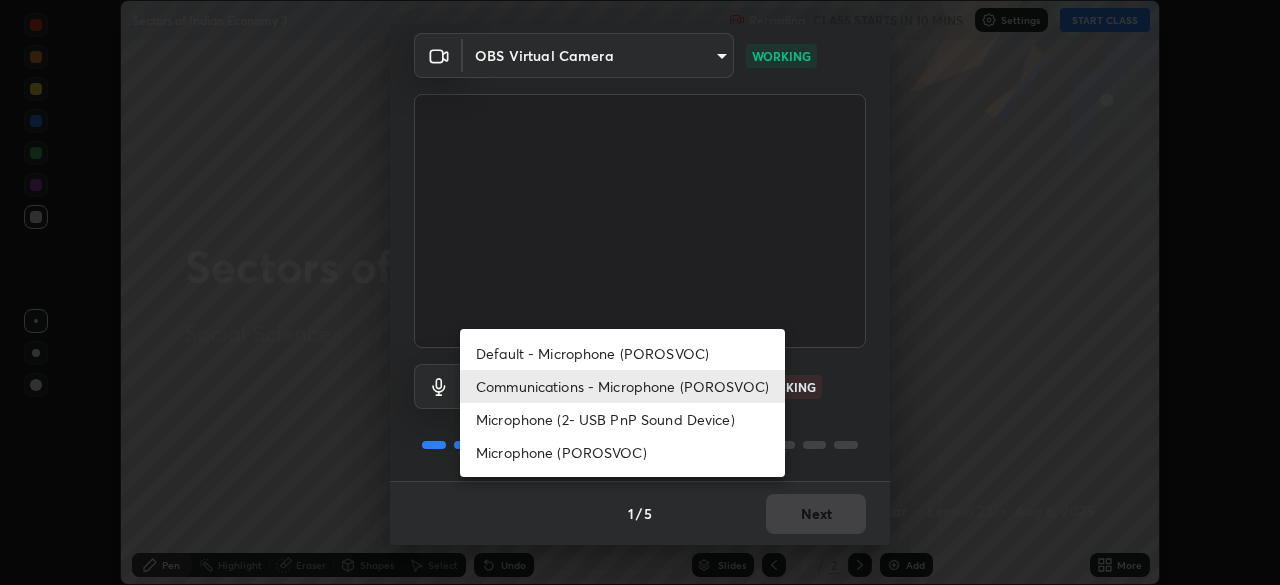 click on "Default - Microphone (POROSVOC)" at bounding box center (622, 353) 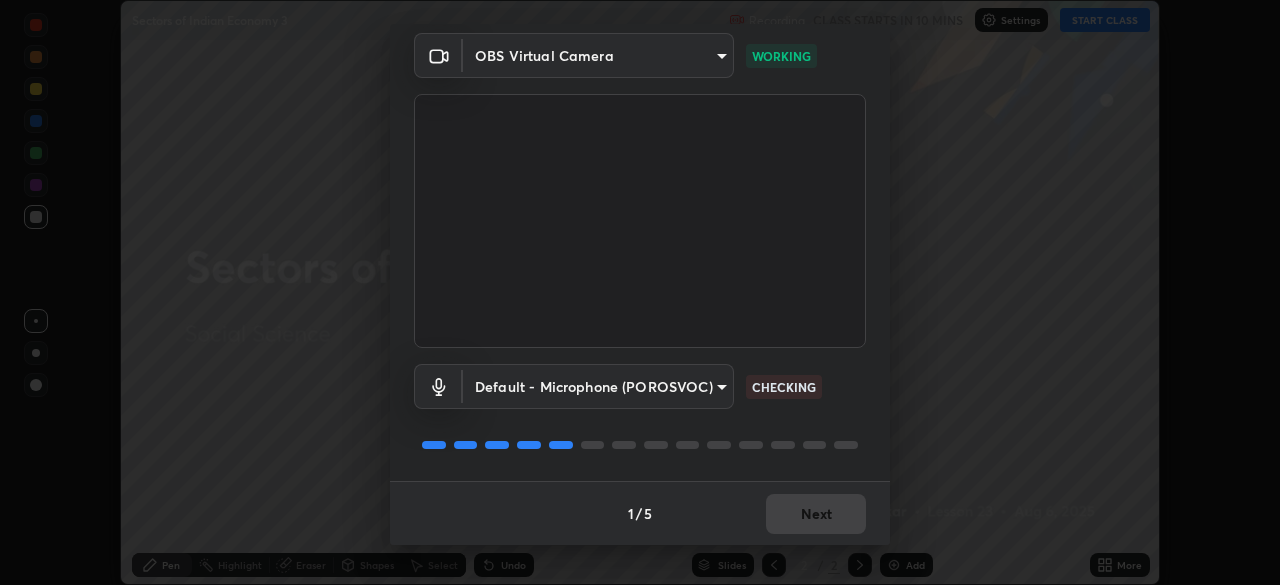 click on "Media settings OBS Virtual Camera dc213d5b485c0bb305d6b2db547763d7870d17505a100a98238a66de69915d05 WORKING Default - Microphone (POROSVOC) default CHECKING 1 / 5 Next" at bounding box center (640, 292) 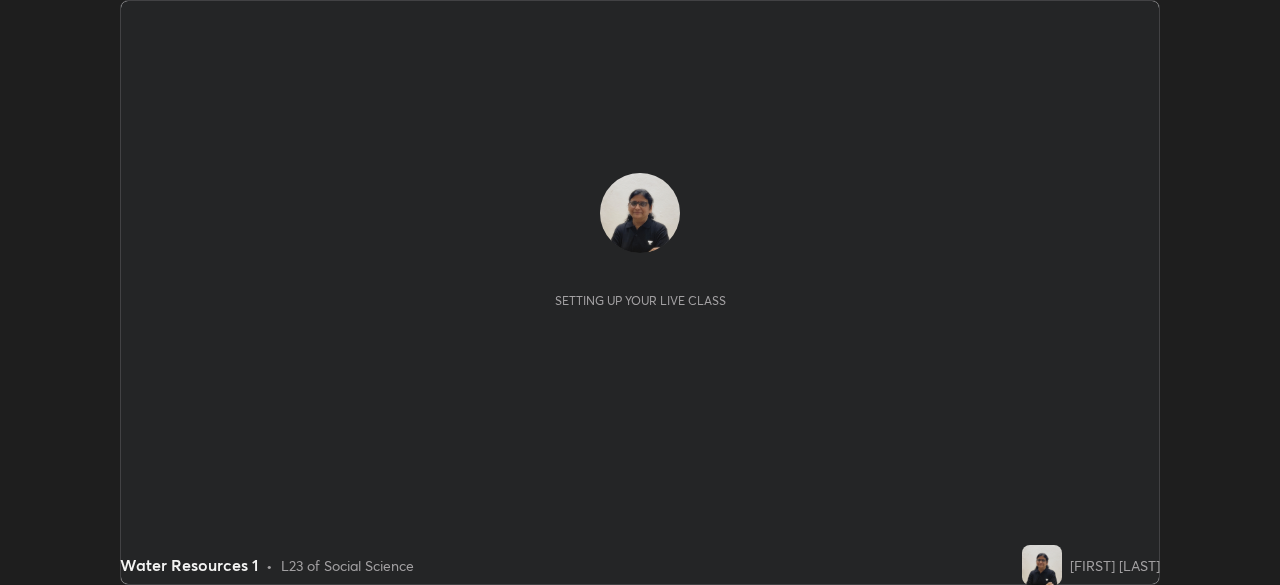 scroll, scrollTop: 0, scrollLeft: 0, axis: both 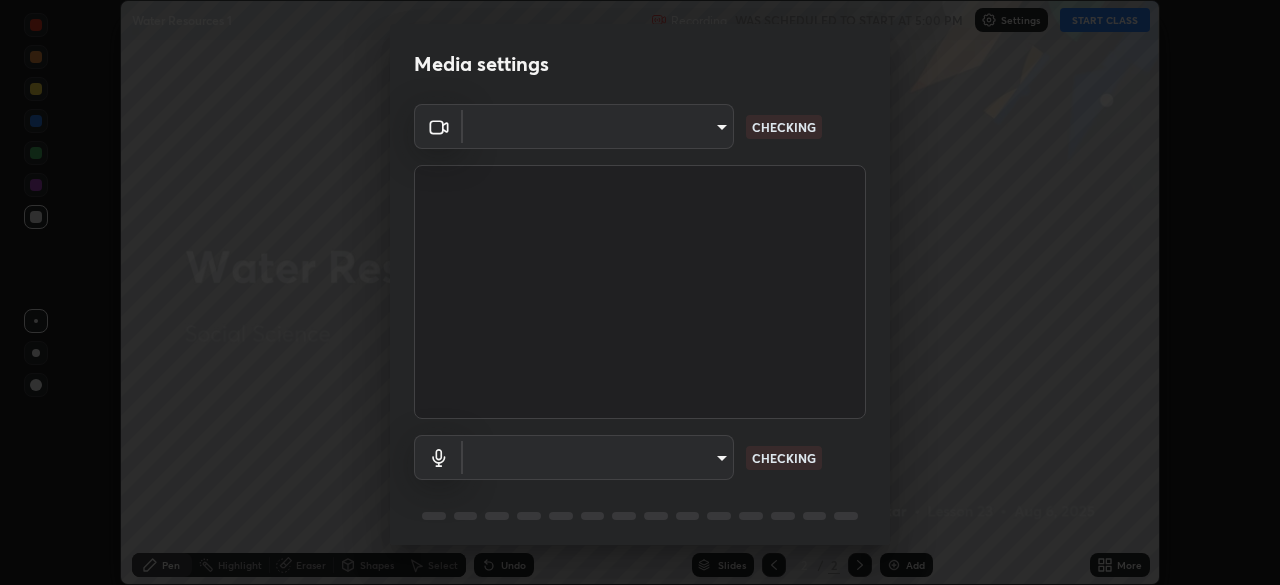 type on "dc213d5b485c0bb305d6b2db547763d7870d17505a100a98238a66de69915d05" 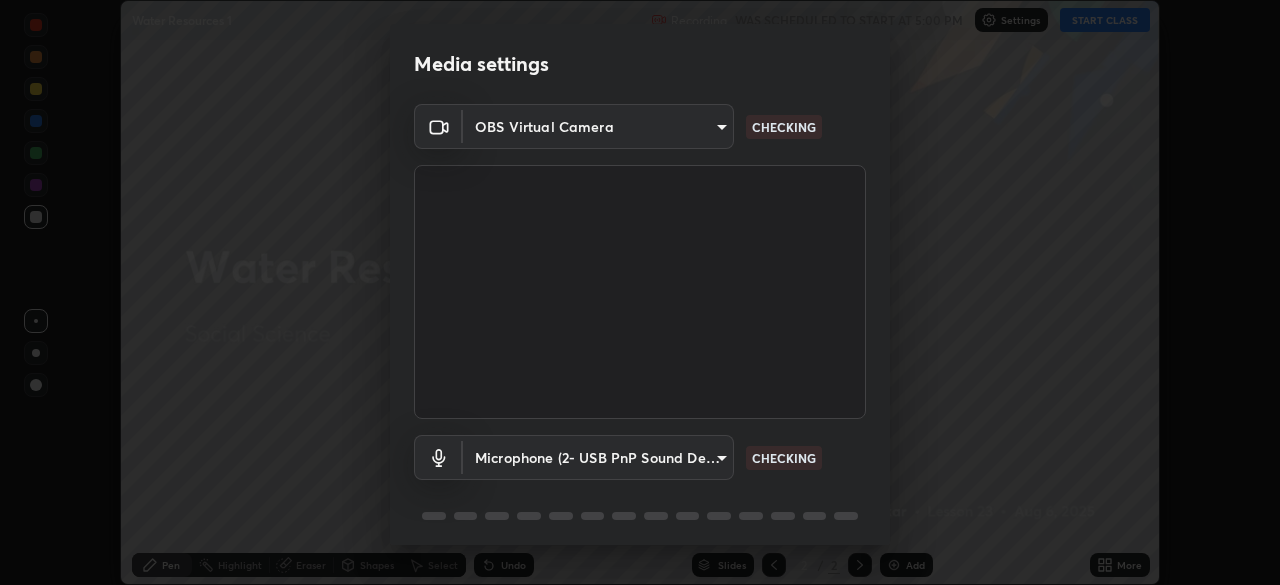 click on "Erase all Water Resources 1 Recording WAS SCHEDULED TO START AT  5:00 PM Settings START CLASS Setting up your live class Water Resources 1 • L23 of Social Science [FIRST] [LAST] Pen Highlight Eraser Shapes Select Undo Slides 2 / 2 Add More No doubts shared Encourage your learners to ask a doubt for better clarity Report an issue Reason for reporting Buffering Chat not working Audio - Video sync issue Educator video quality low ​ Attach an image Report Media settings OBS Virtual Camera [HASH] CHECKING Microphone (2- USB PnP Sound Device) [HASH] CHECKING 1 / 5 Next" at bounding box center [640, 292] 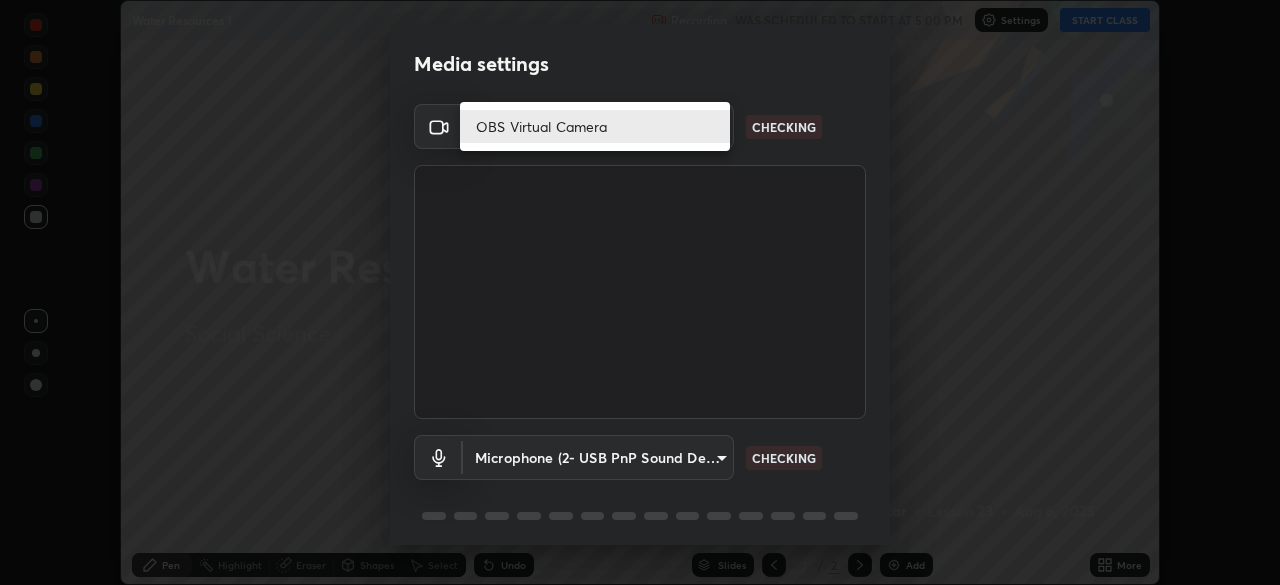 click at bounding box center (640, 292) 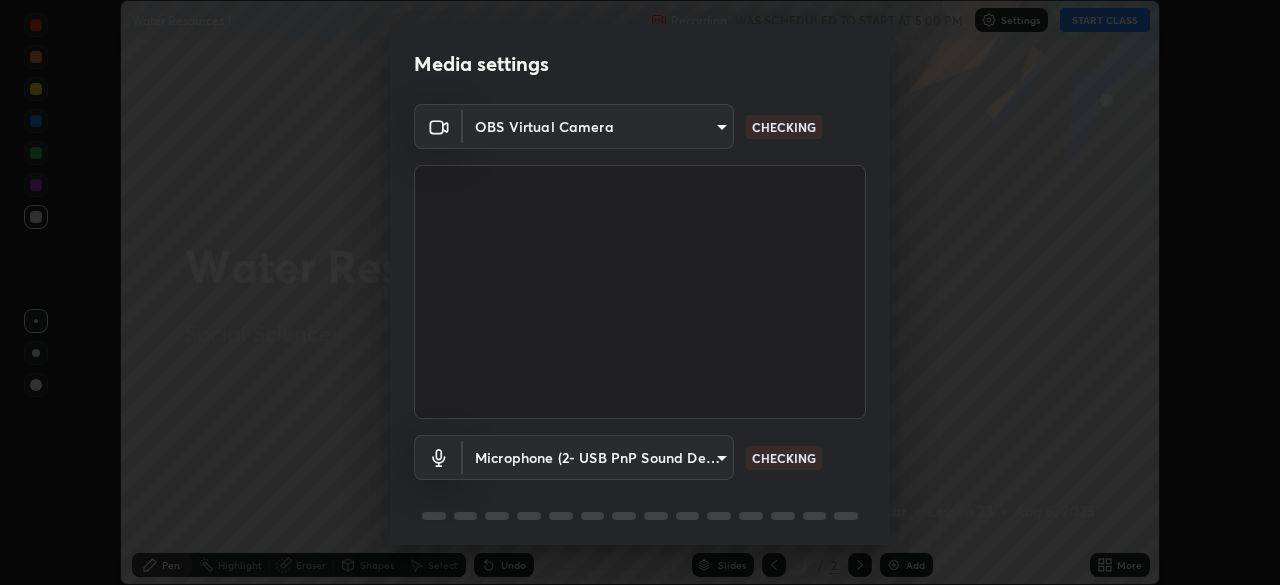 click on "OBS Virtual Camera" at bounding box center [640, 292] 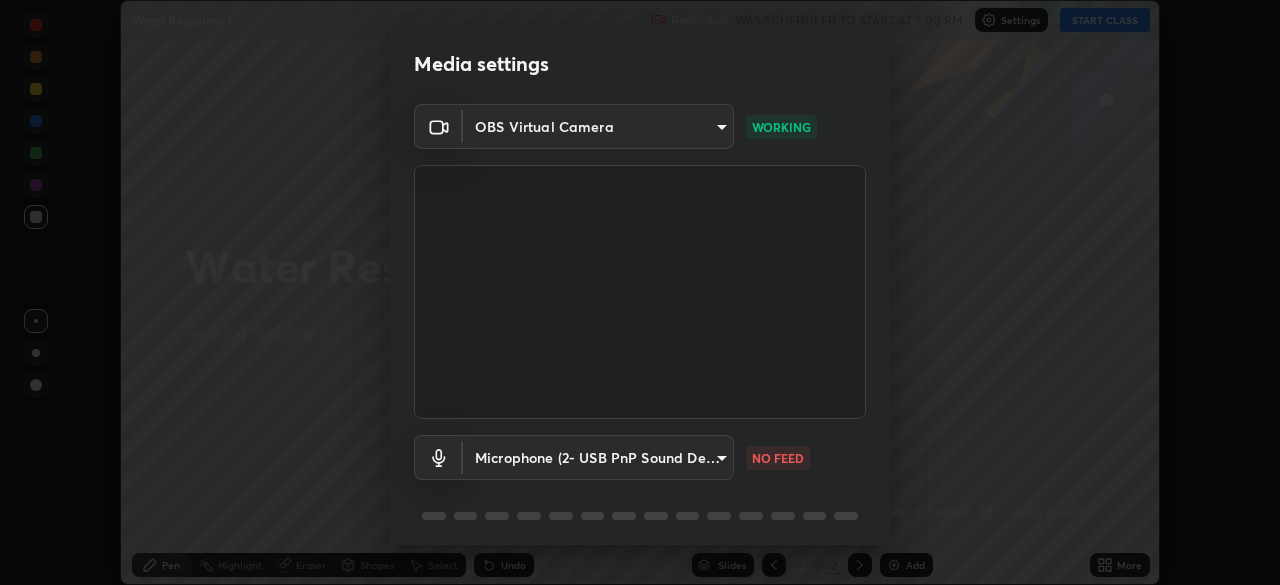 click on "Erase all Water Resources 1 Recording WAS SCHEDULED TO START AT  5:00 PM Settings START CLASS Setting up your live class Water Resources 1 • L23 of Social Science [FIRST] [LAST] Pen Highlight Eraser Shapes Select Undo Slides 2 / 2 Add More No doubts shared Encourage your learners to ask a doubt for better clarity Report an issue Reason for reporting Buffering Chat not working Audio - Video sync issue Educator video quality low ​ Attach an image Report Media settings OBS Virtual Camera [HASH] WORKING Microphone (2- USB PnP Sound Device) [HASH] NO FEED 1 / 5 Next" at bounding box center [640, 292] 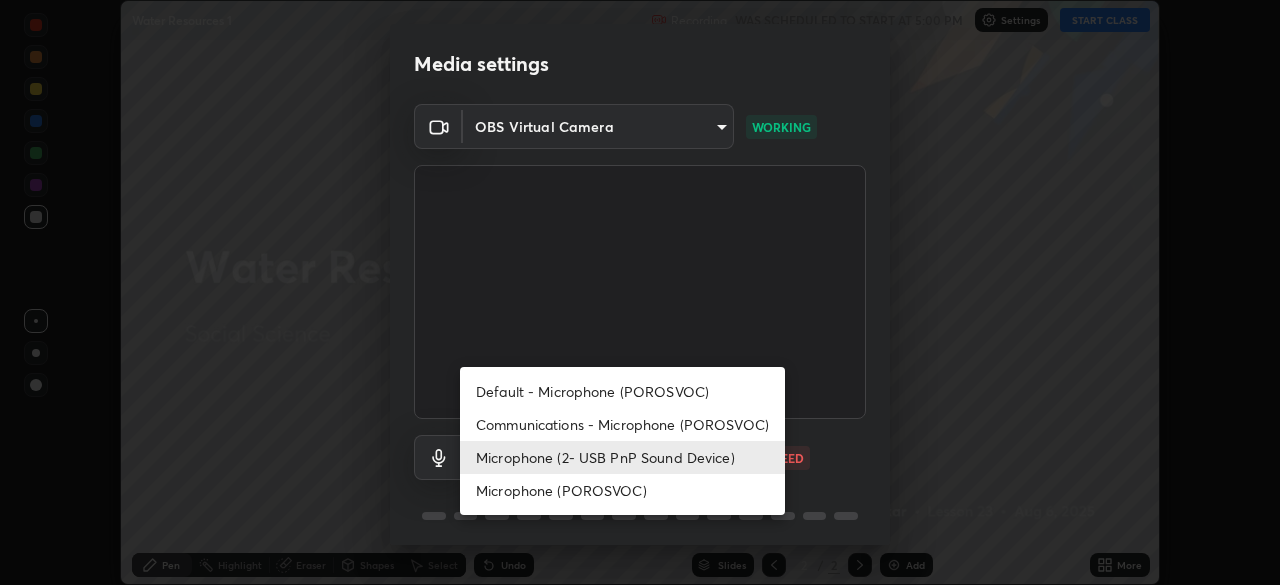 click on "Microphone (2- USB PnP Sound Device)" at bounding box center [622, 457] 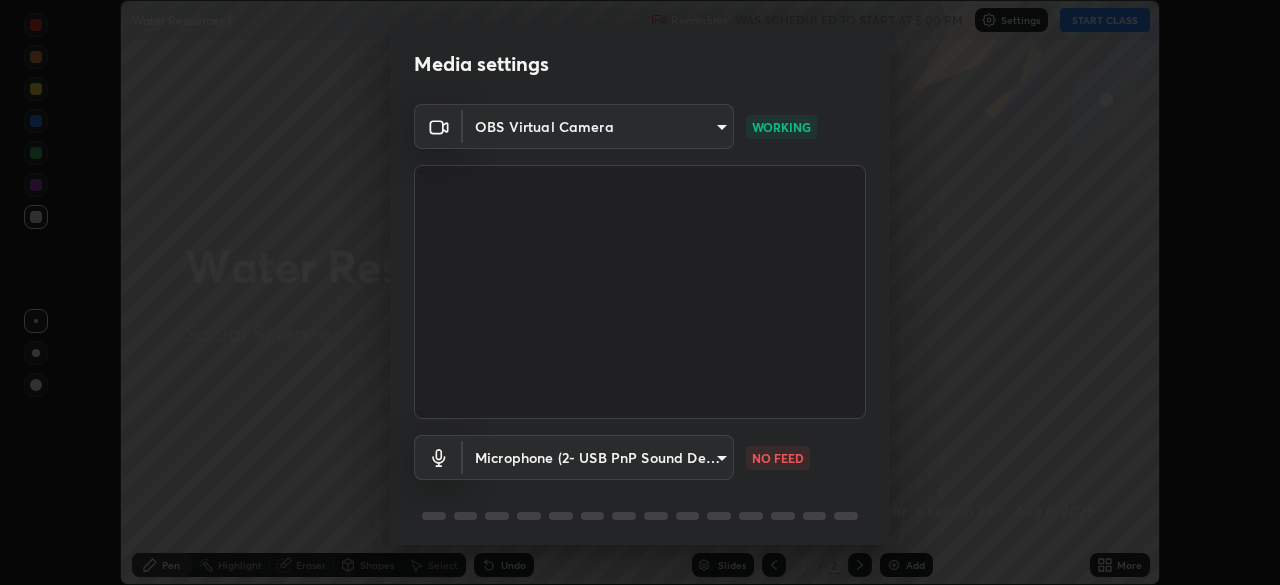 click on "Erase all Water Resources 1 Recording WAS SCHEDULED TO START AT  5:00 PM Settings START CLASS Setting up your live class Water Resources 1 • L23 of Social Science [FIRST] [LAST] Pen Highlight Eraser Shapes Select Undo Slides 2 / 2 Add More No doubts shared Encourage your learners to ask a doubt for better clarity Report an issue Reason for reporting Buffering Chat not working Audio - Video sync issue Educator video quality low ​ Attach an image Report Media settings OBS Virtual Camera [HASH] WORKING Microphone (2- USB PnP Sound Device) [HASH] NO FEED 1 / 5 Next" at bounding box center (640, 292) 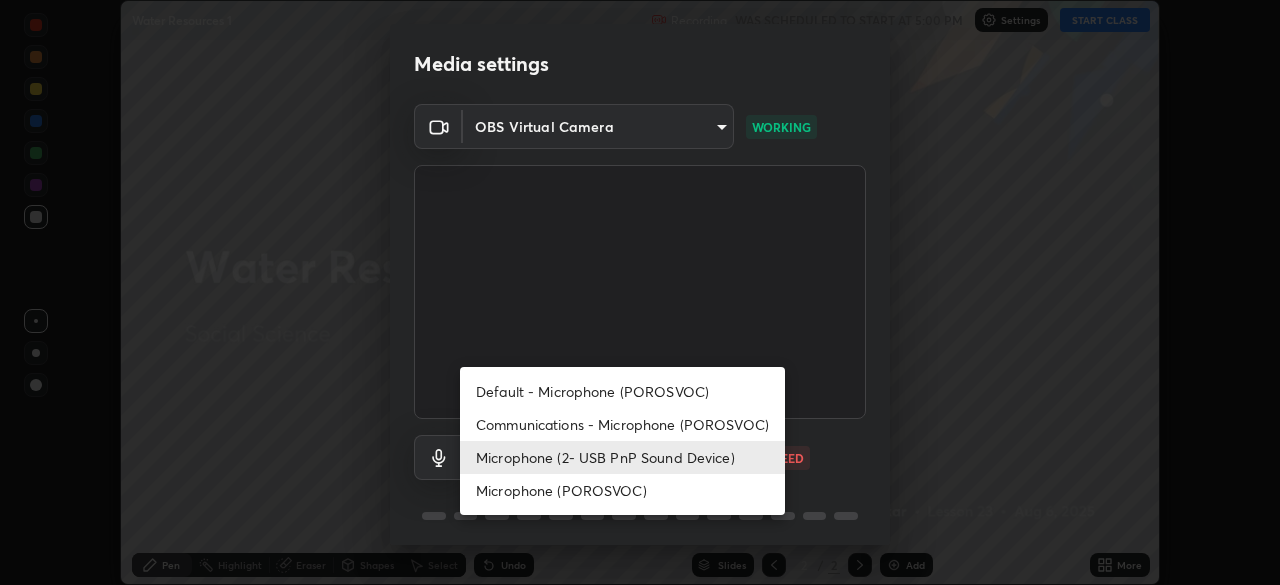 click on "Default - Microphone (POROSVOC)" at bounding box center (622, 391) 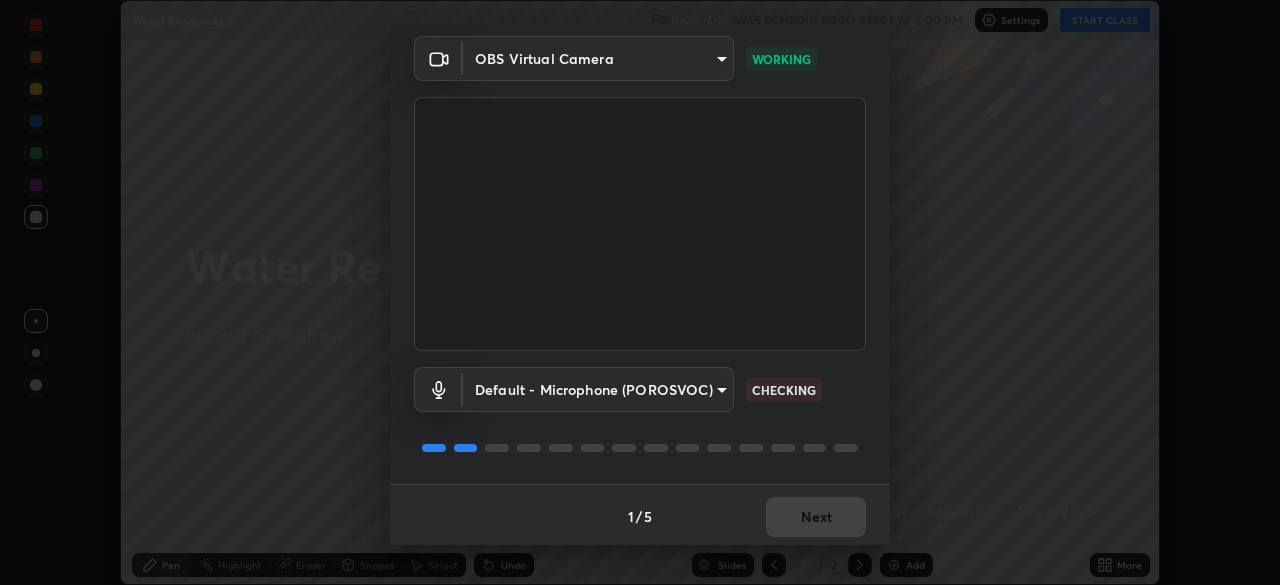 scroll, scrollTop: 71, scrollLeft: 0, axis: vertical 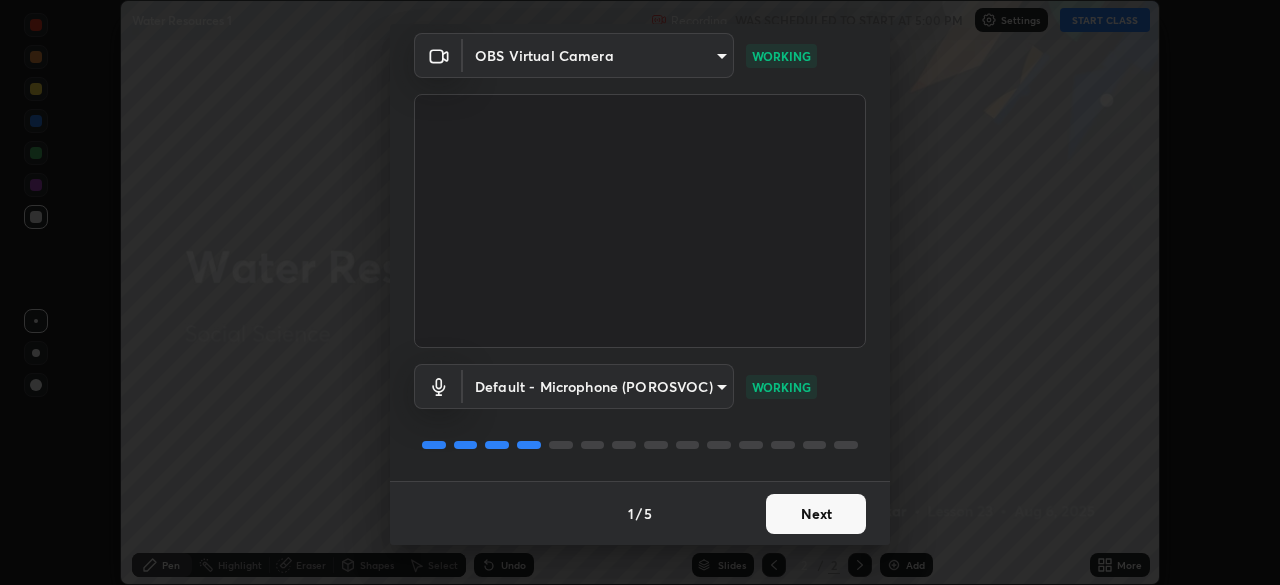 click on "Next" at bounding box center (816, 514) 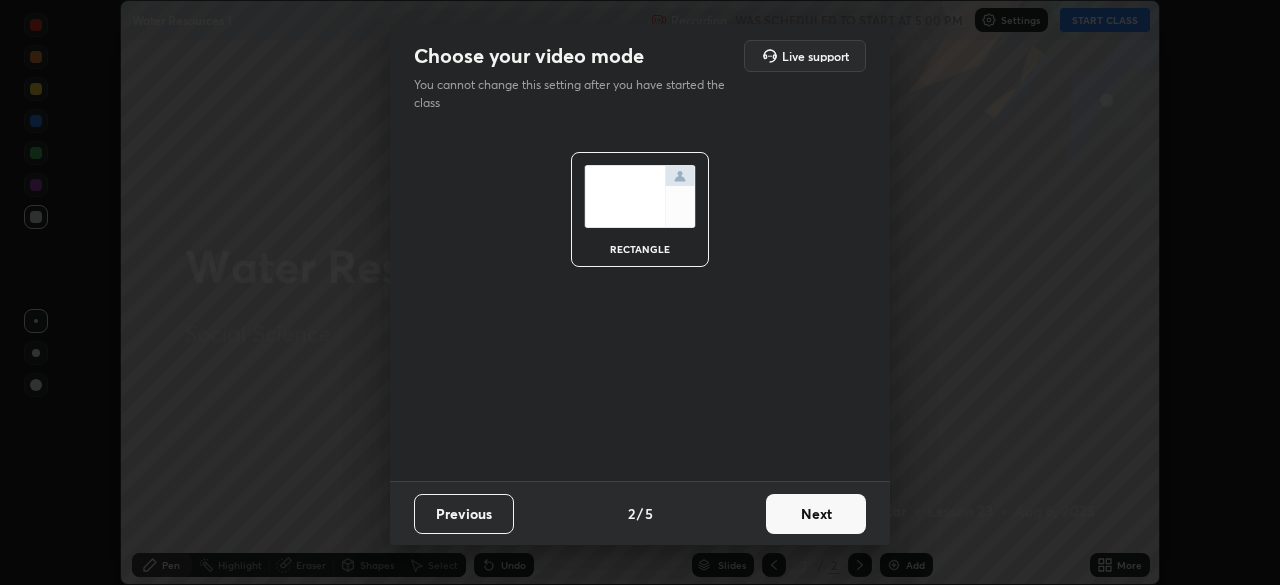 scroll, scrollTop: 0, scrollLeft: 0, axis: both 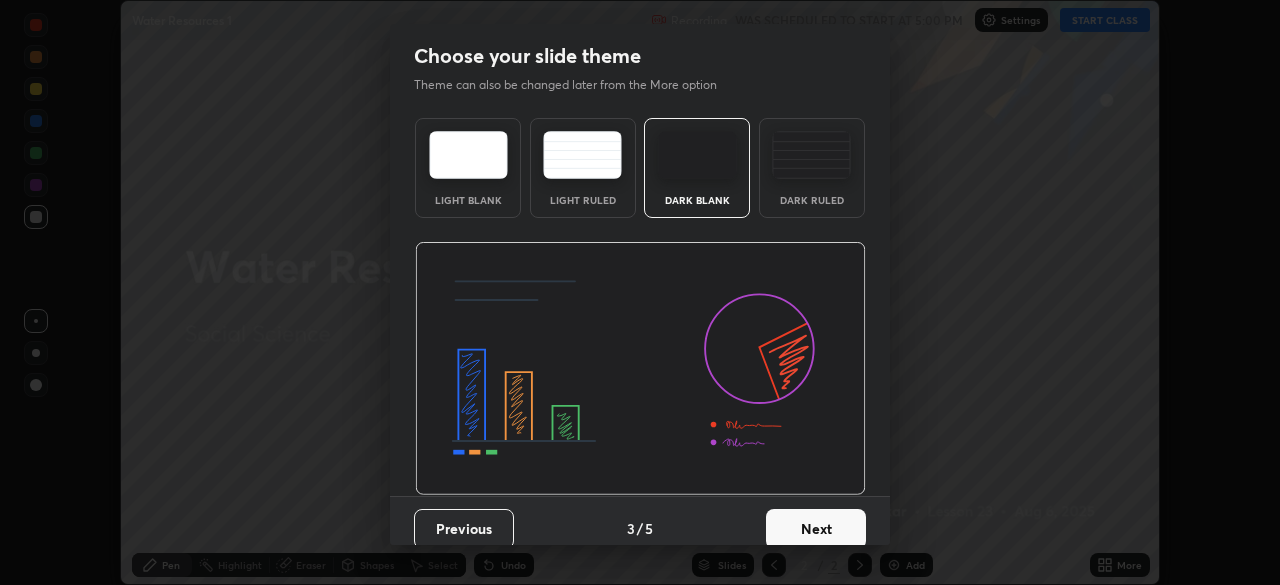 click on "Next" at bounding box center [816, 529] 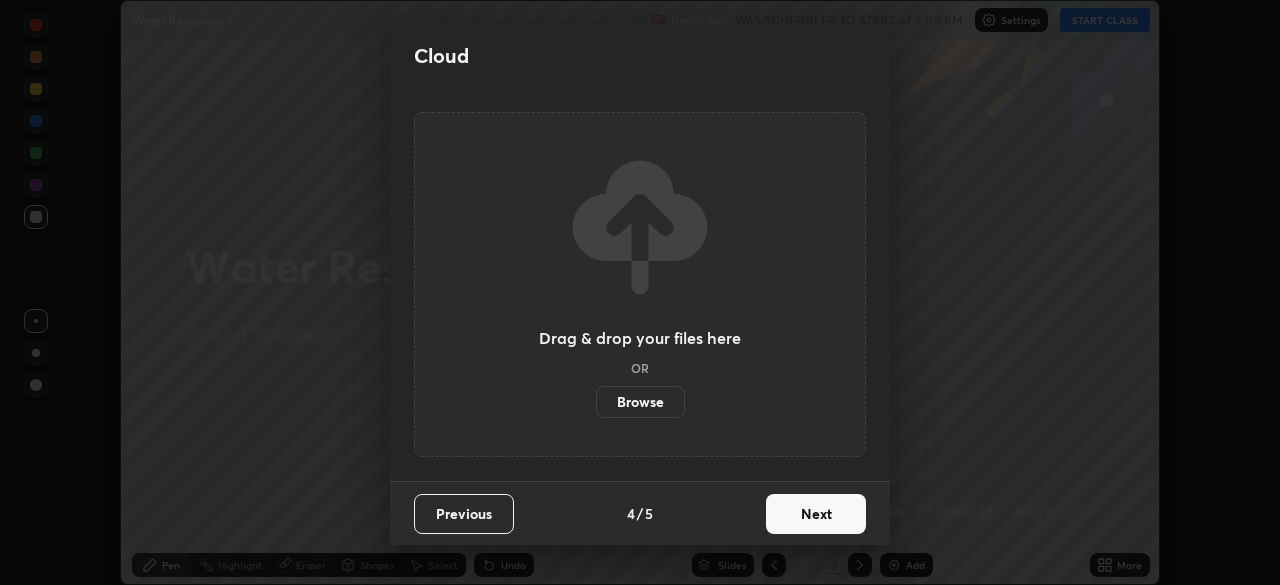 click on "Browse" at bounding box center [640, 402] 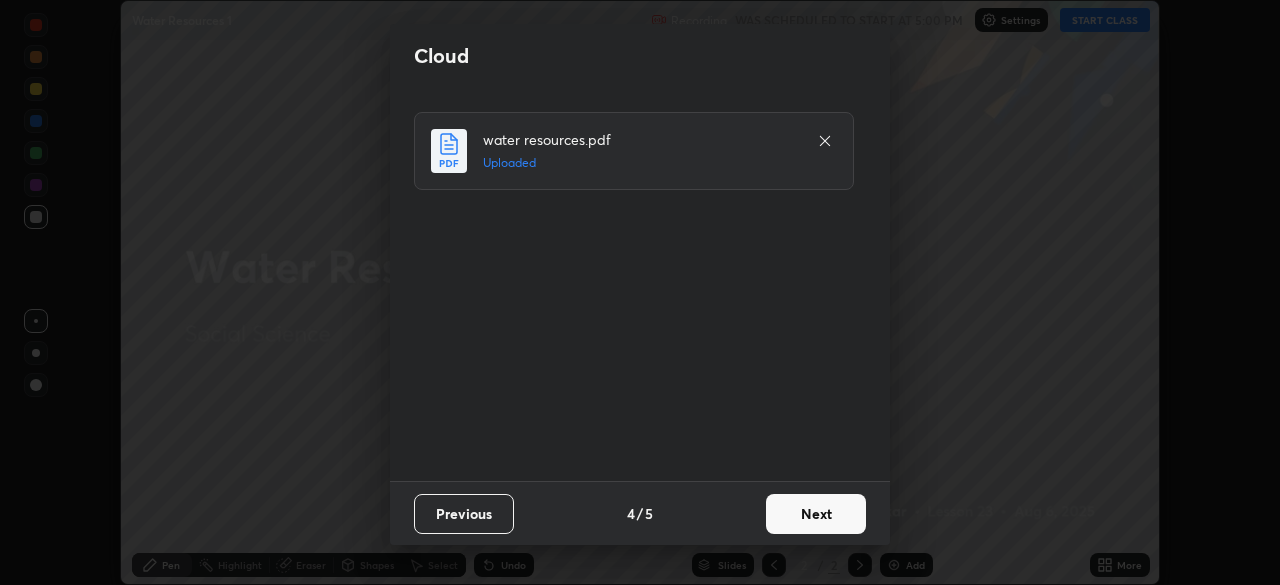 click on "Next" at bounding box center (816, 514) 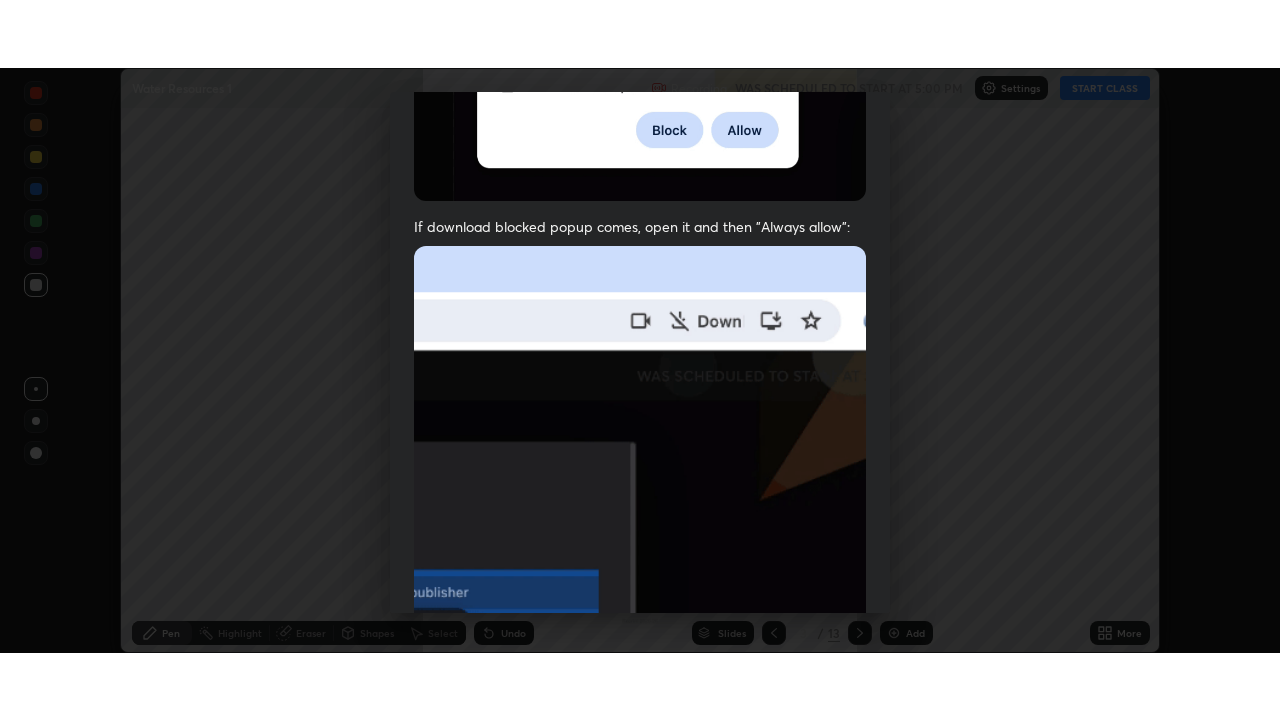 scroll, scrollTop: 479, scrollLeft: 0, axis: vertical 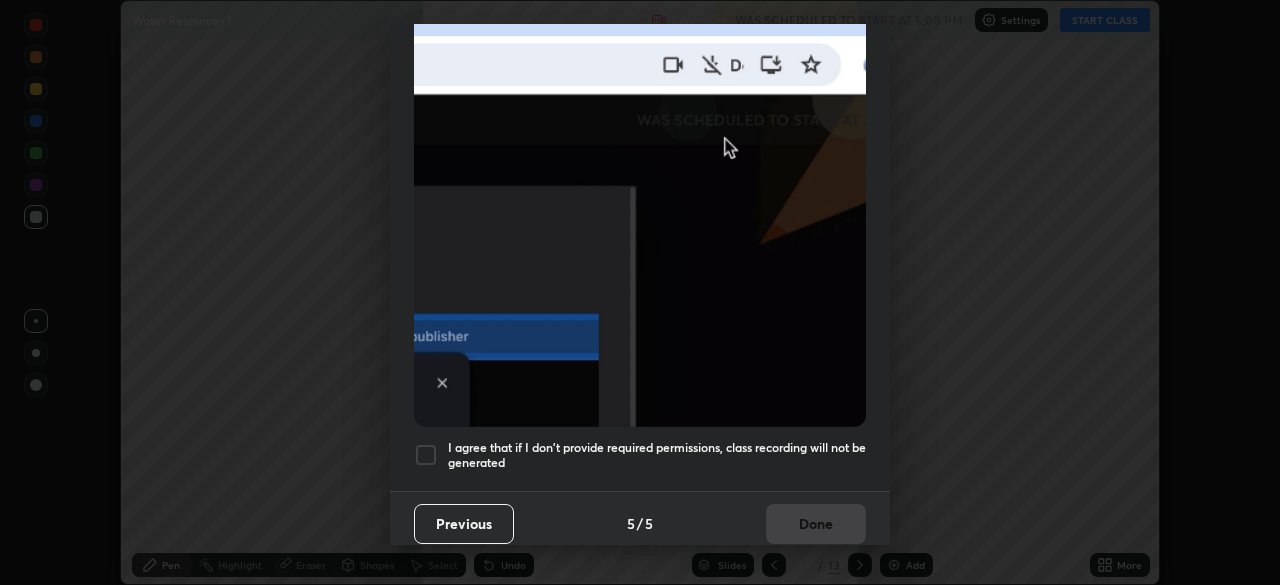 click at bounding box center (426, 455) 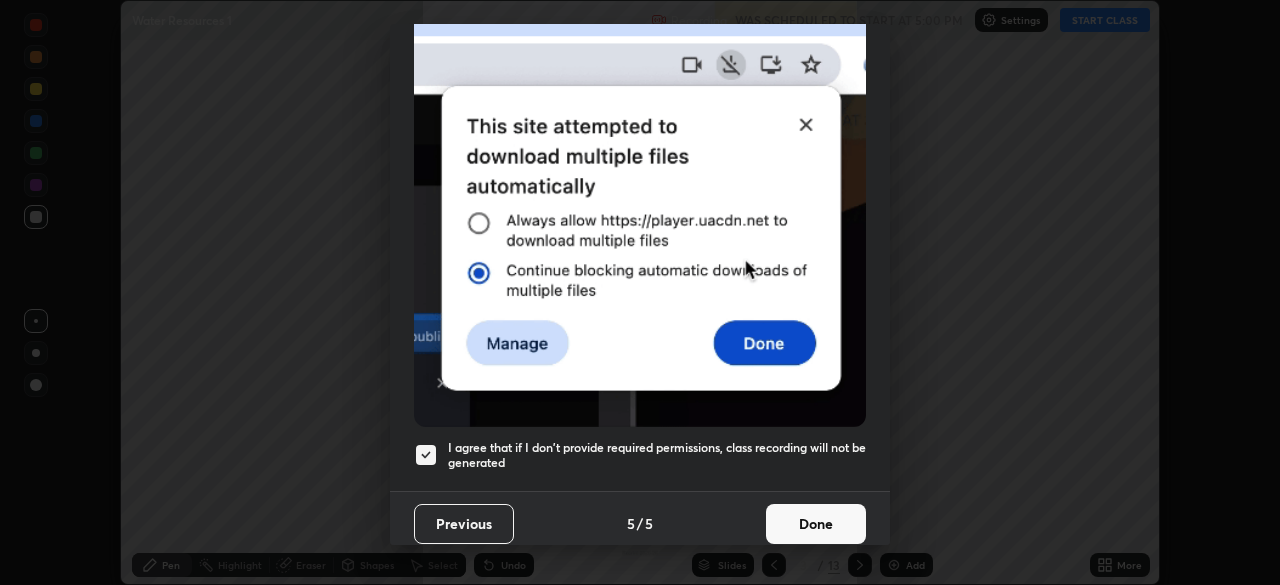 click on "Done" at bounding box center [816, 524] 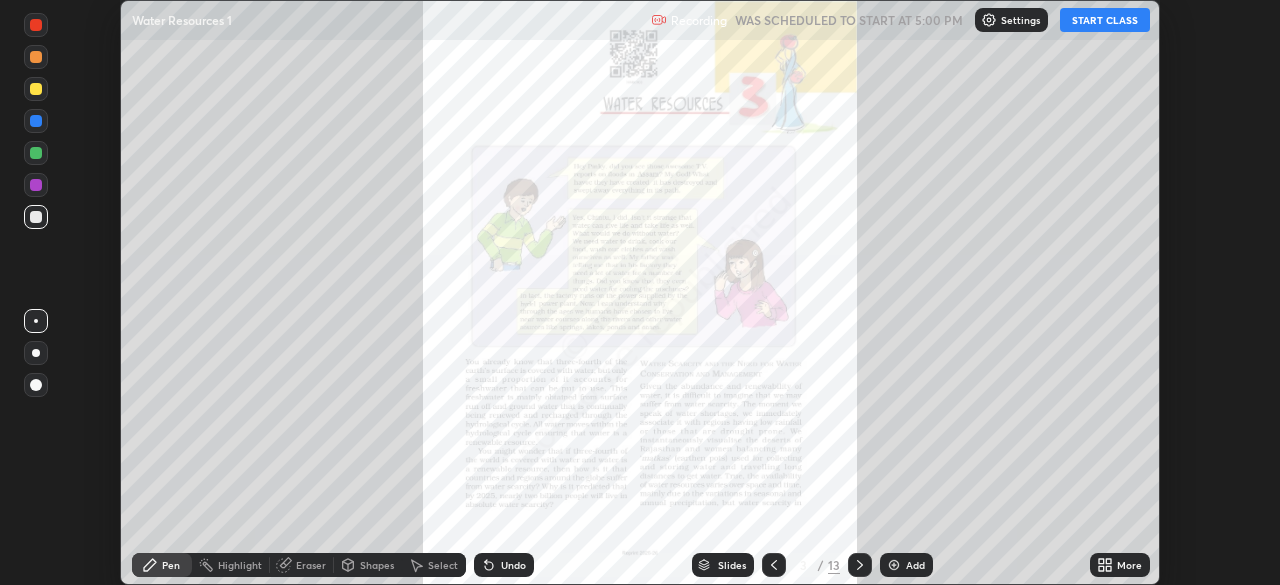 click on "More" at bounding box center (1129, 565) 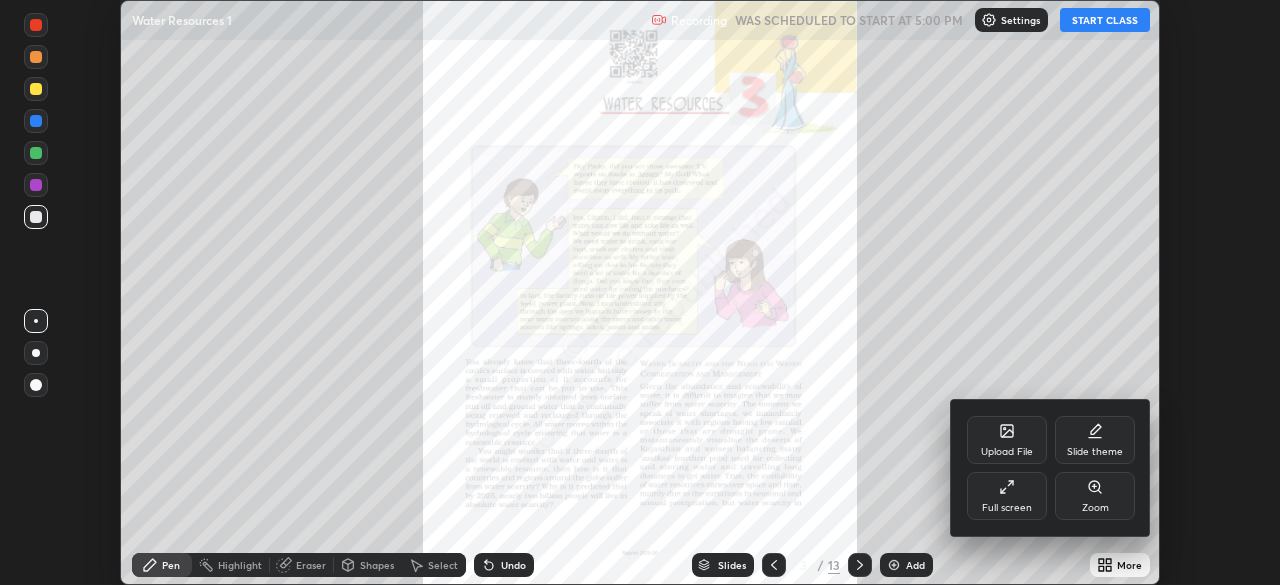 click on "Full screen" at bounding box center (1007, 496) 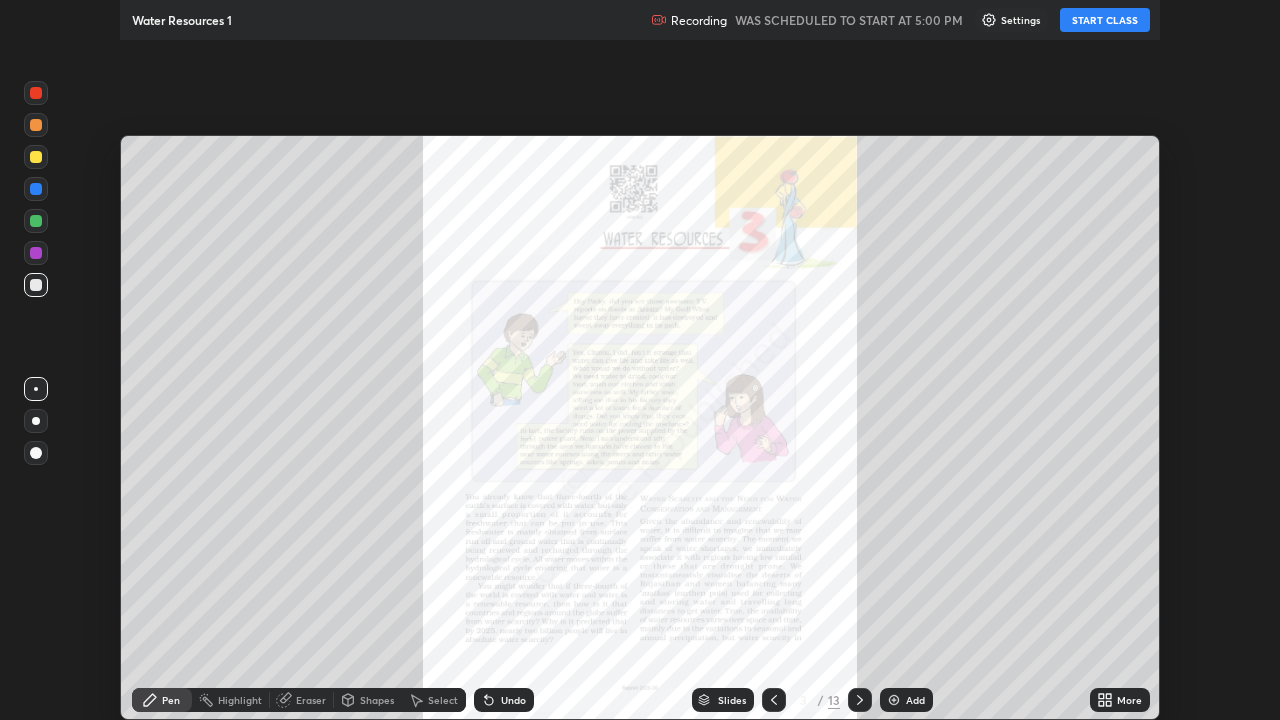 click on "Upload File Slide theme Full screen Zoom" at bounding box center (640, 360) 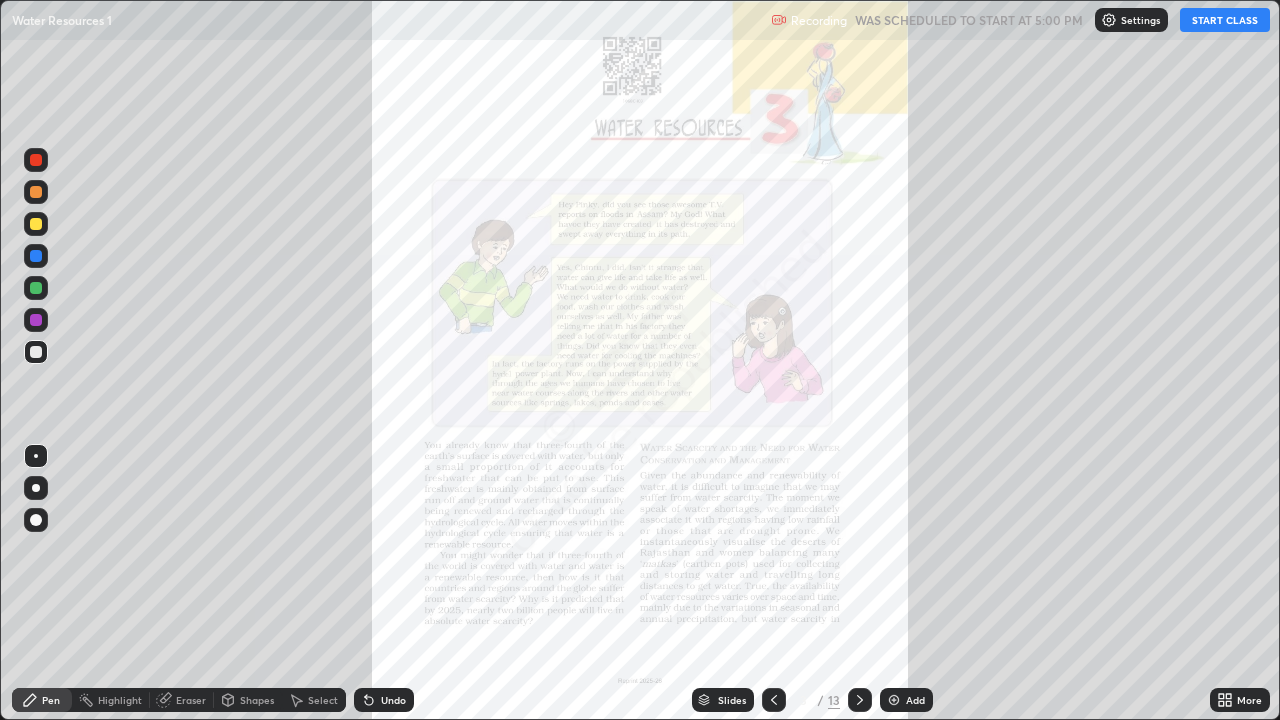 scroll, scrollTop: 99280, scrollLeft: 98720, axis: both 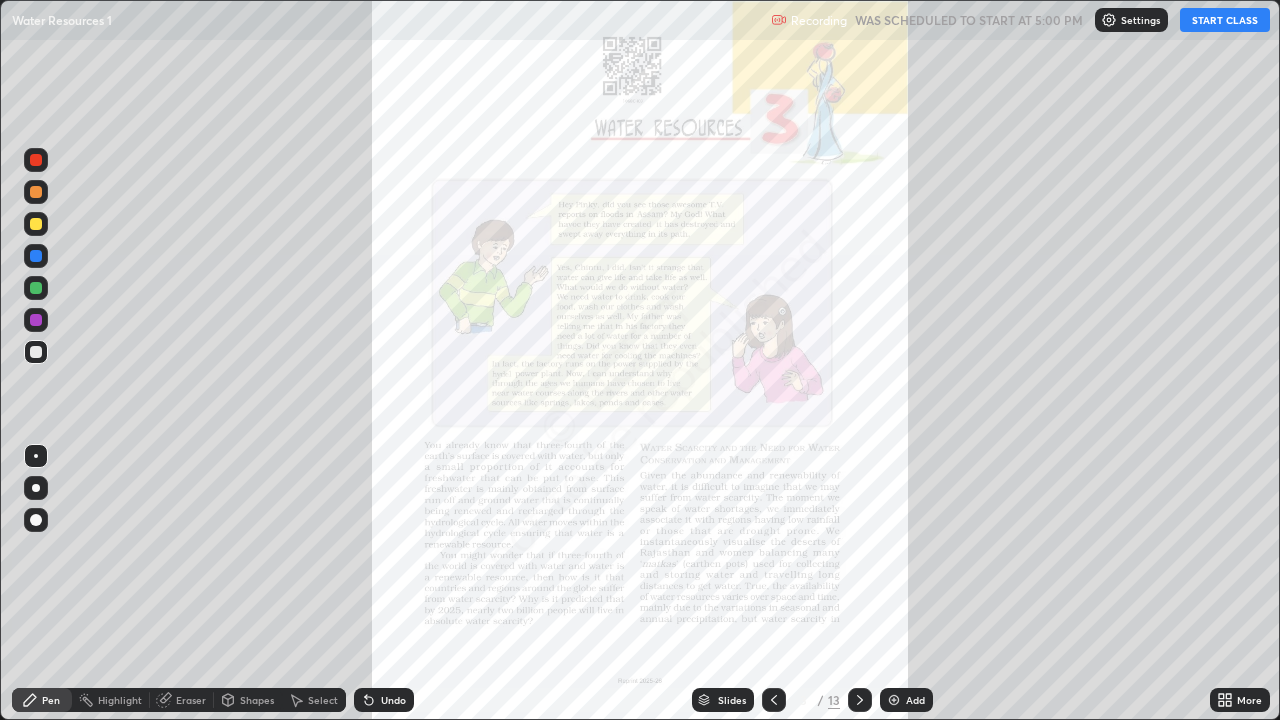 click on "START CLASS" at bounding box center (1225, 20) 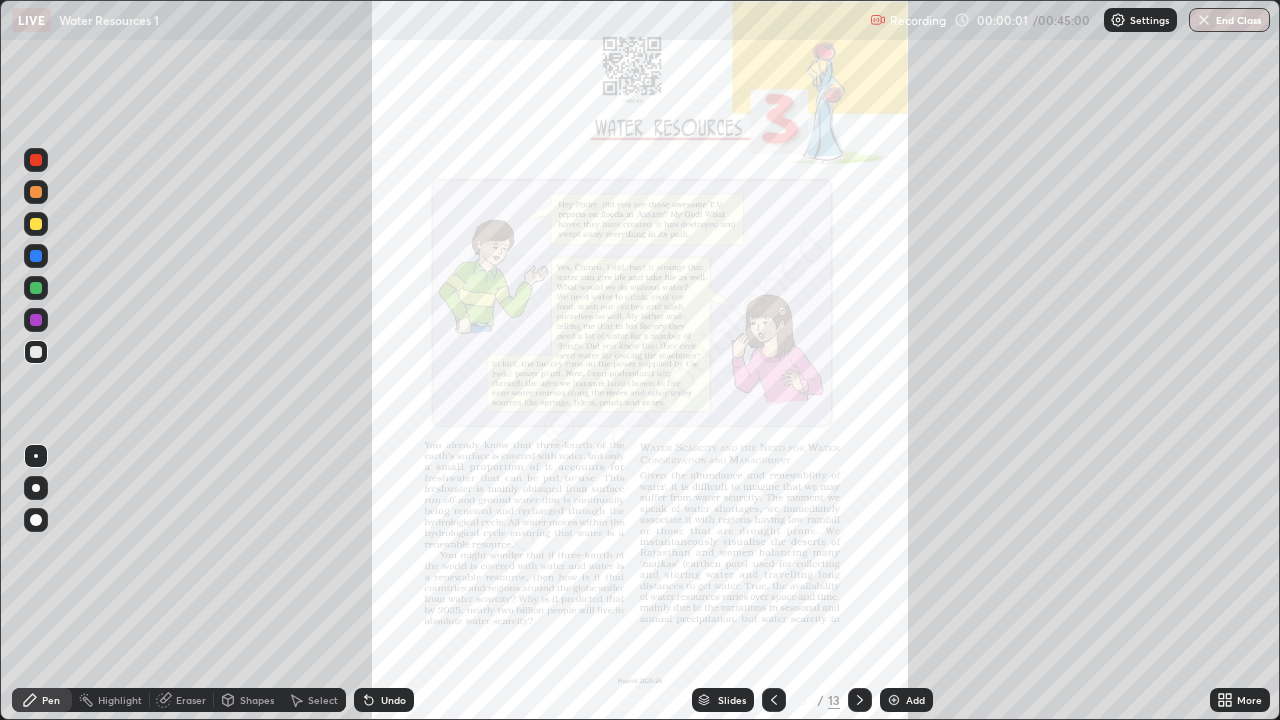 click on "More" at bounding box center (1240, 700) 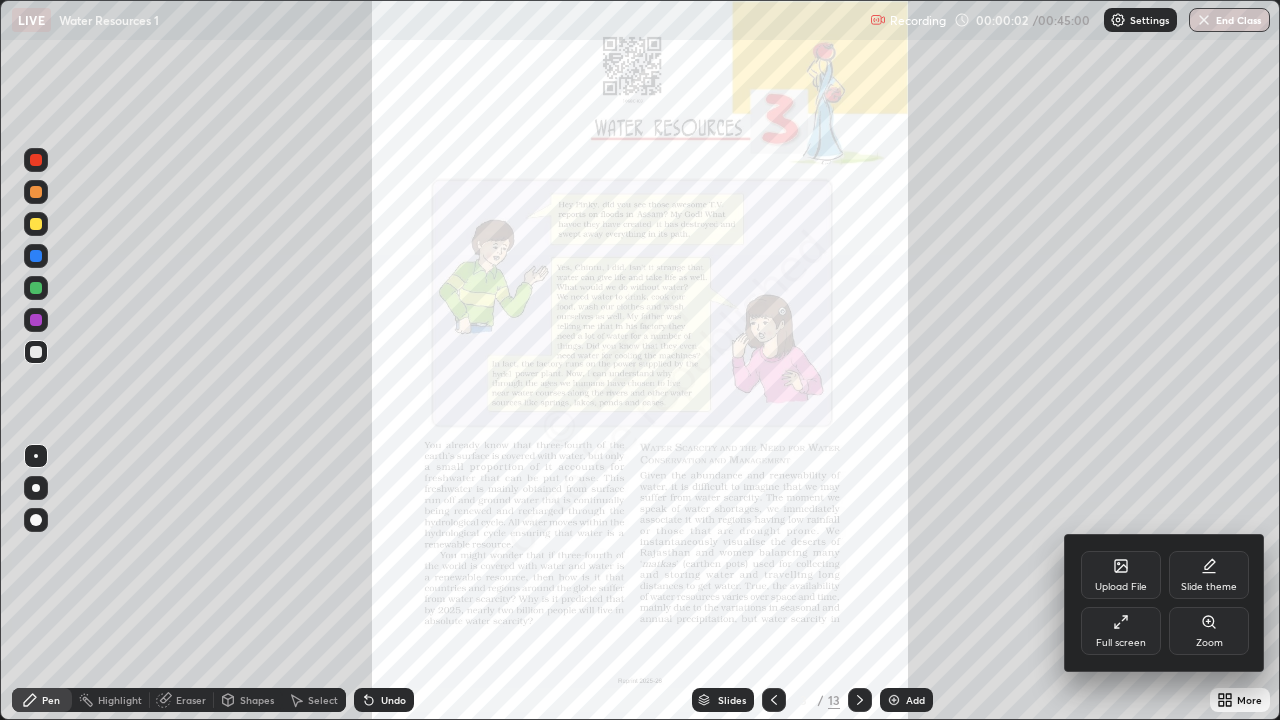 click on "Zoom" at bounding box center [1209, 631] 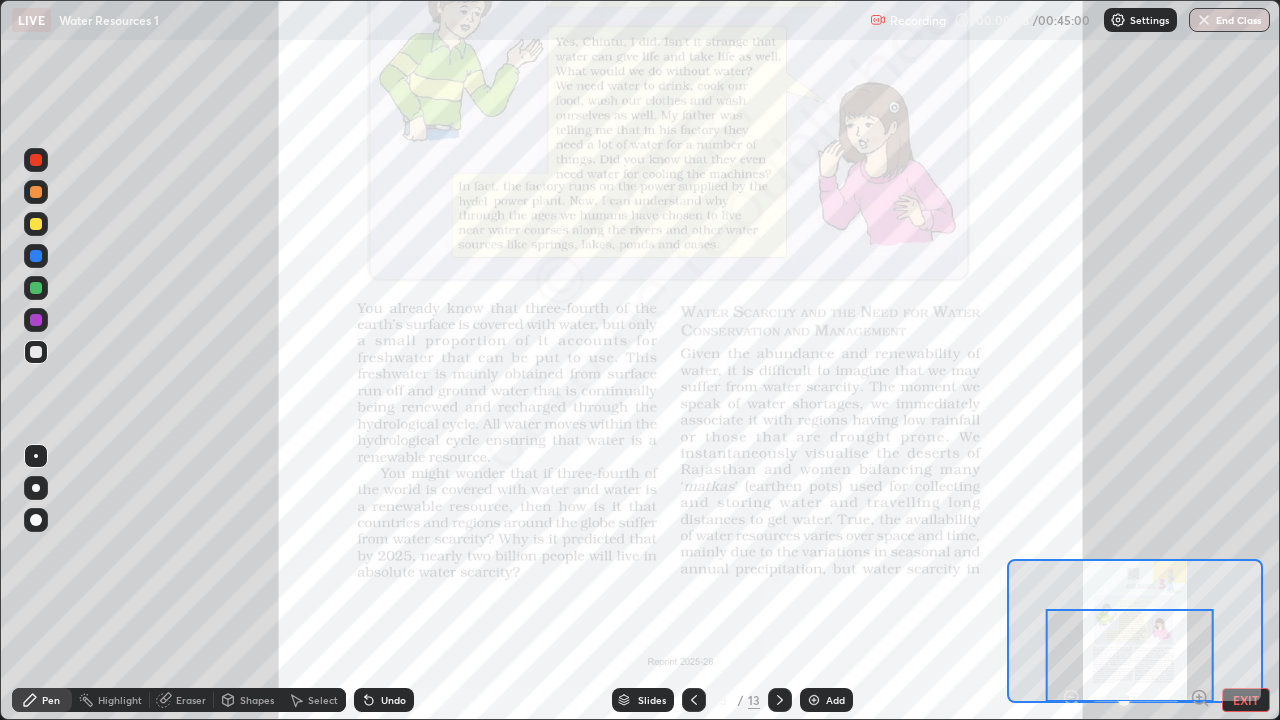 click on "Slides" at bounding box center (652, 700) 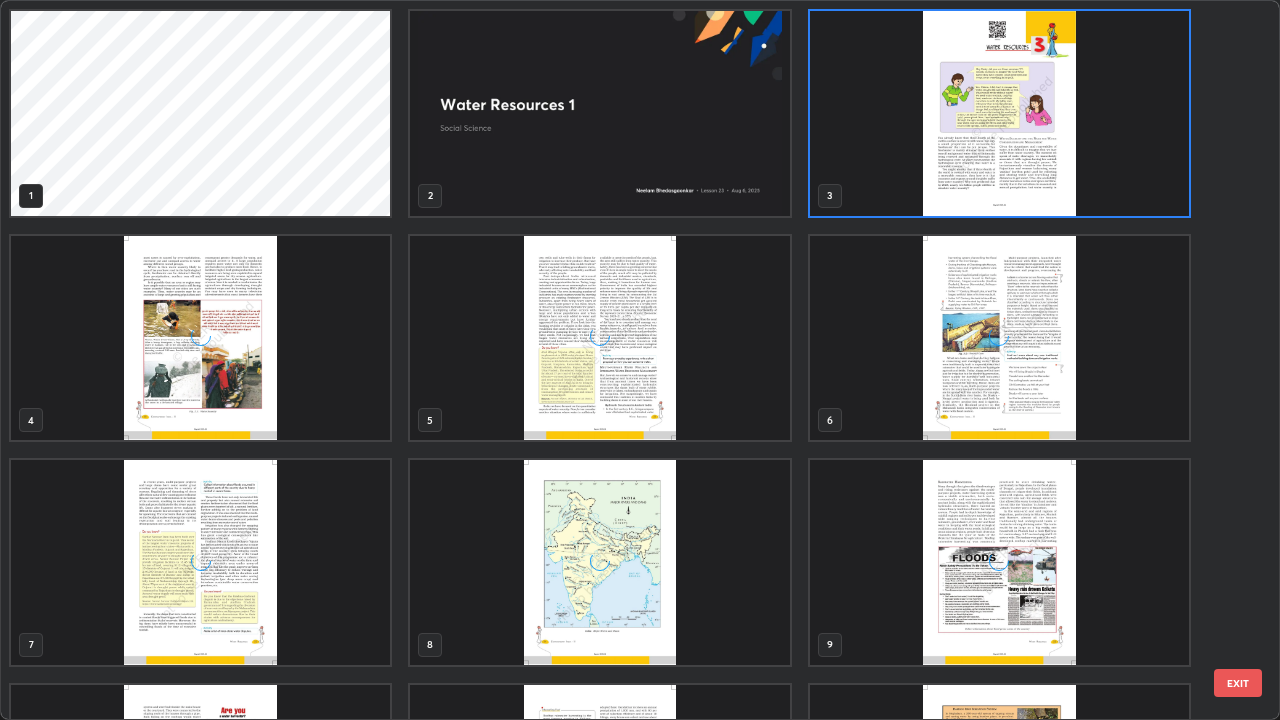 scroll, scrollTop: 7, scrollLeft: 11, axis: both 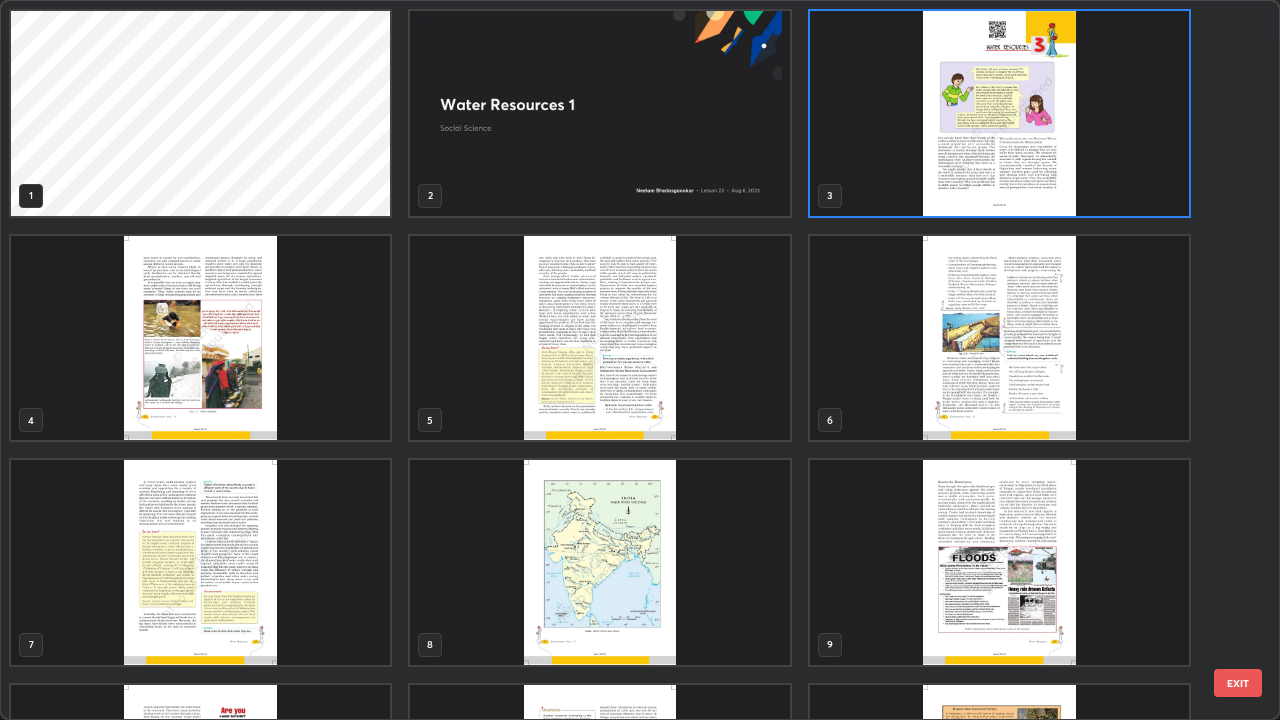 click at bounding box center (999, 113) 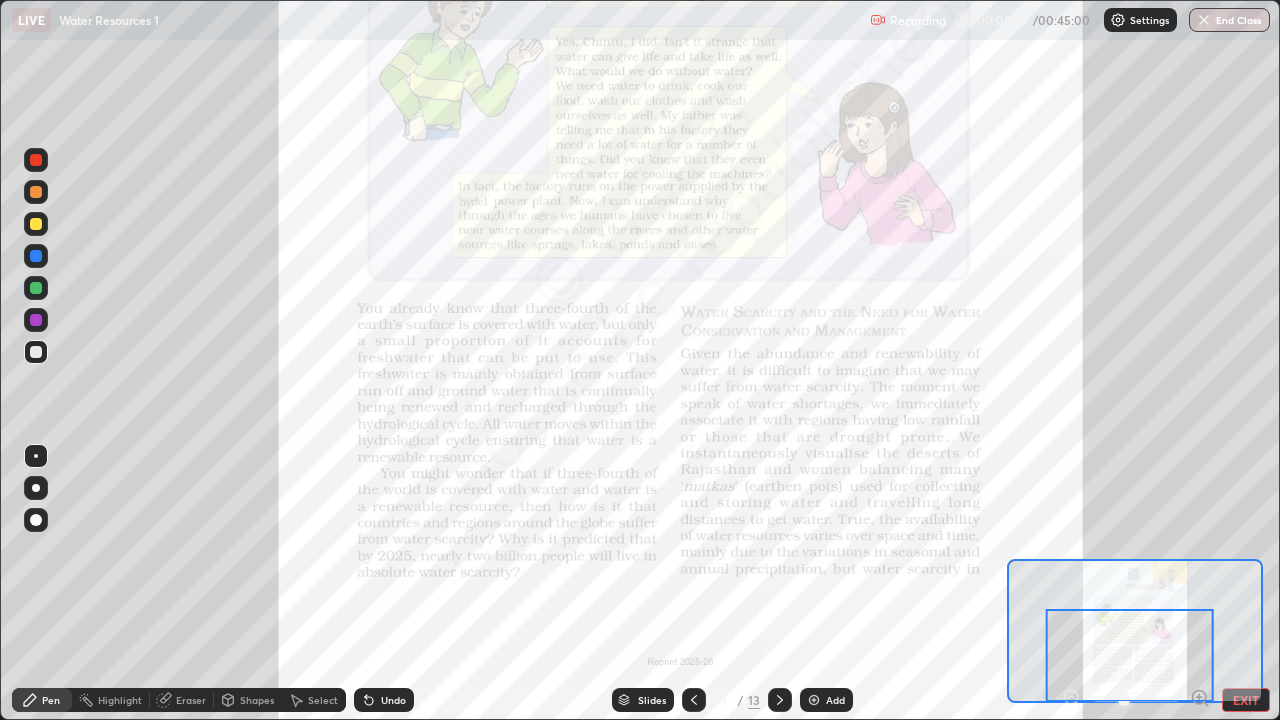 click at bounding box center (36, 288) 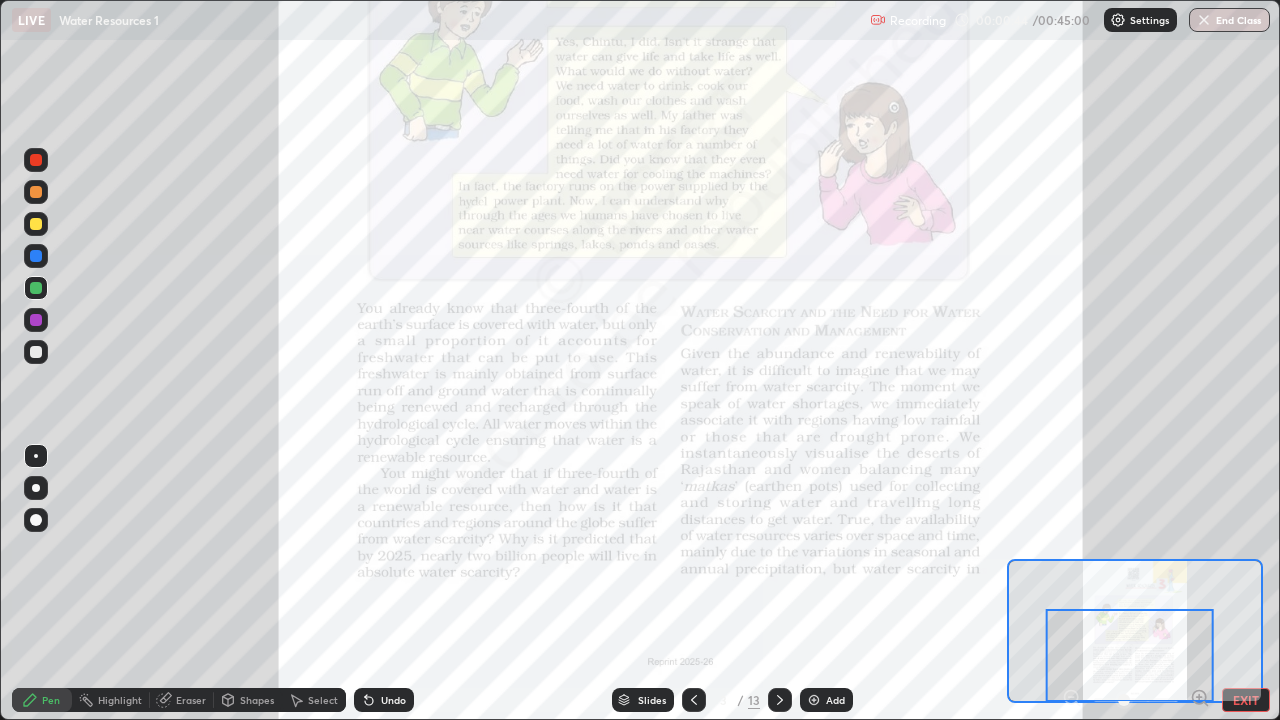 click on "Undo" at bounding box center (393, 700) 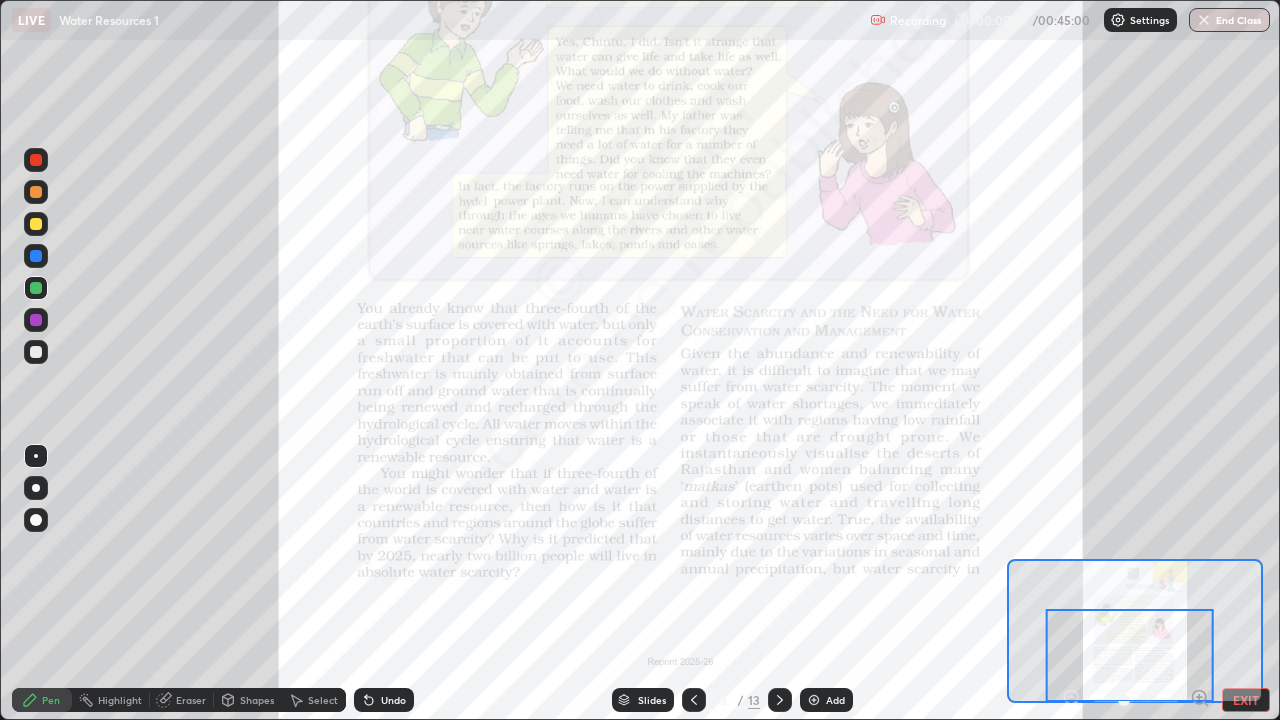 click on "Undo" at bounding box center [393, 700] 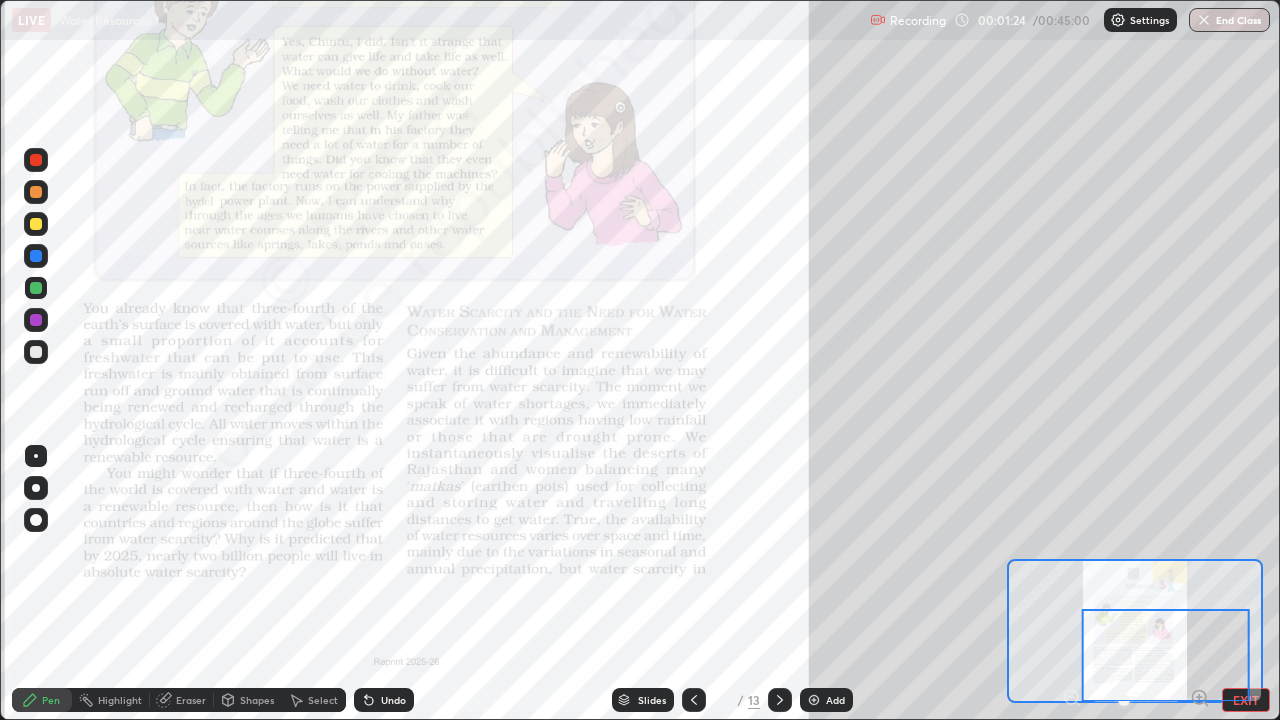 click 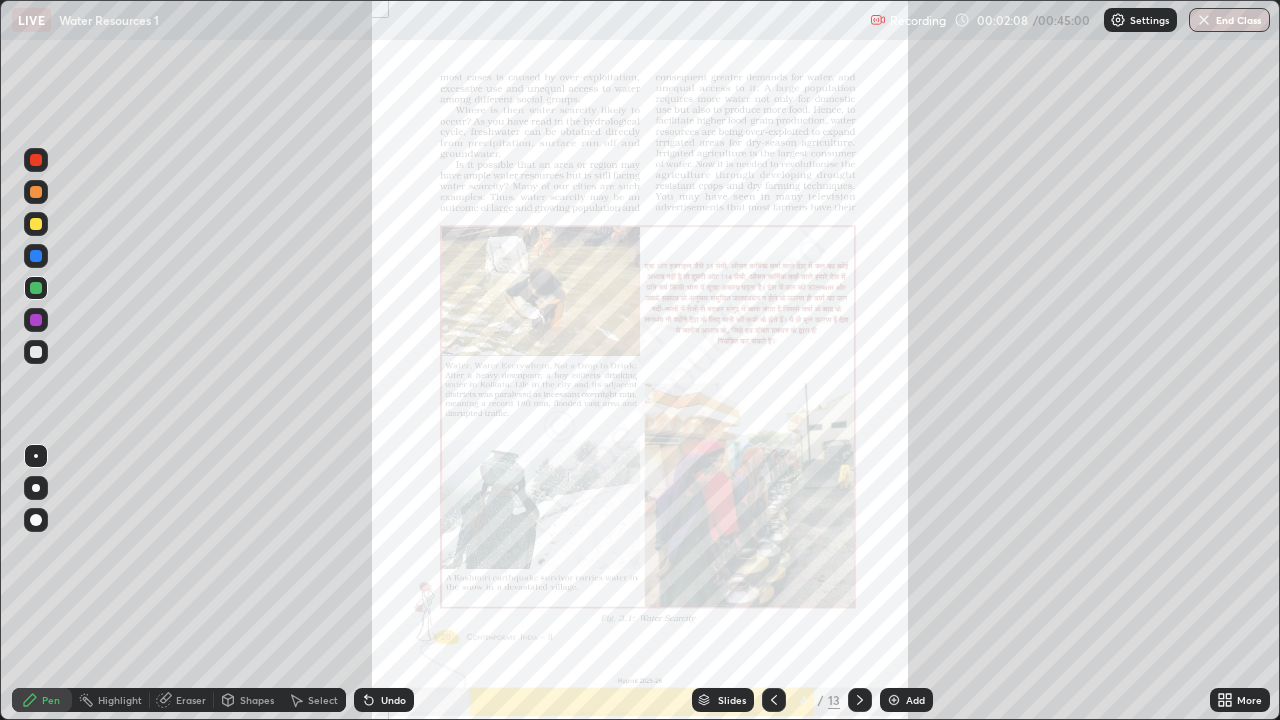click 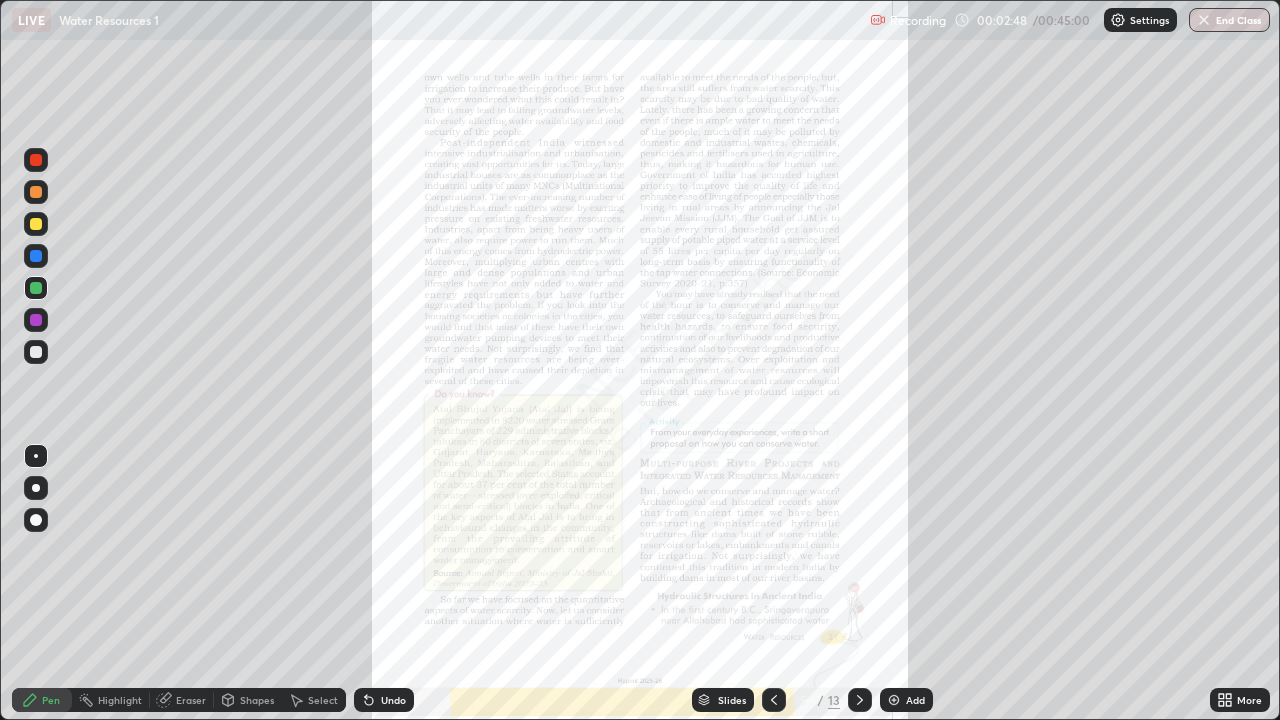 click at bounding box center [36, 320] 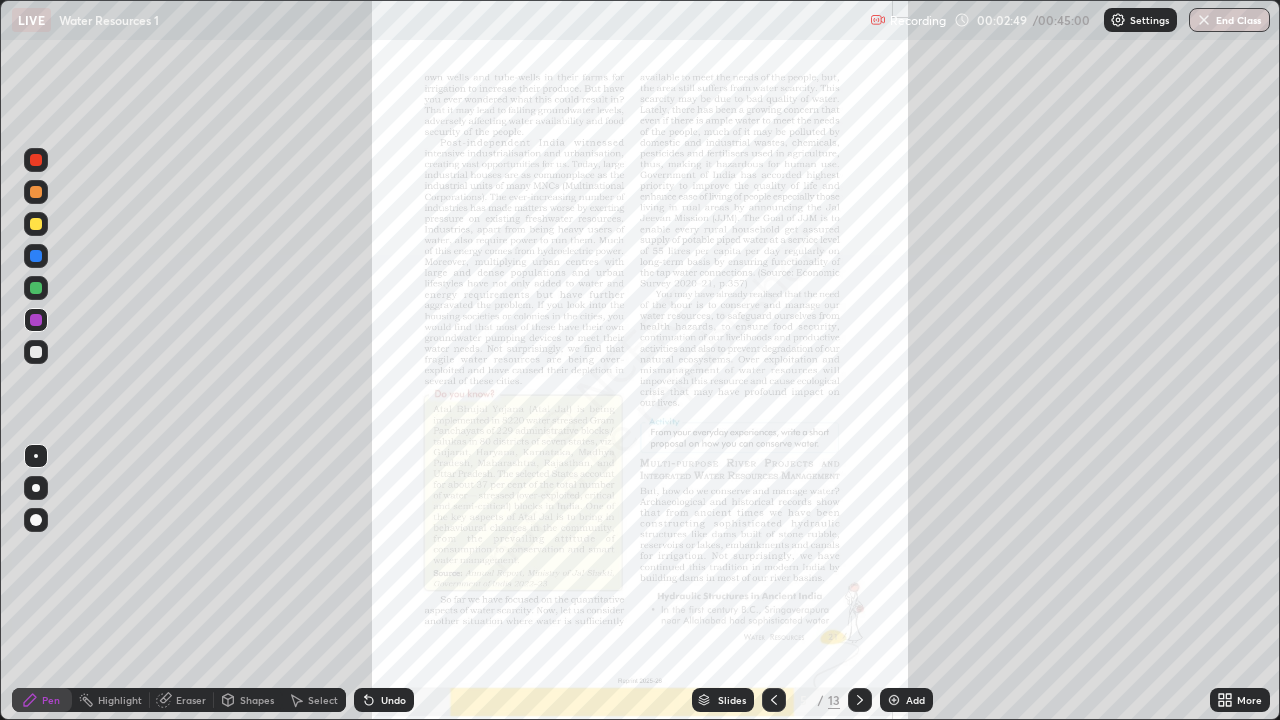 click on "Erase all" at bounding box center [36, 360] 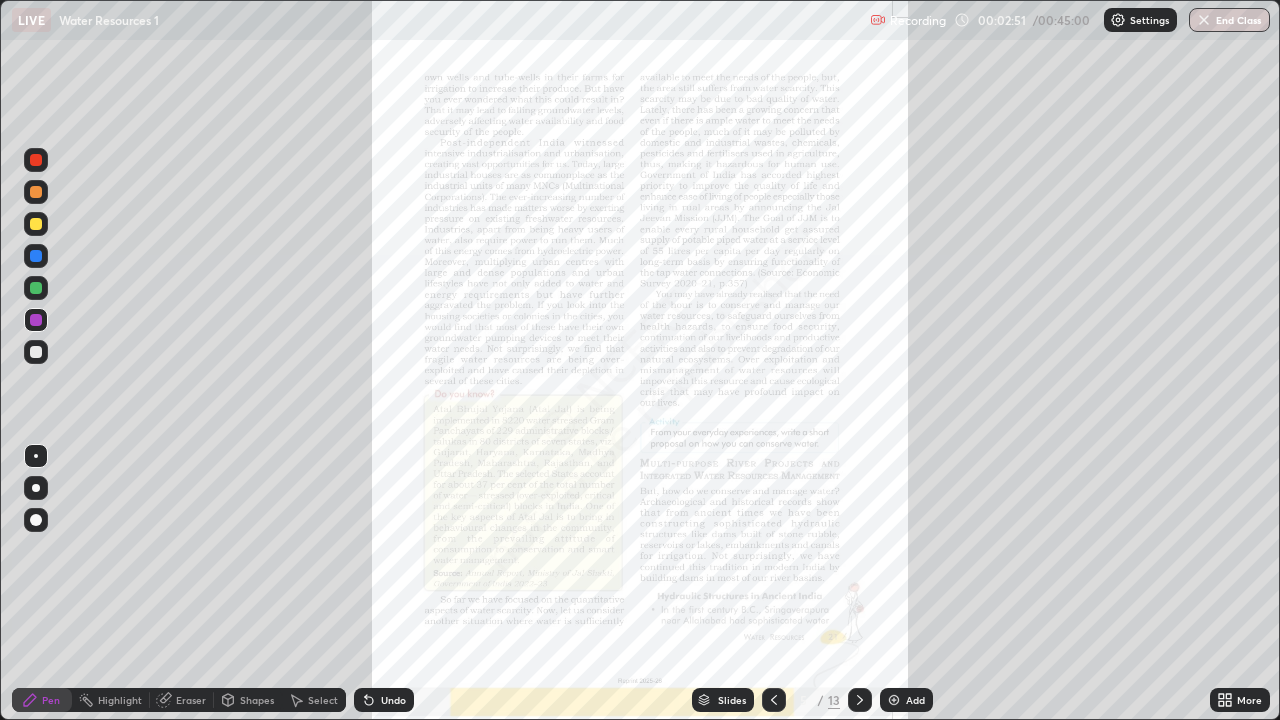 click 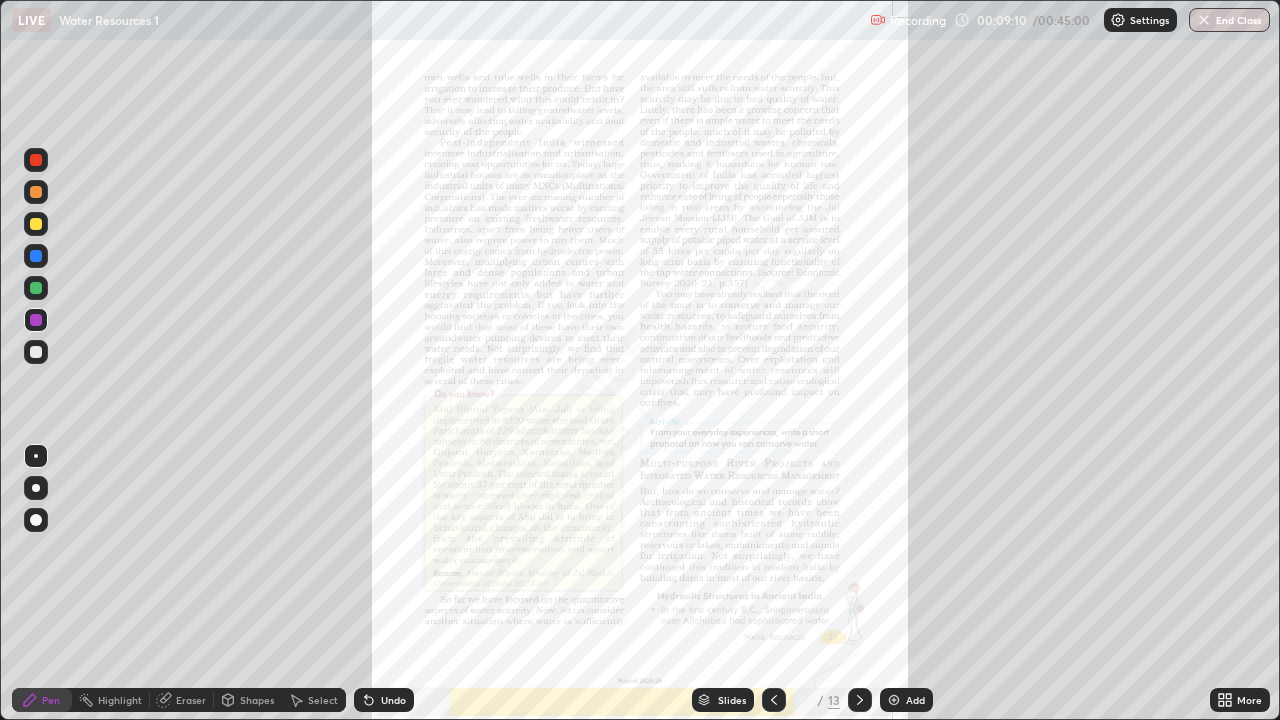 click on "Add" at bounding box center [906, 700] 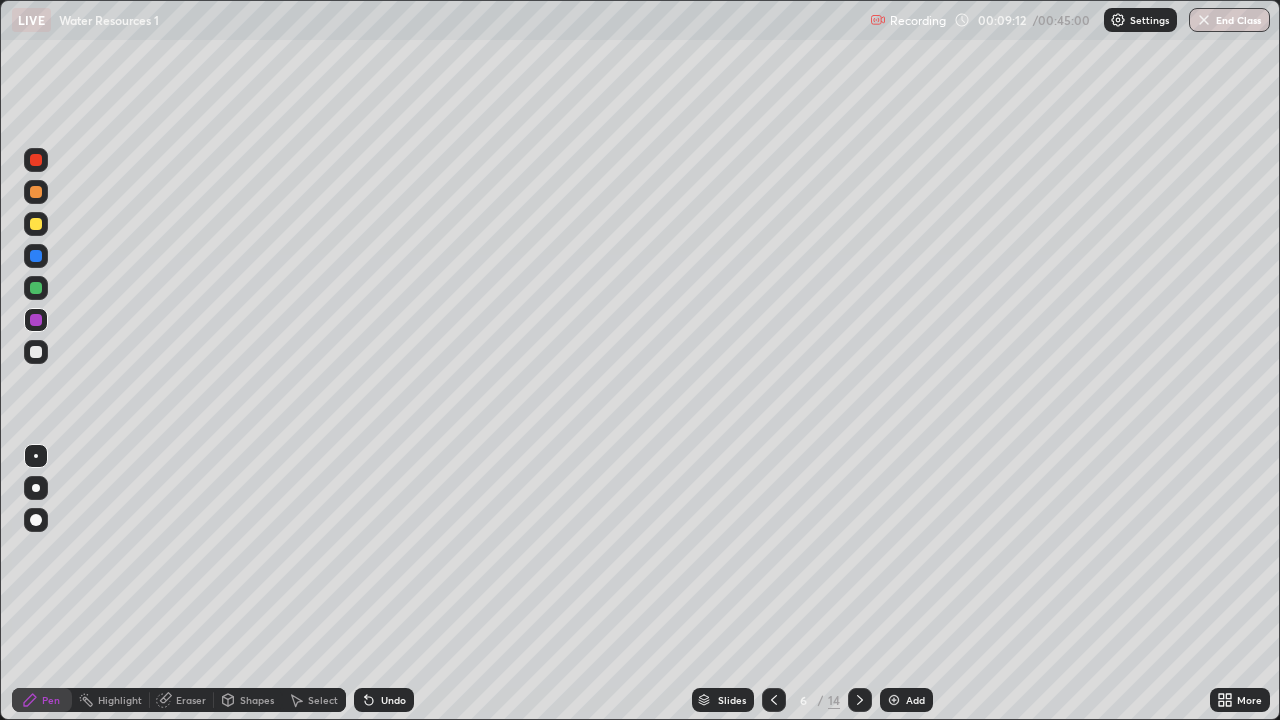 click at bounding box center (774, 700) 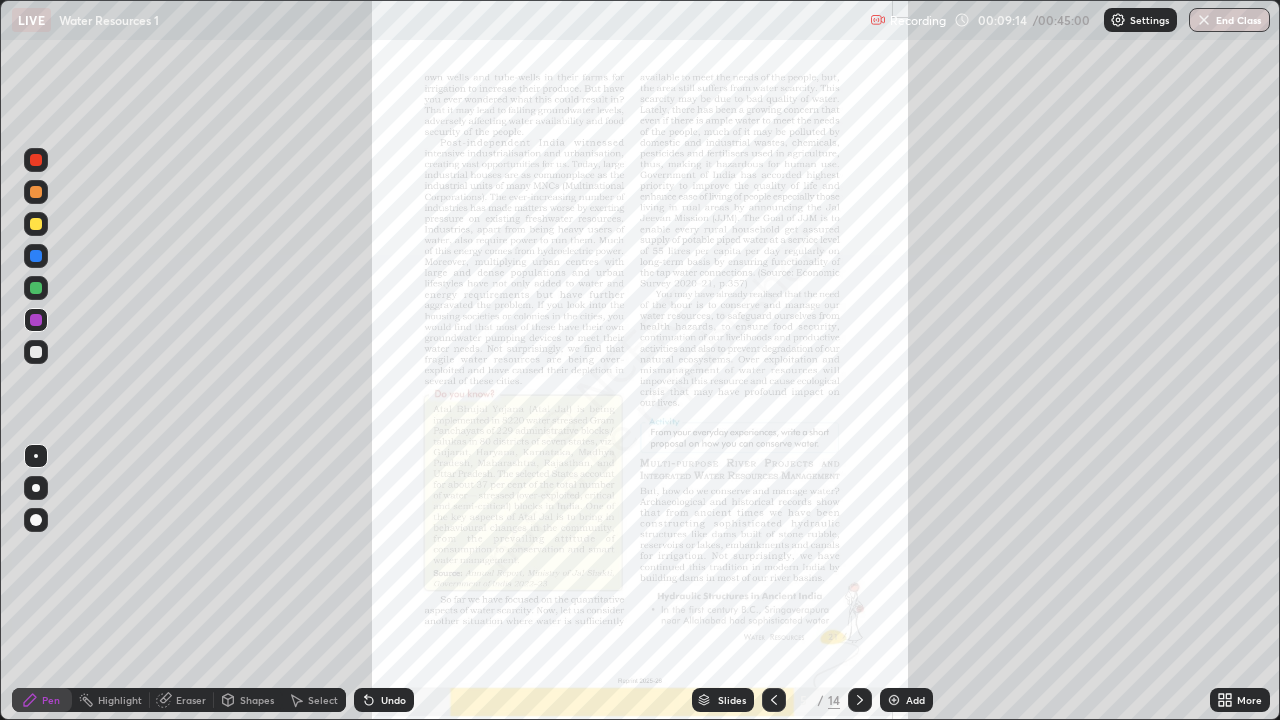 click on "More" at bounding box center (1249, 700) 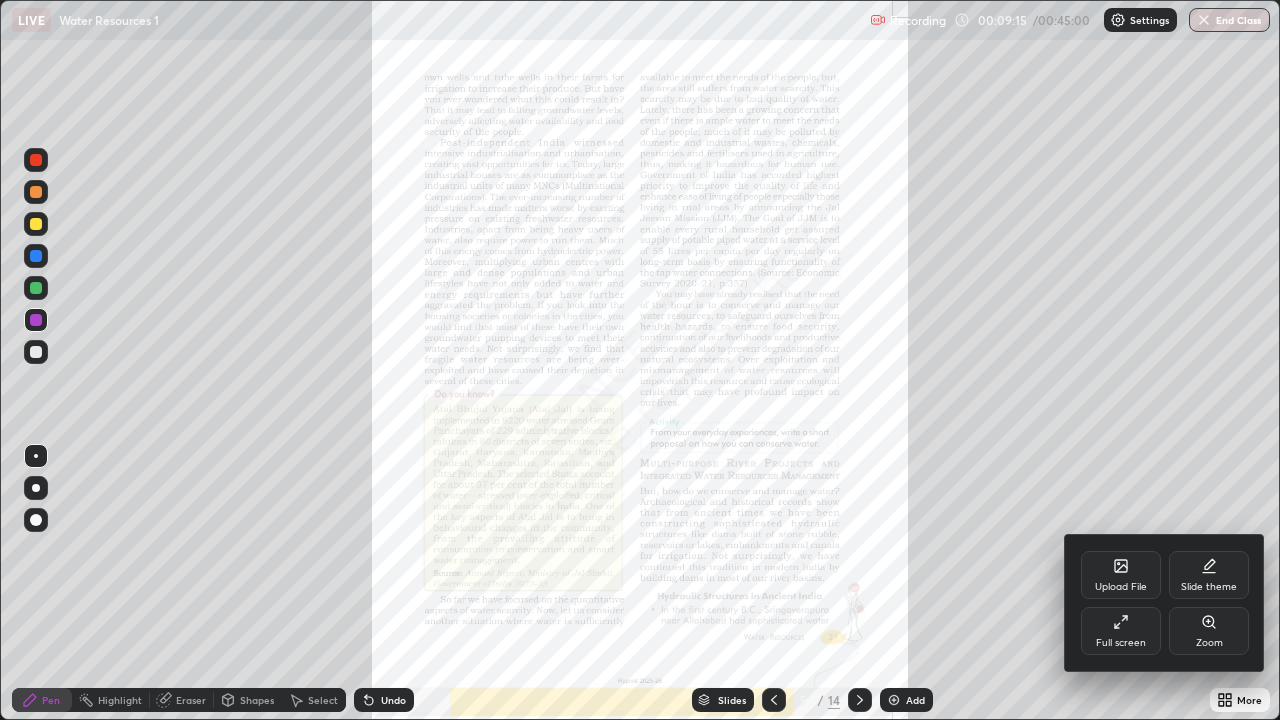 click 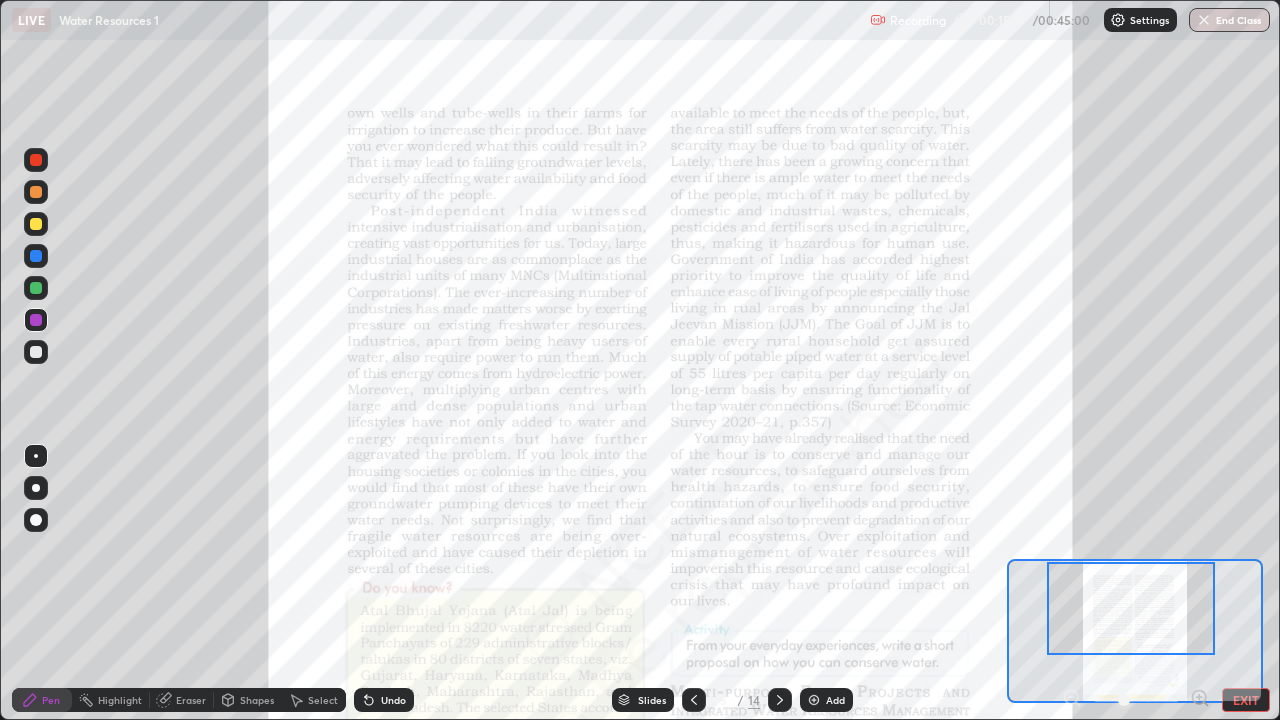 click 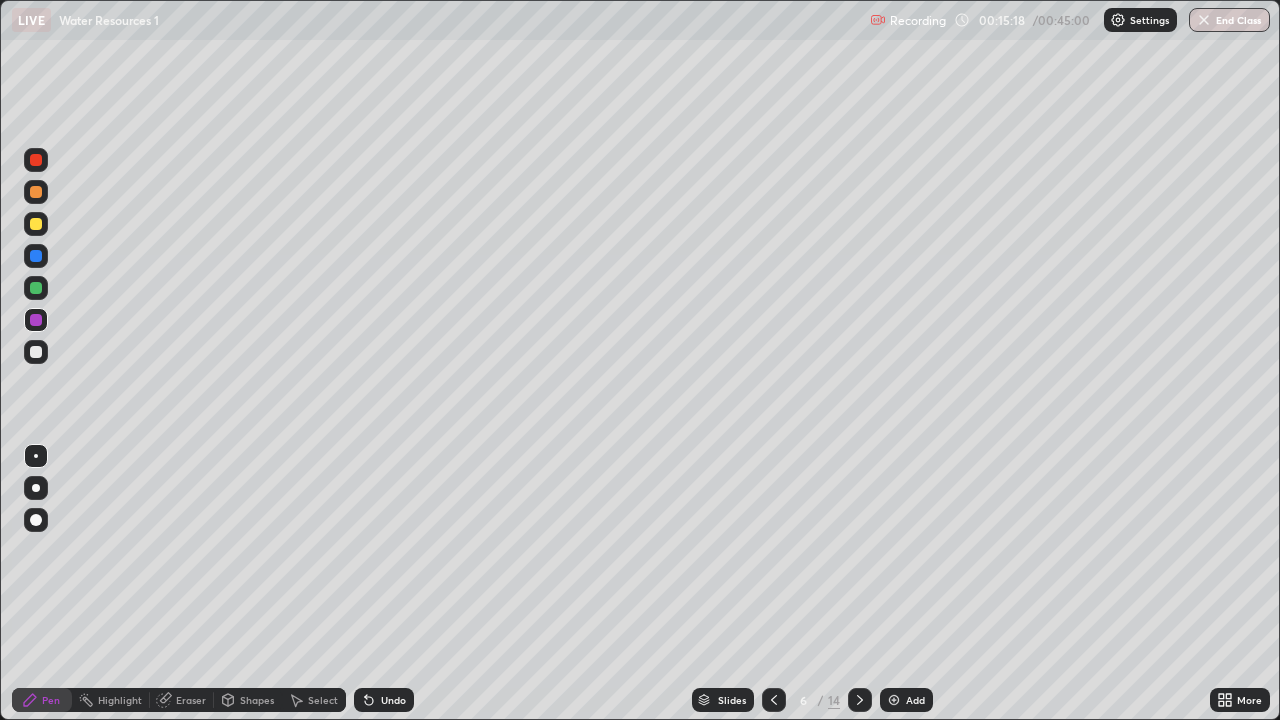click at bounding box center (774, 700) 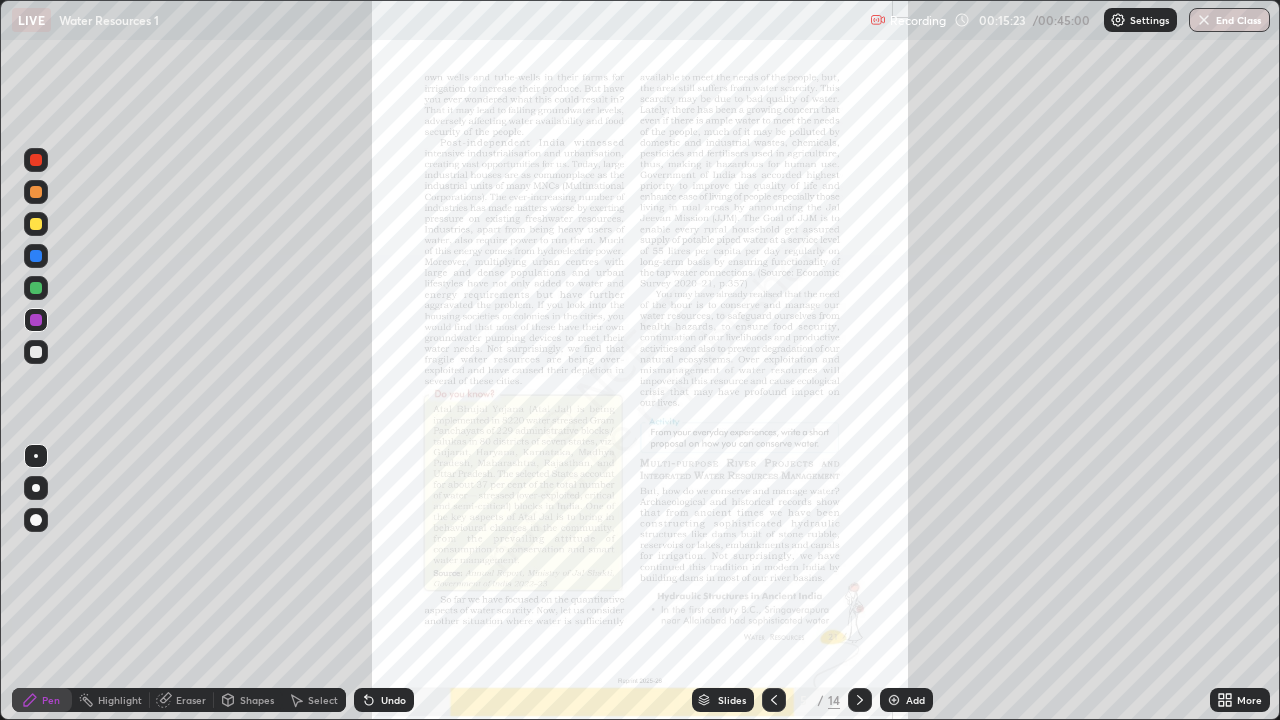 click on "More" at bounding box center [1249, 700] 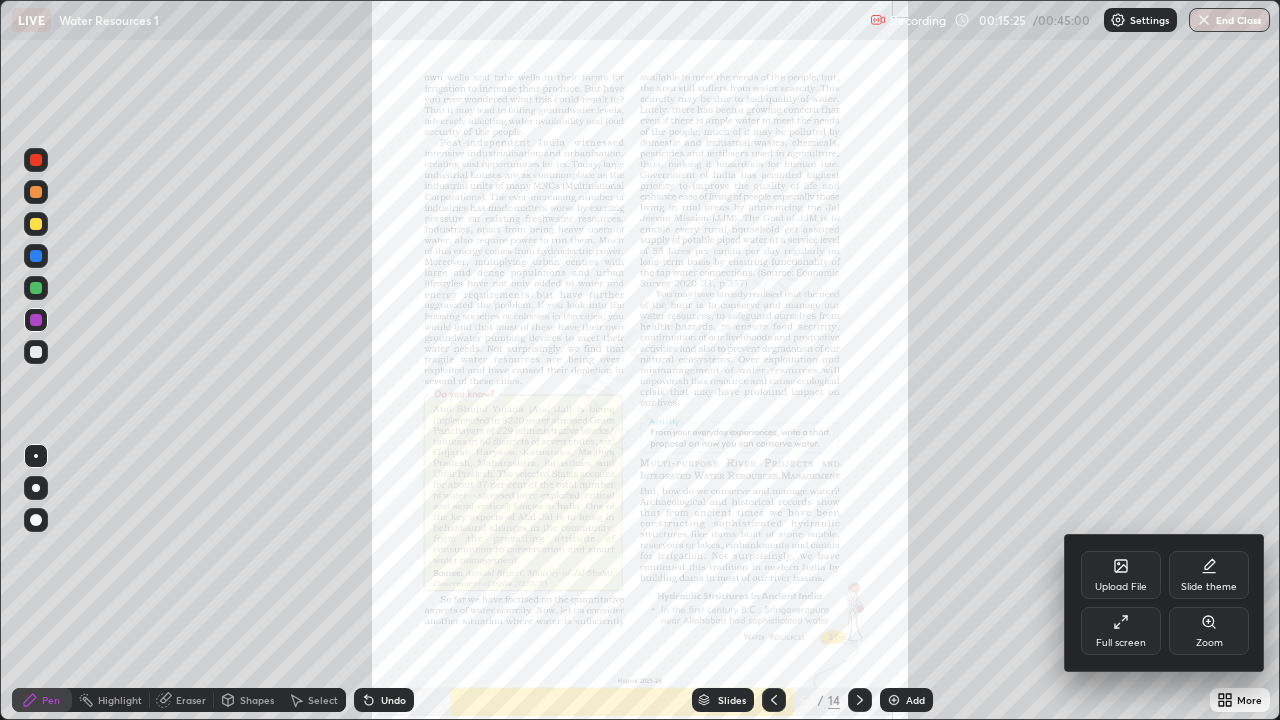 click 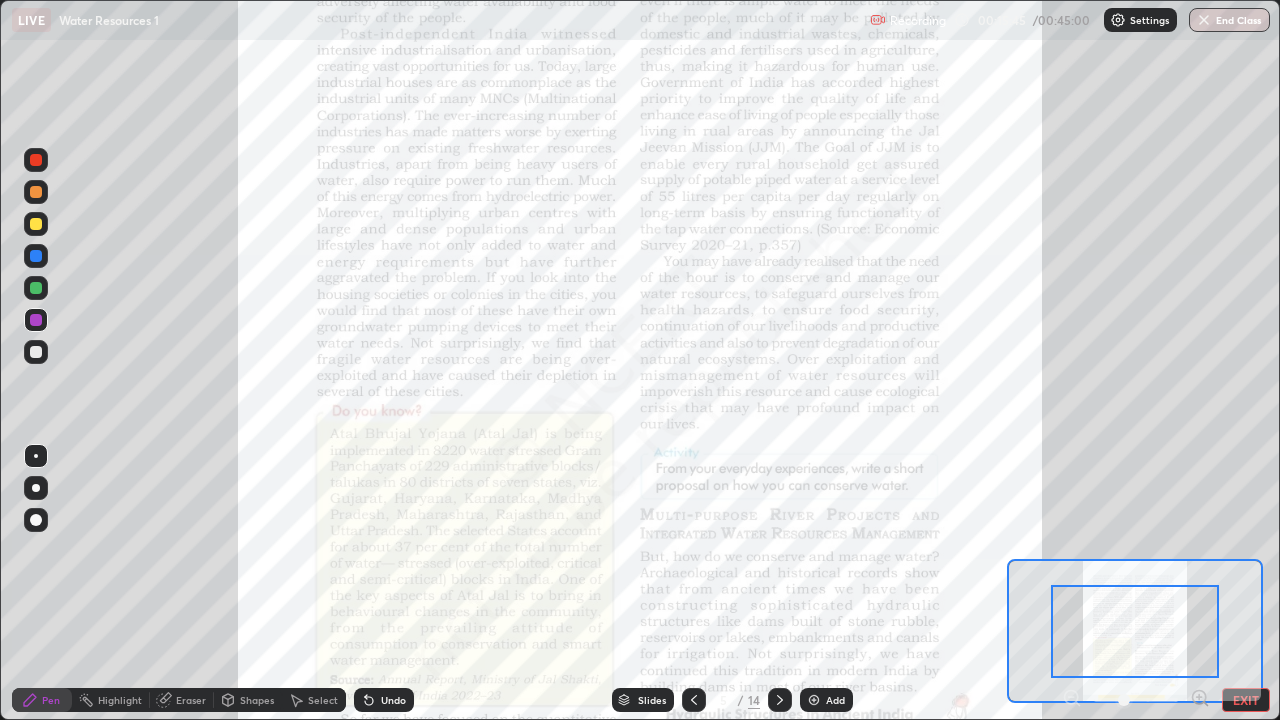 click on "Add" at bounding box center (826, 700) 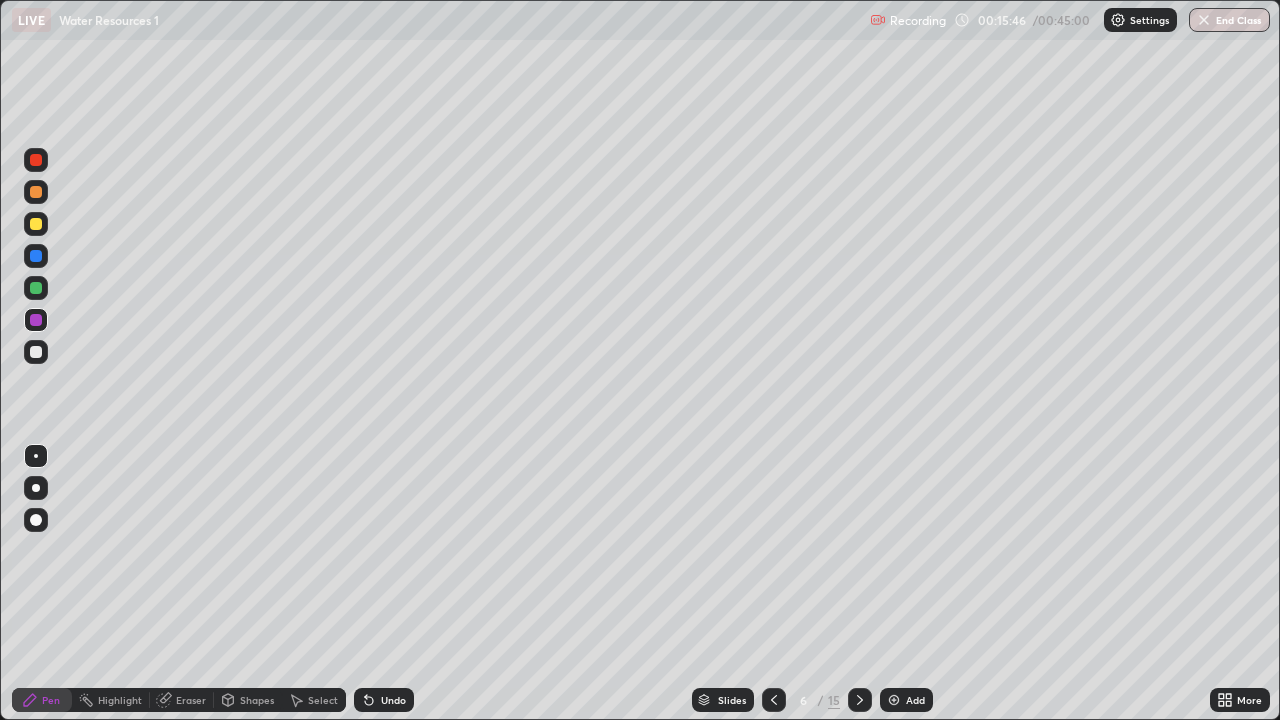click 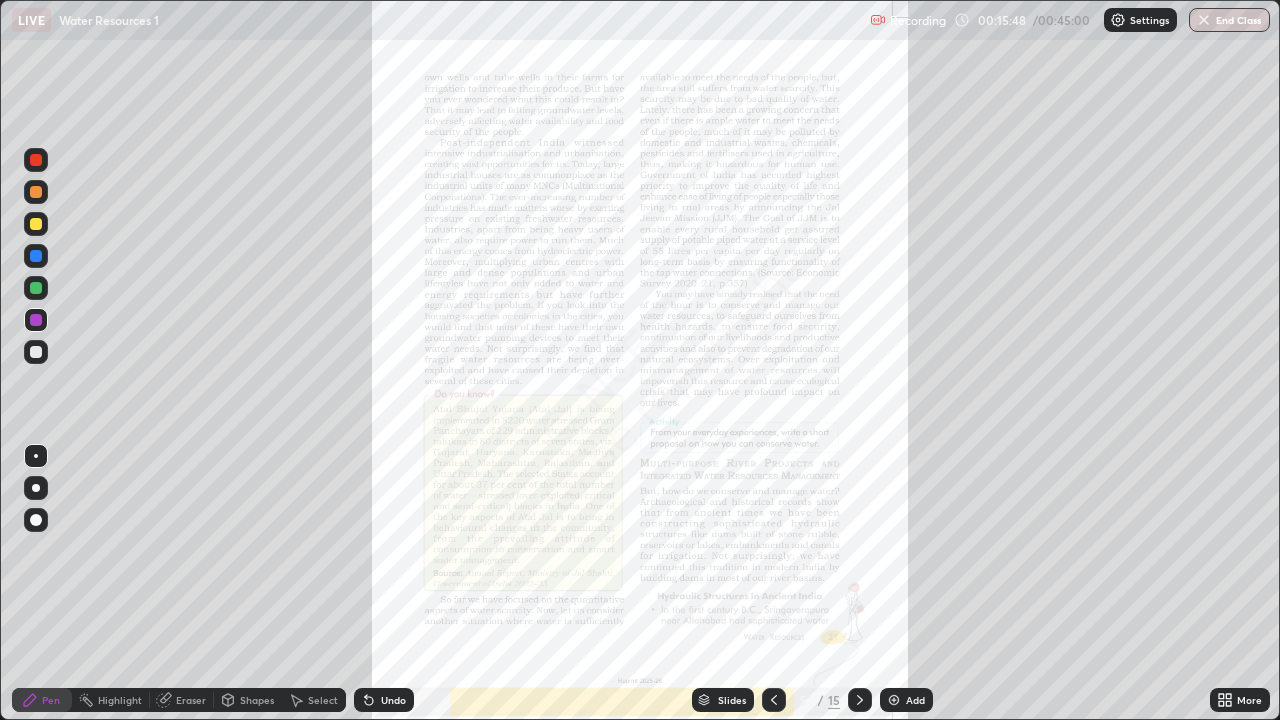 click 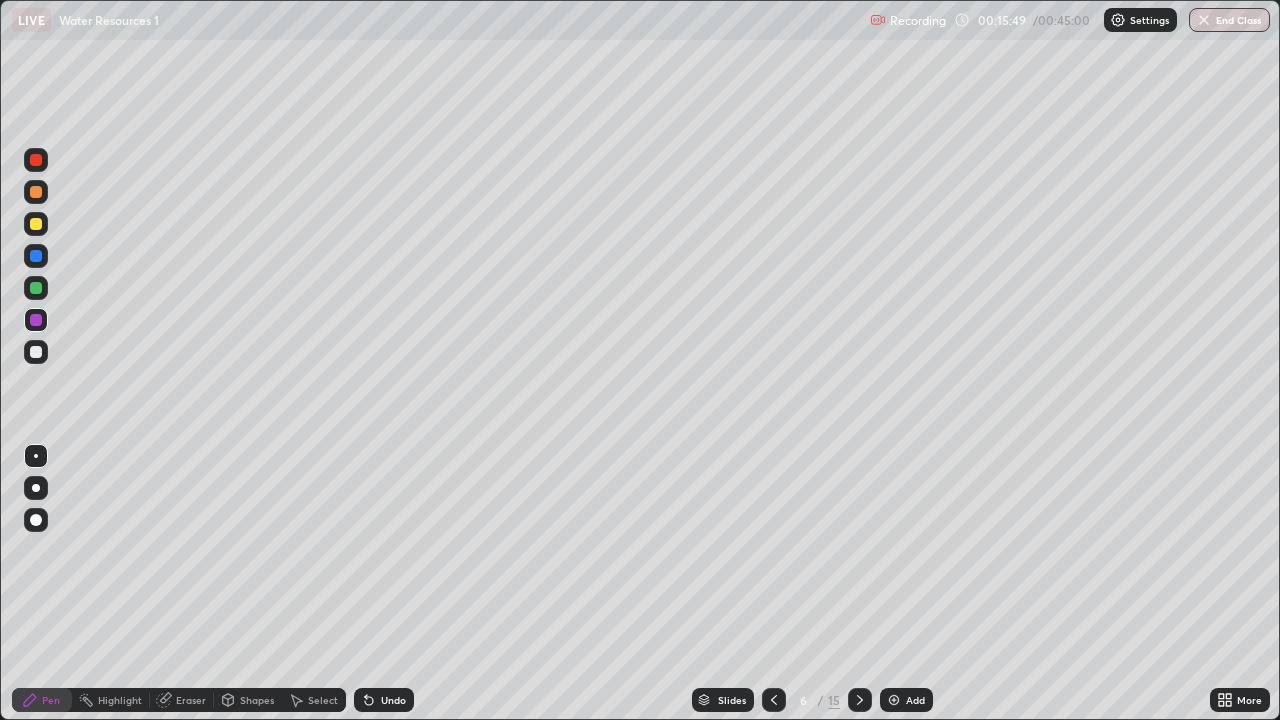 click 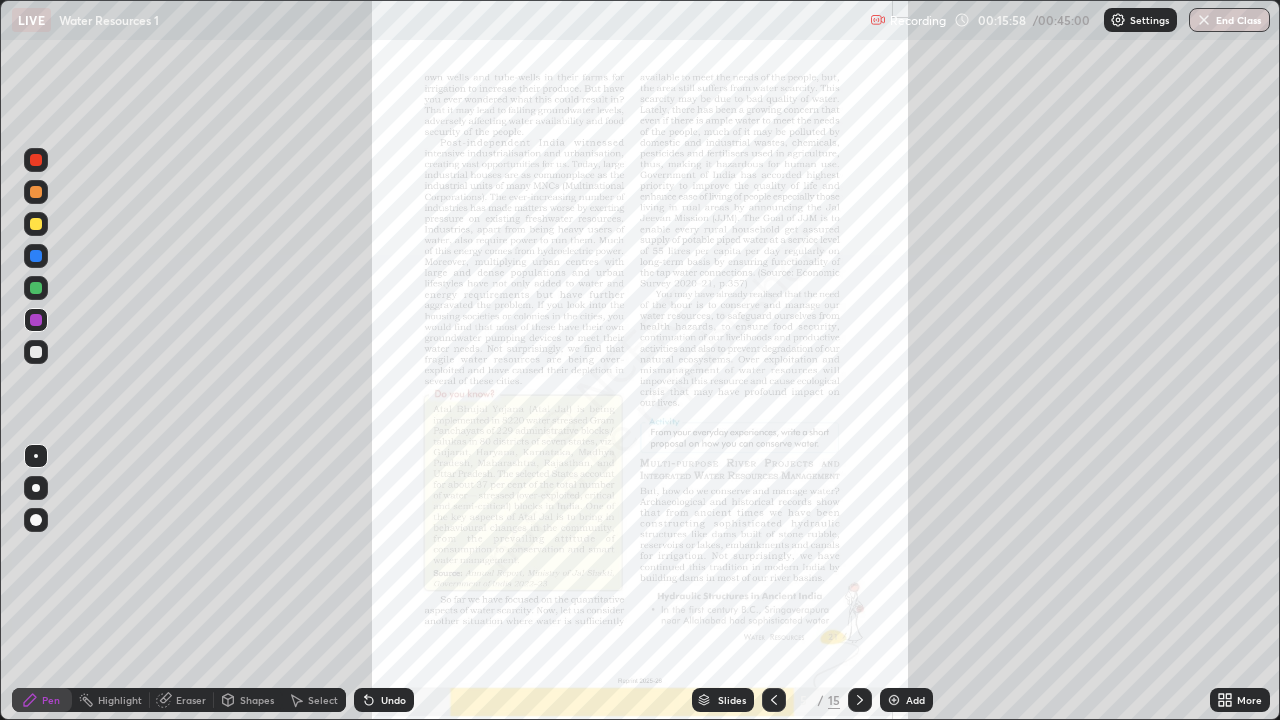 click 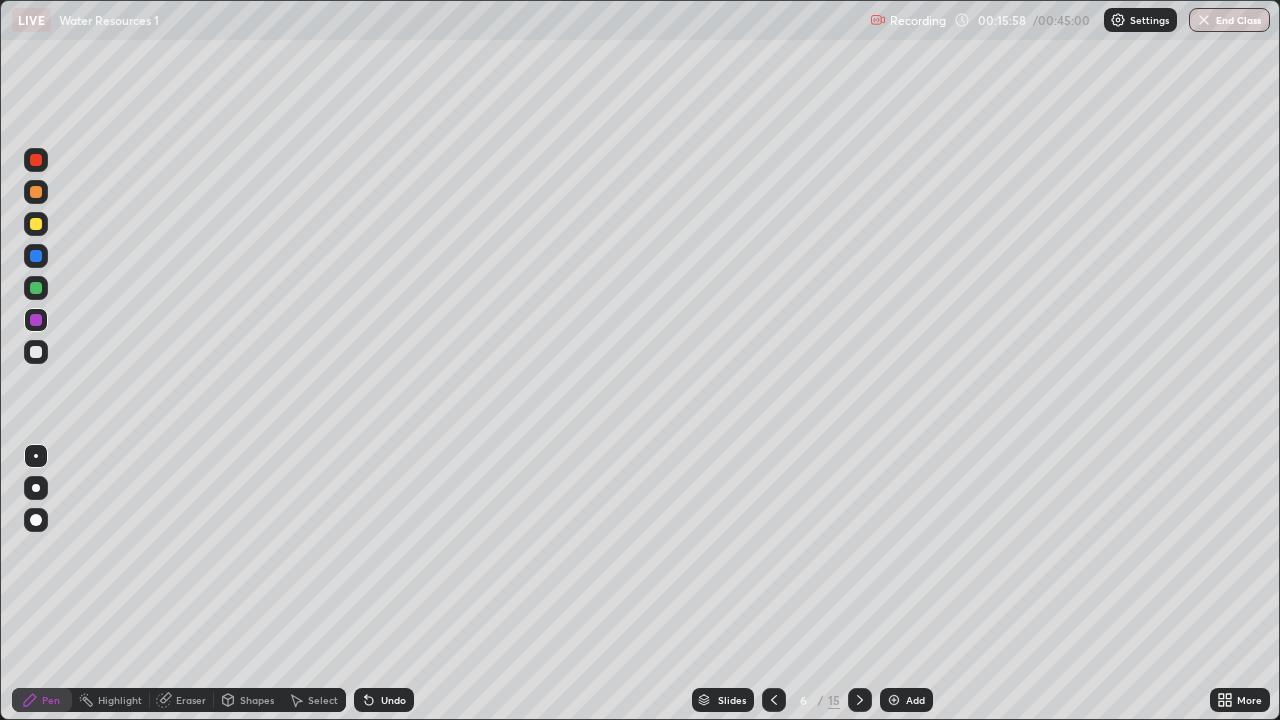 click 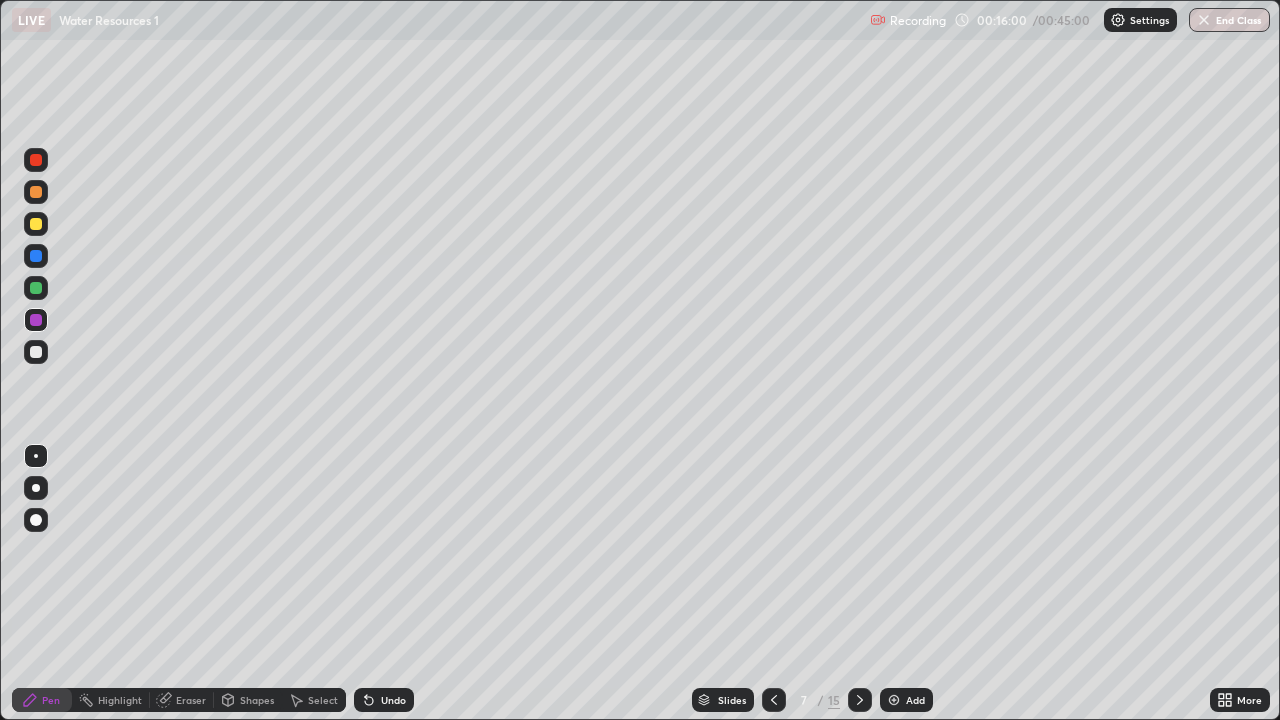 click 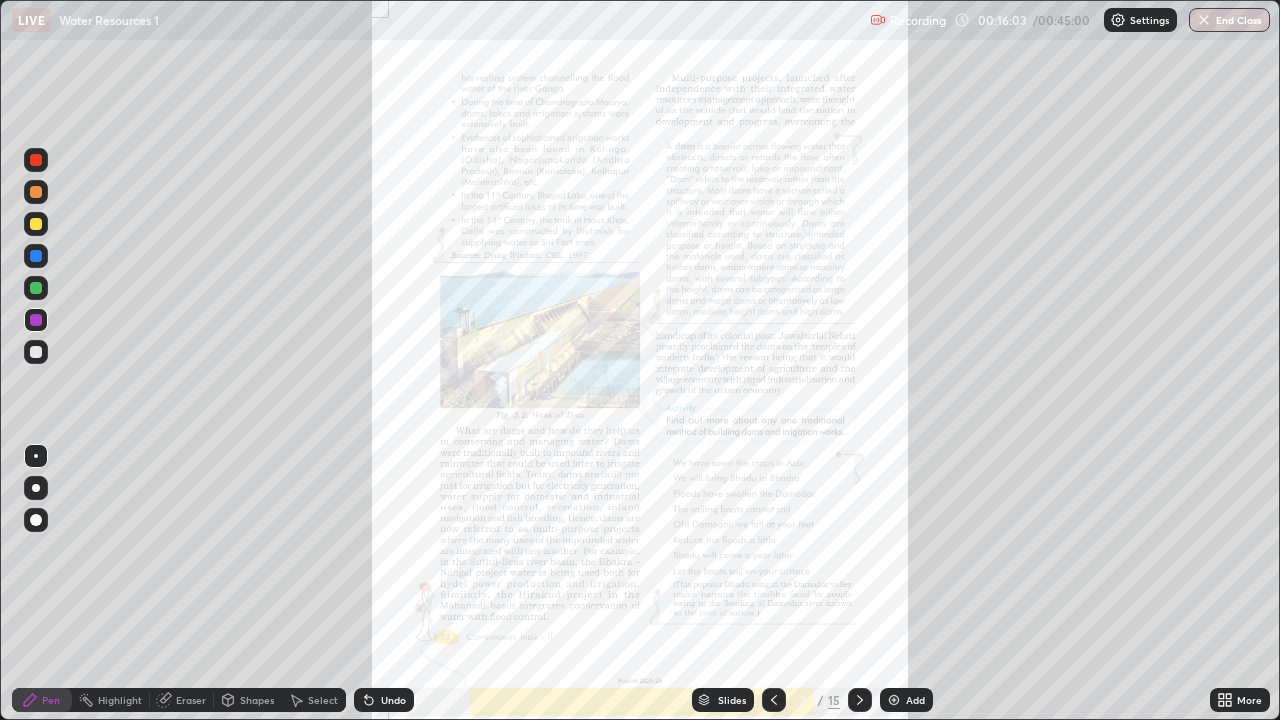 click on "More" at bounding box center (1240, 700) 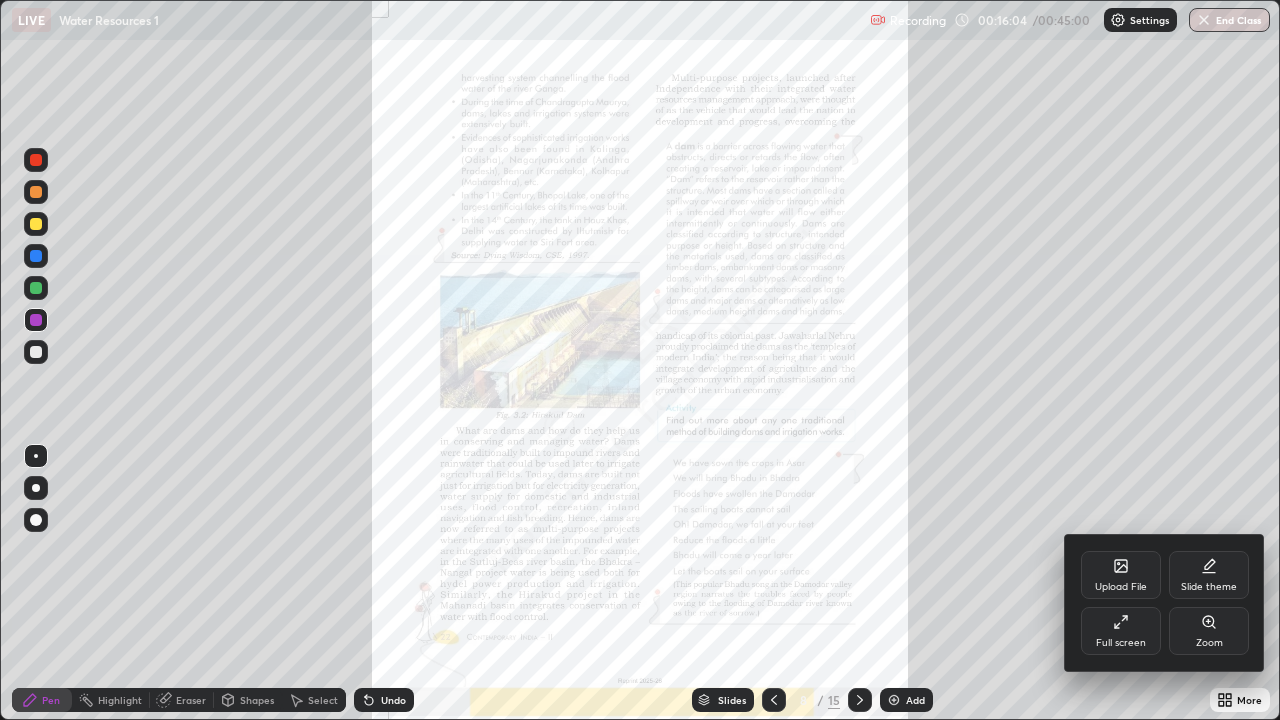 click 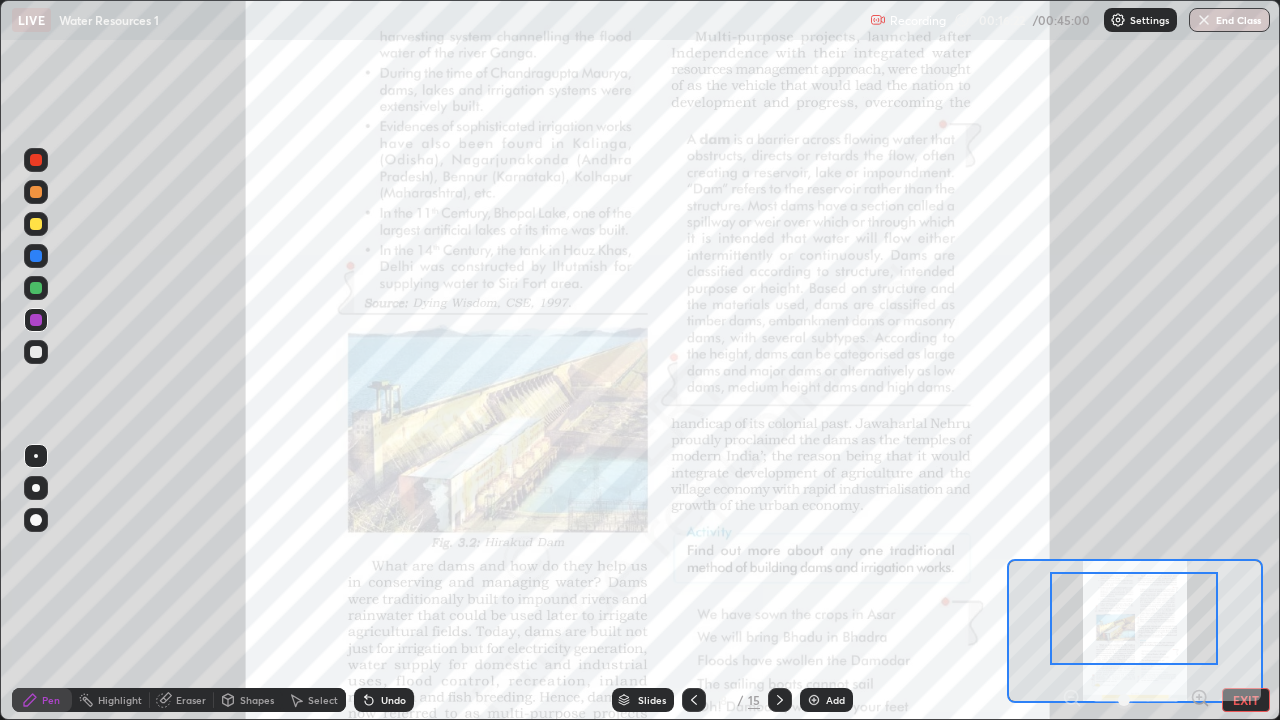 click at bounding box center [1134, 618] 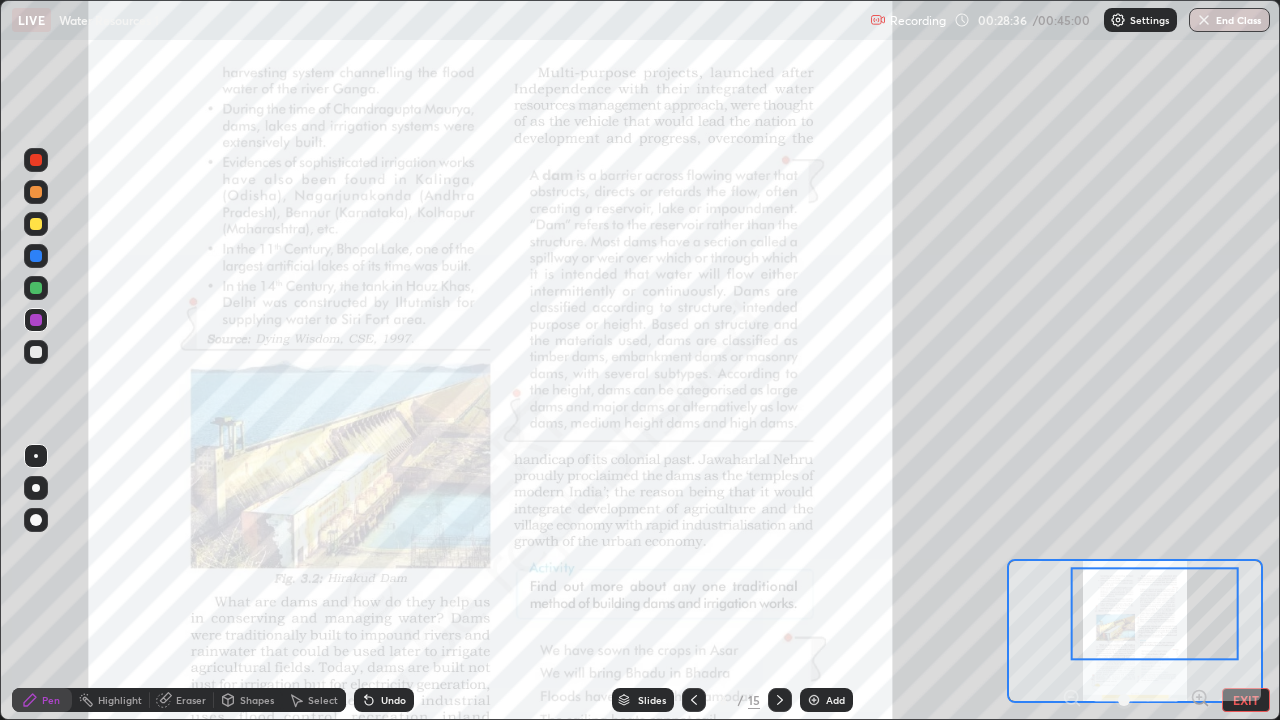 click 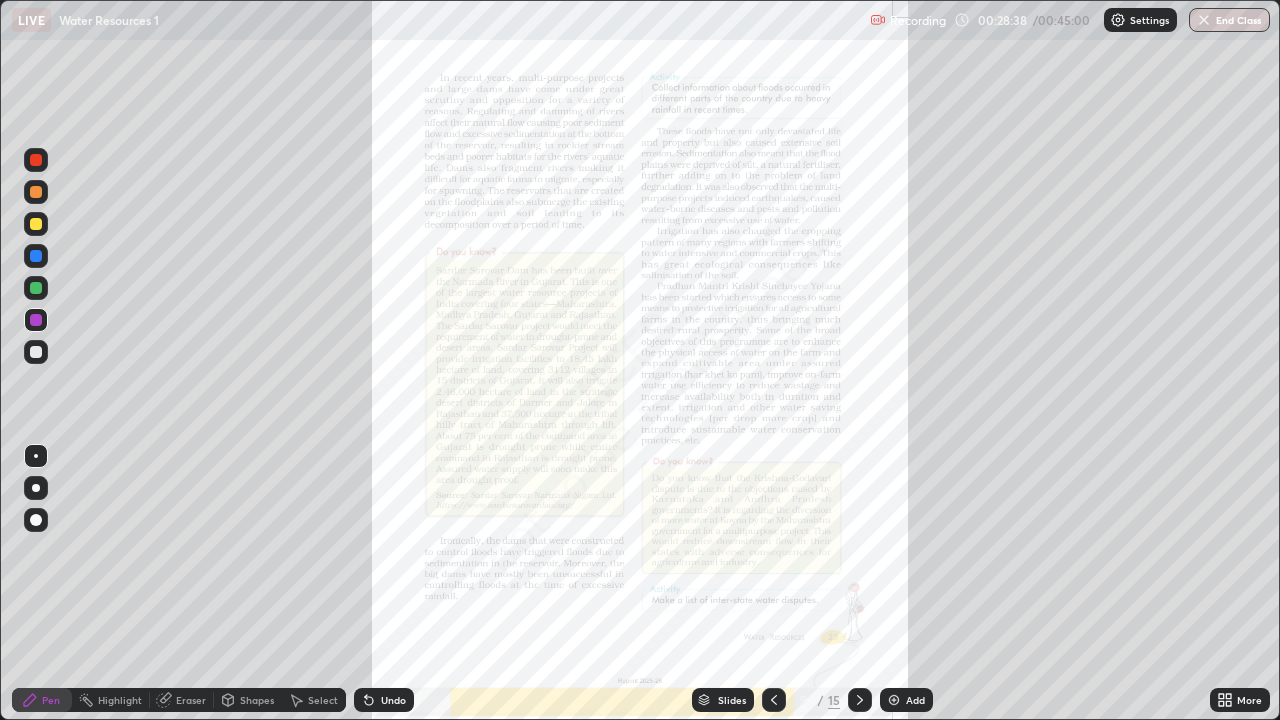 click on "More" at bounding box center [1240, 700] 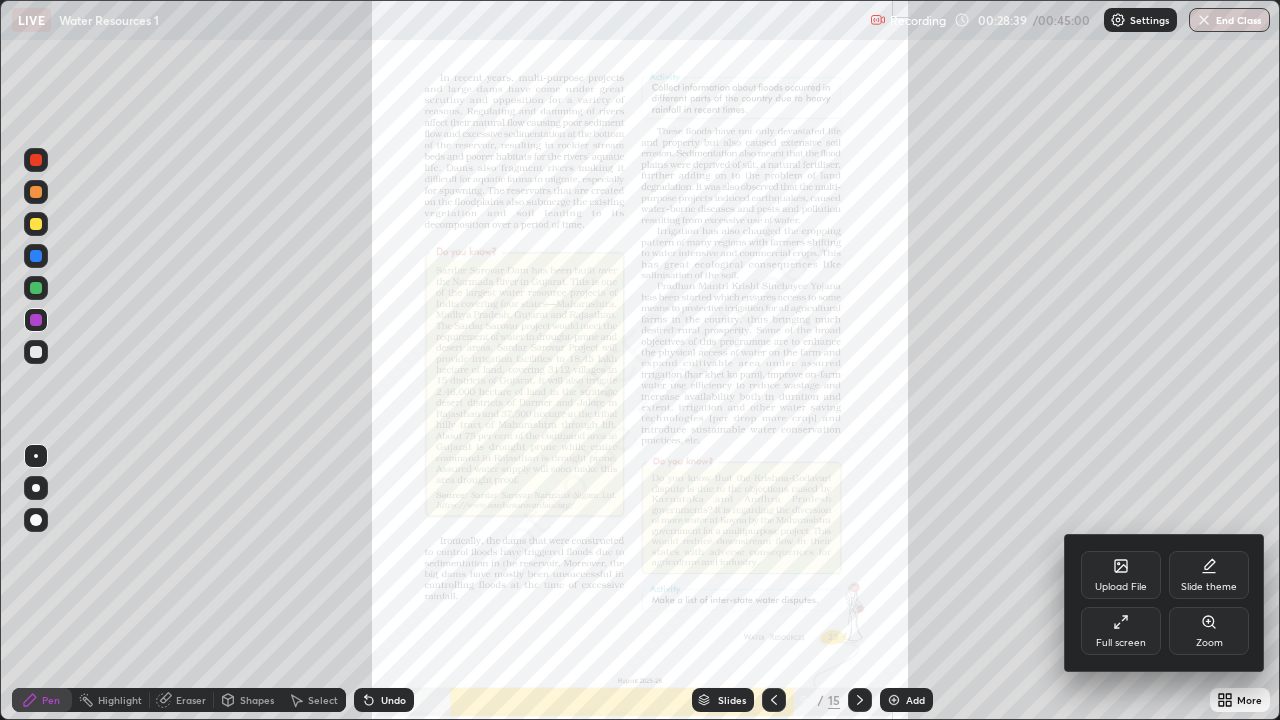 click on "Zoom" at bounding box center (1209, 631) 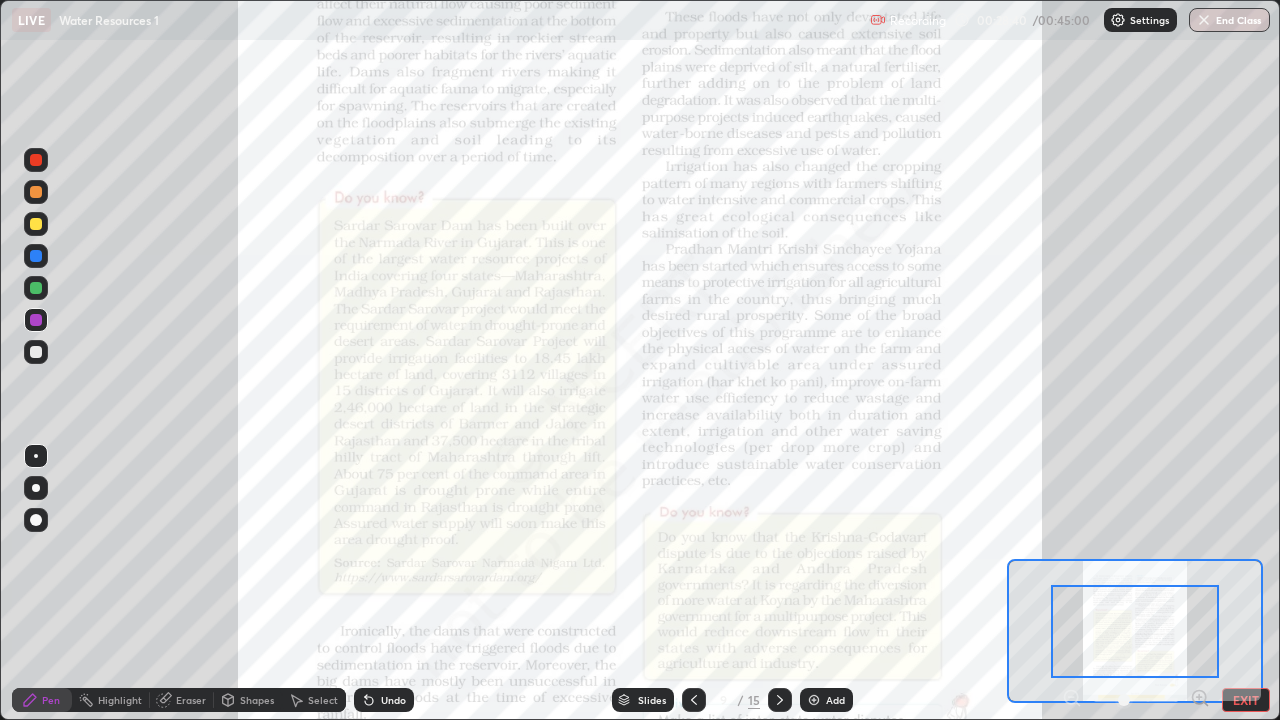 click 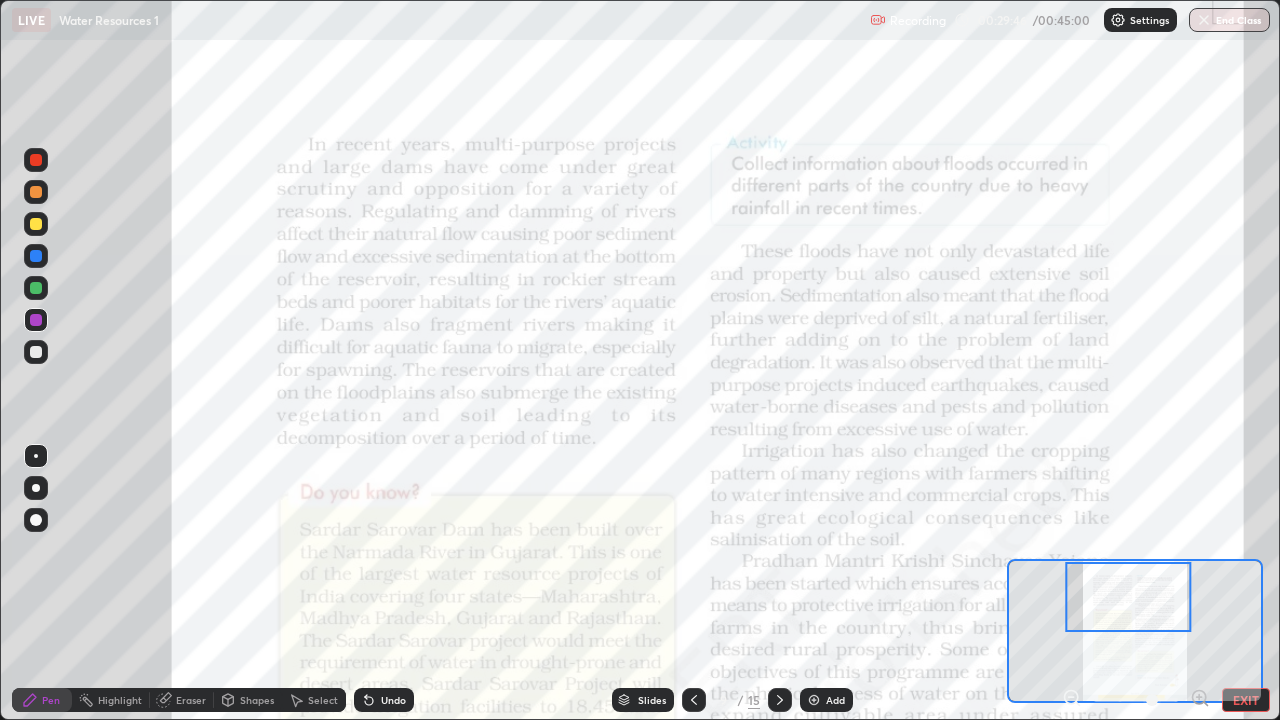 click 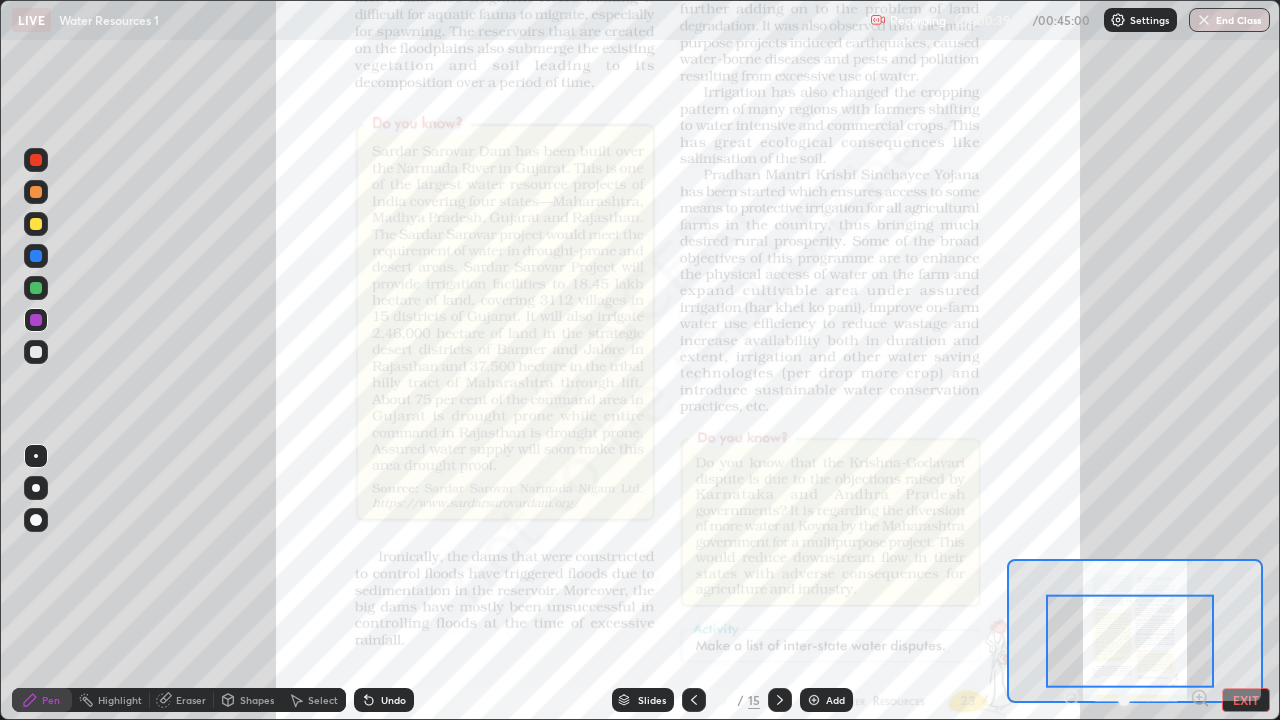 click 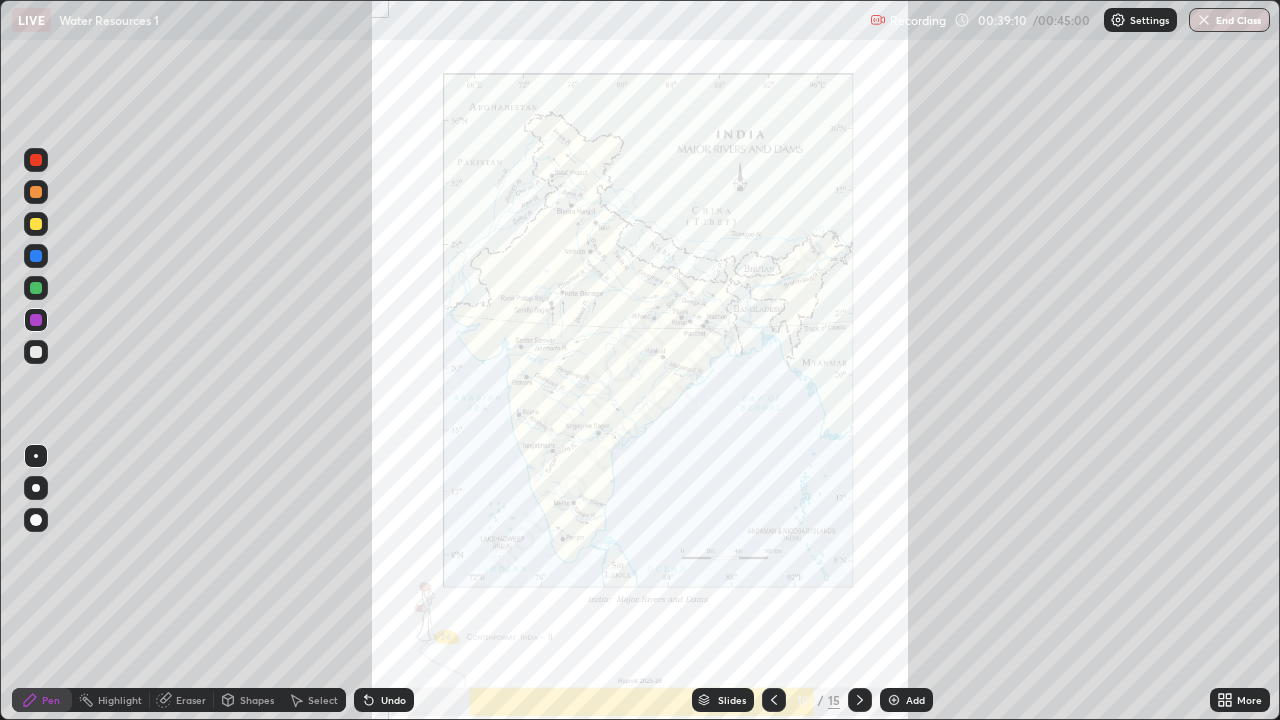 click 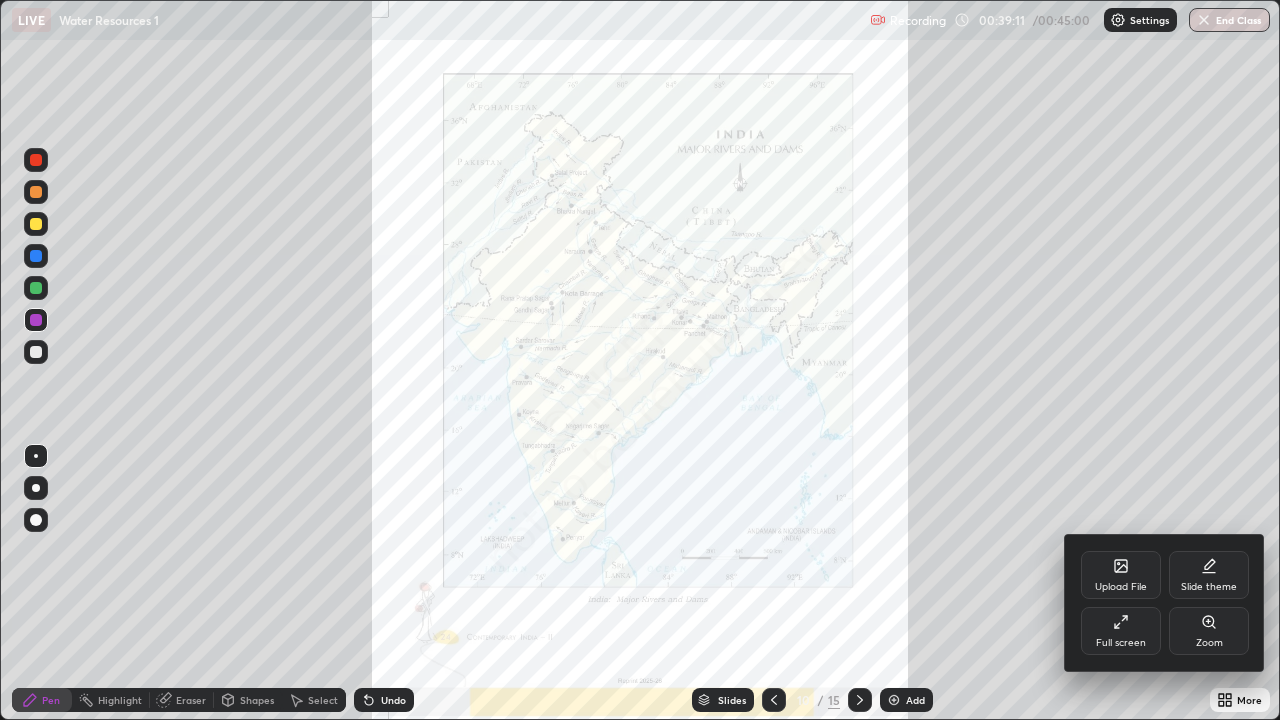 click on "Zoom" at bounding box center (1209, 631) 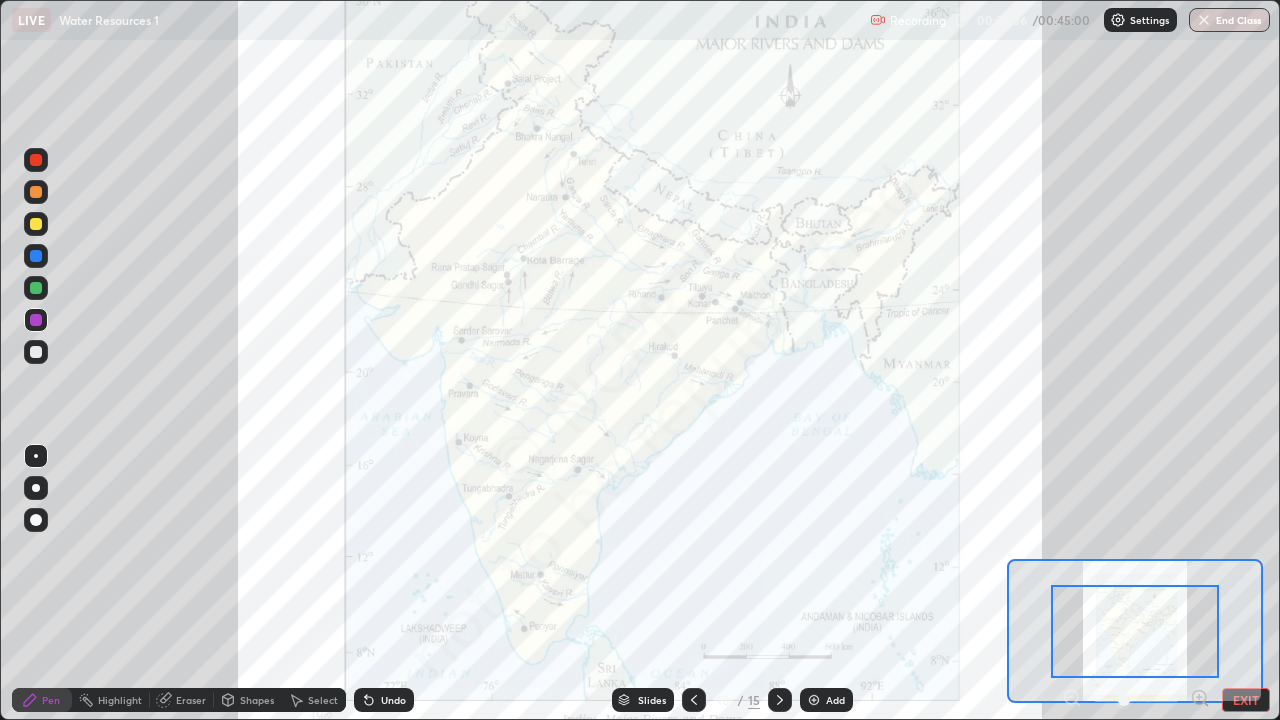 click on "Select" at bounding box center (323, 700) 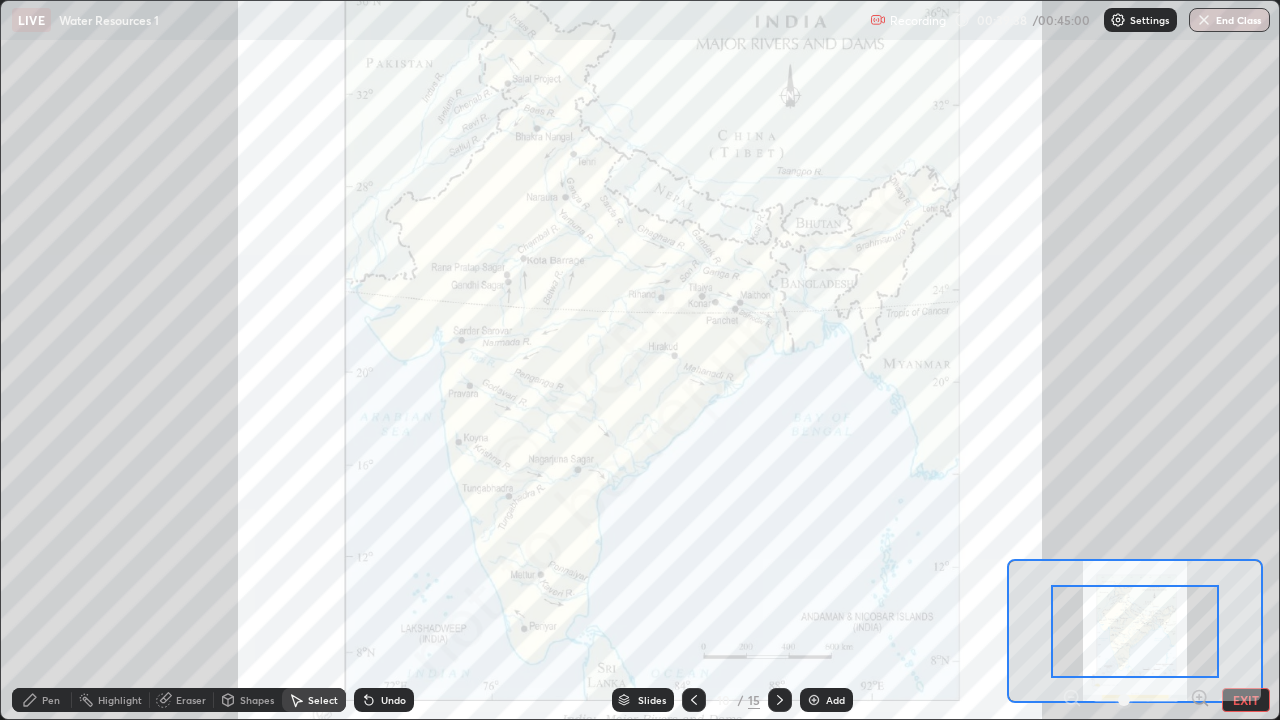 click 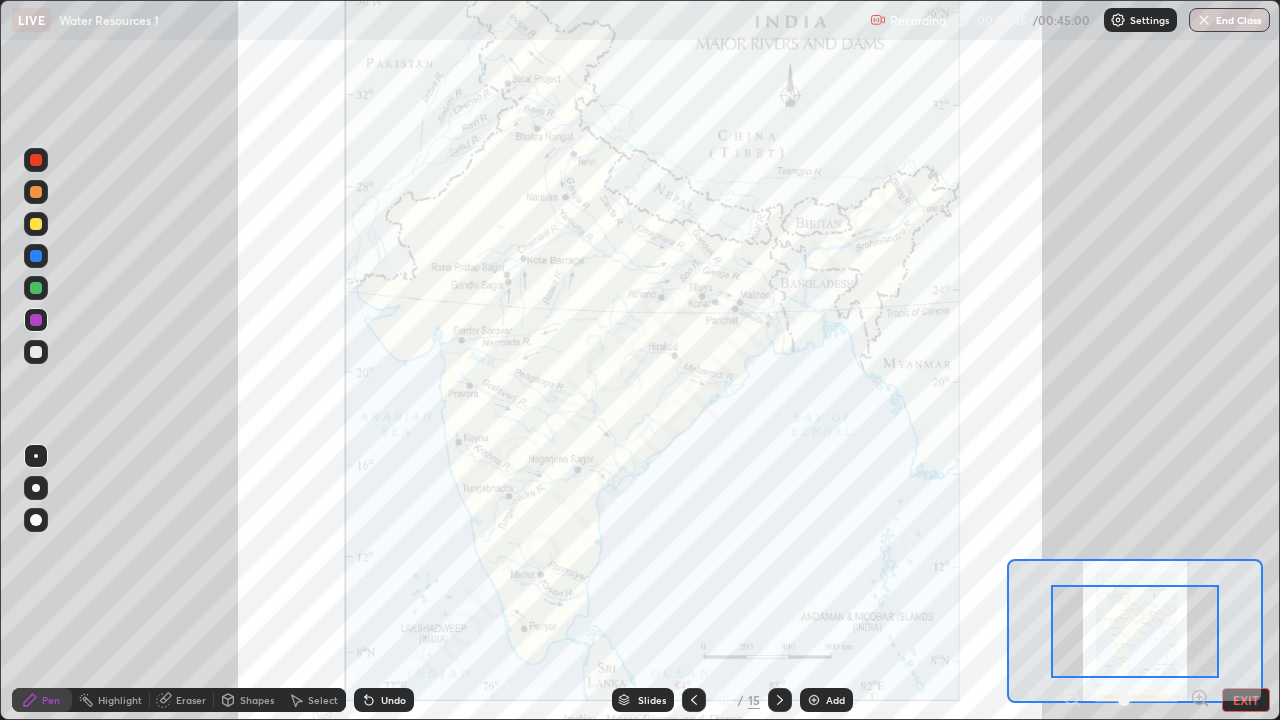 click on "Pen" at bounding box center [51, 700] 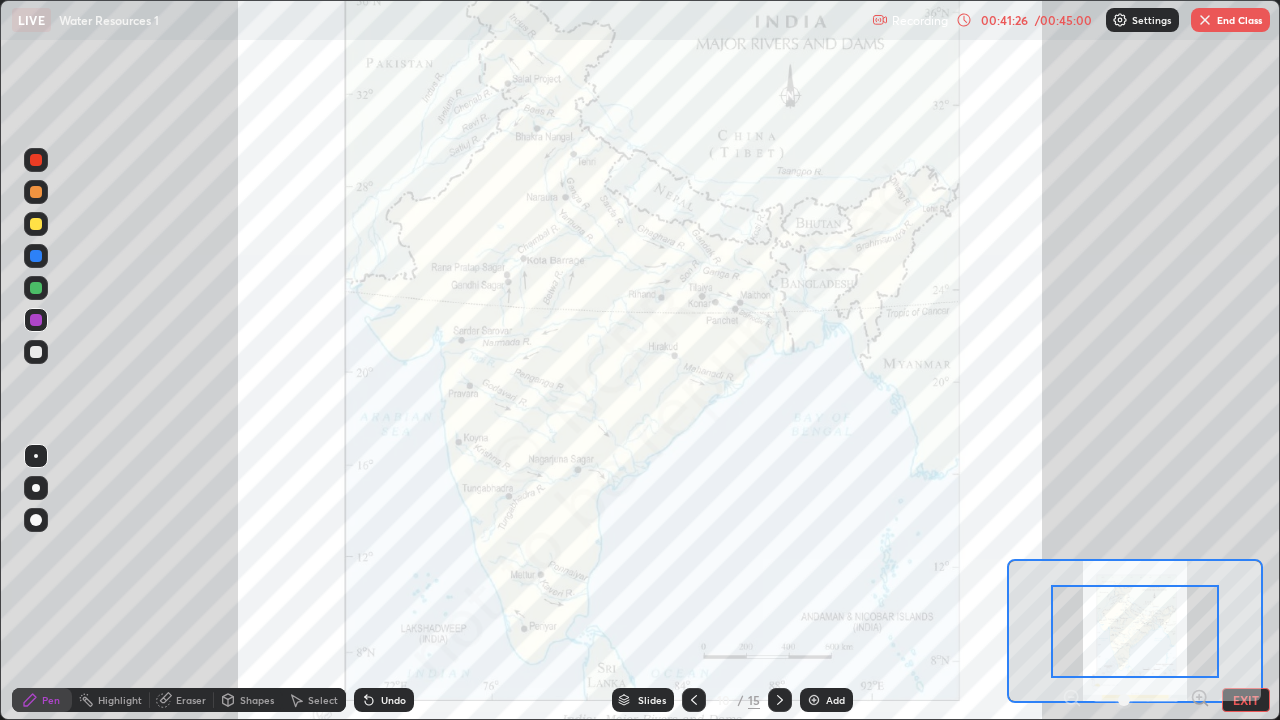 click 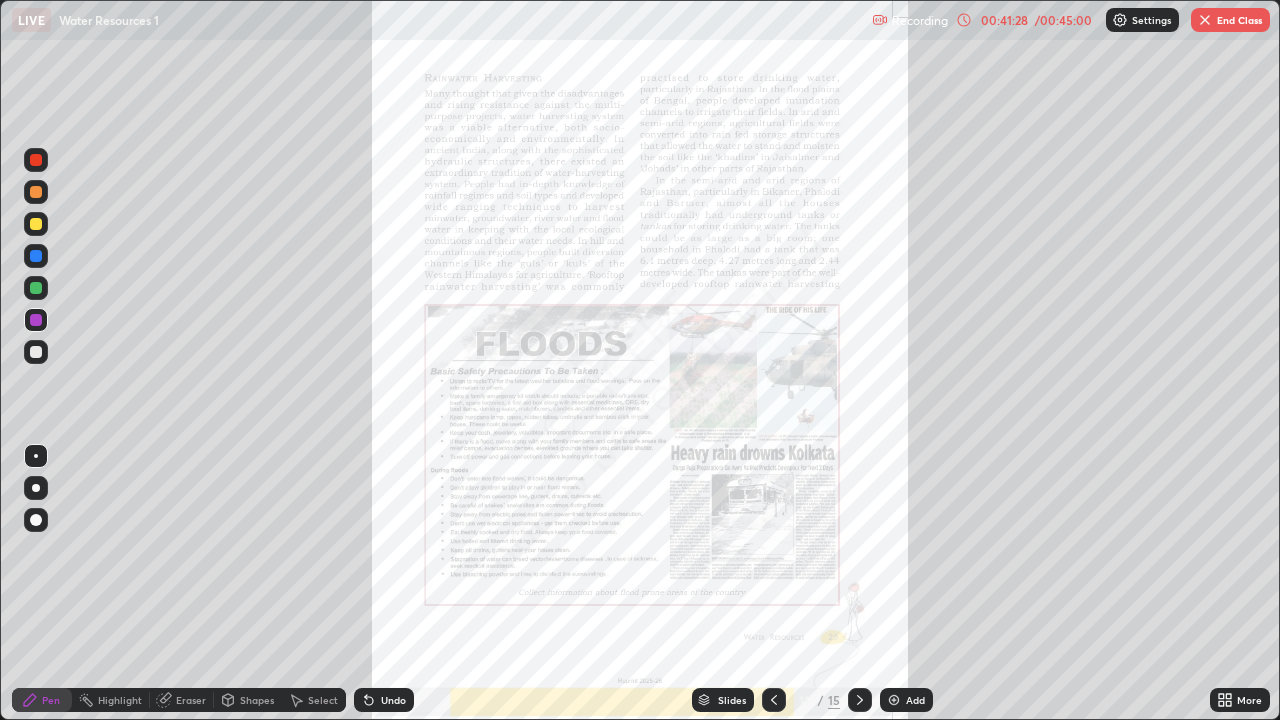 click on "More" at bounding box center (1240, 700) 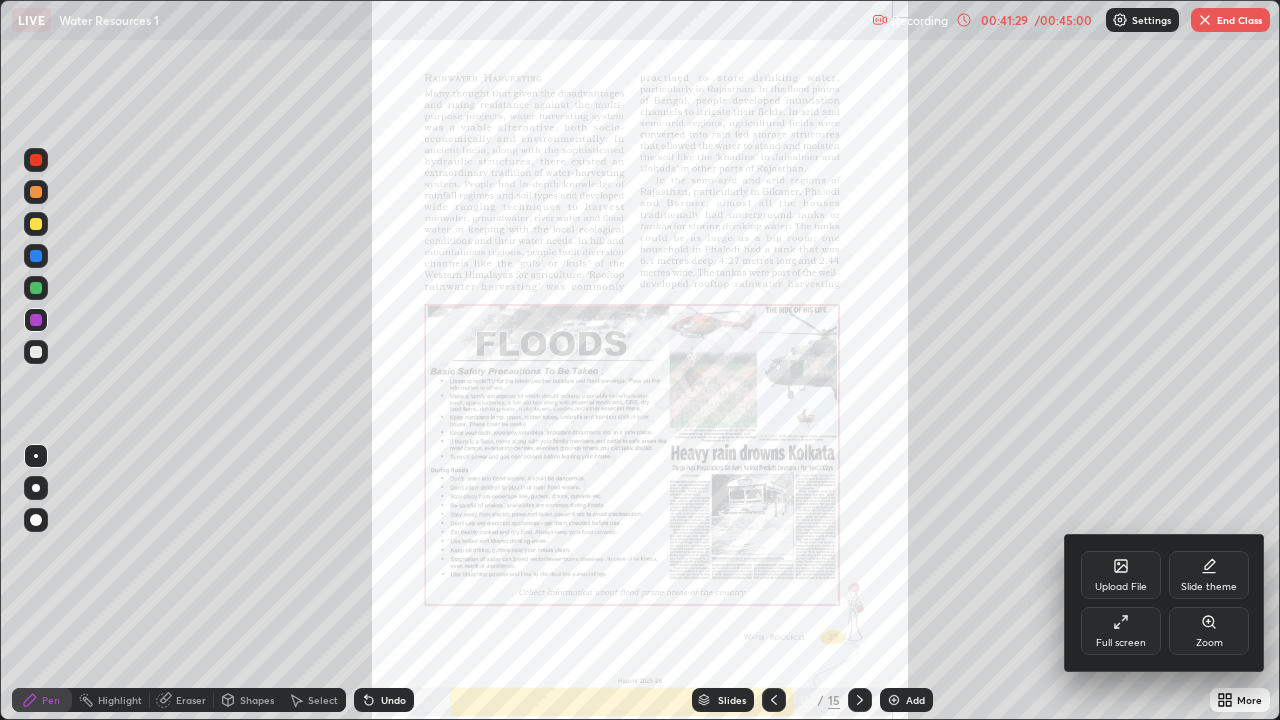 click 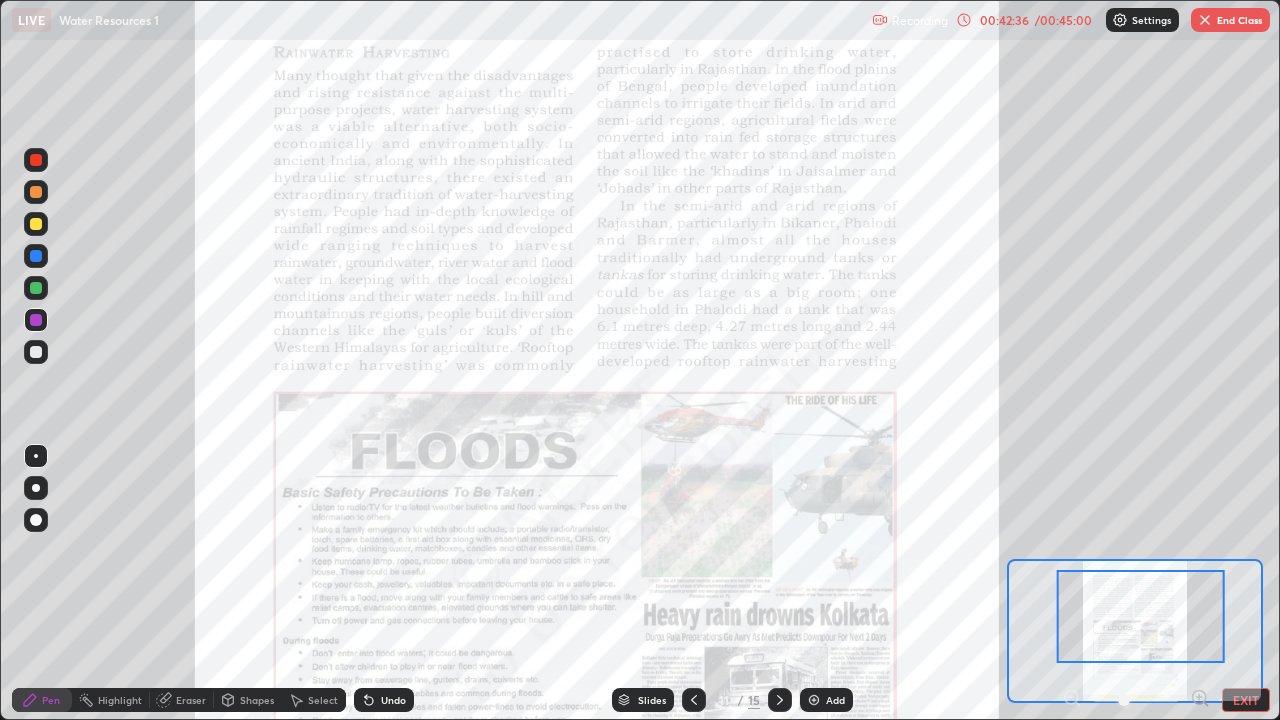 click 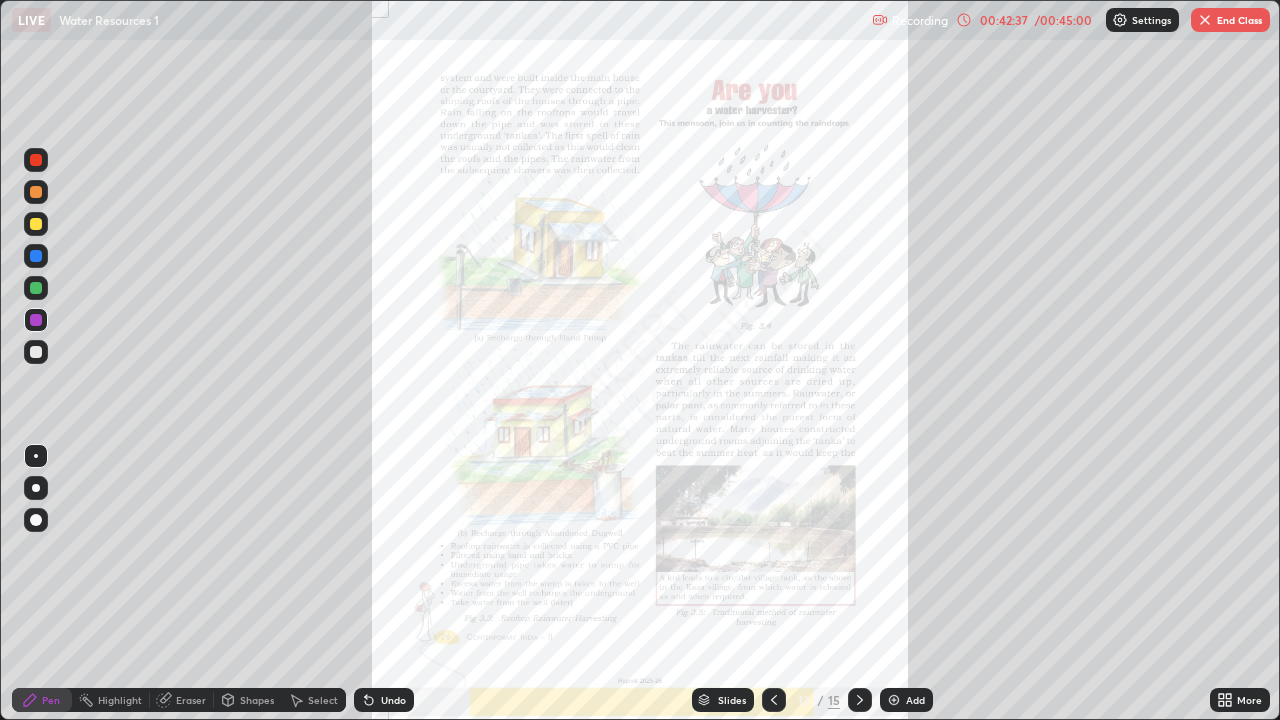 click on "More" at bounding box center [1240, 700] 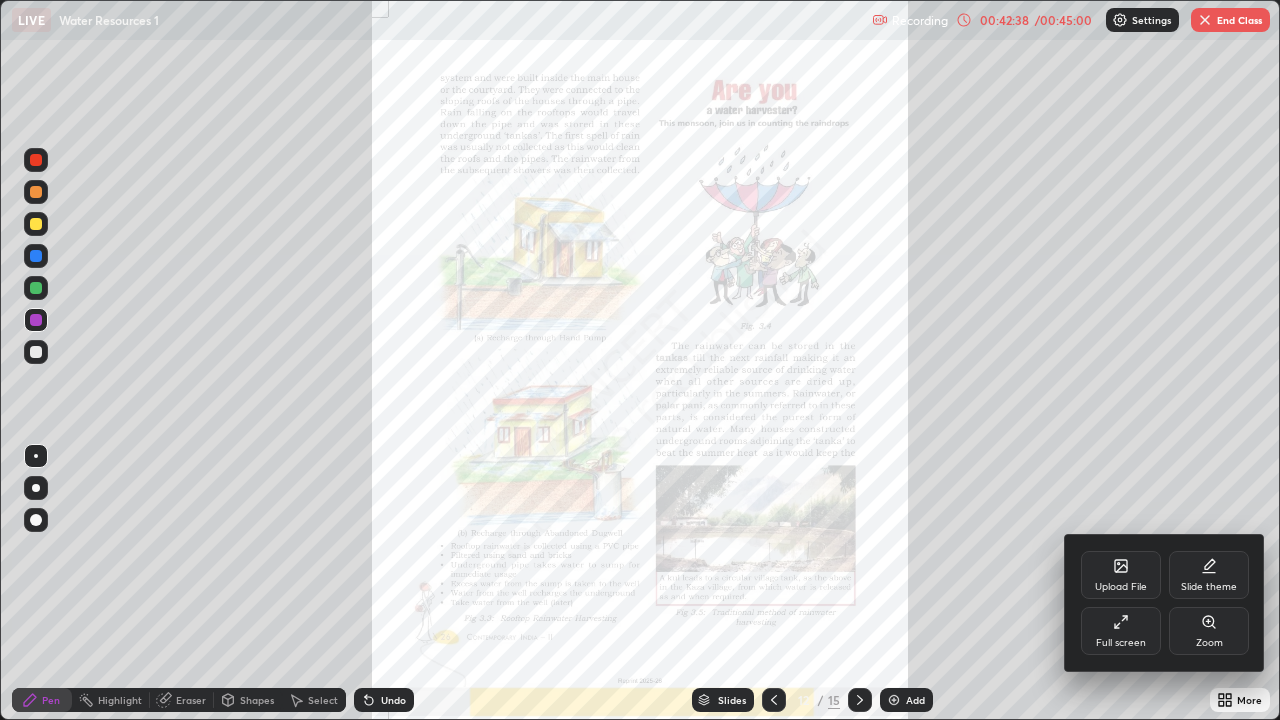 click on "Zoom" at bounding box center [1209, 631] 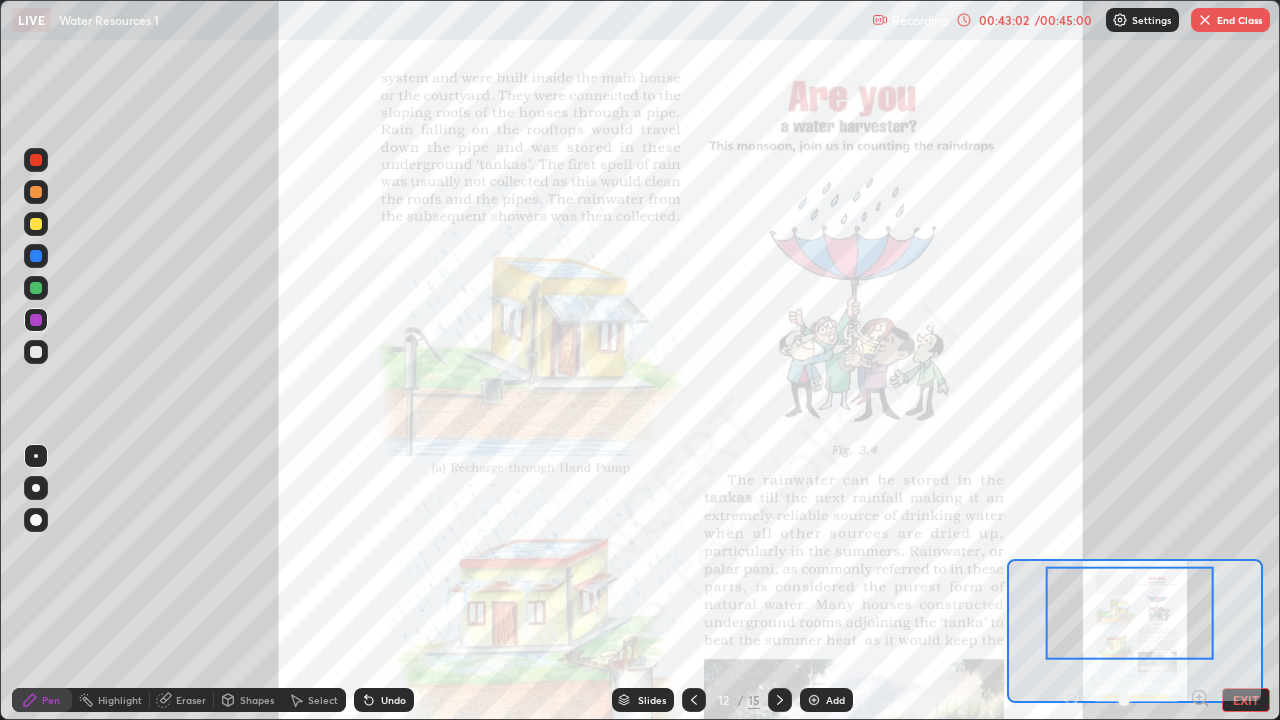 click 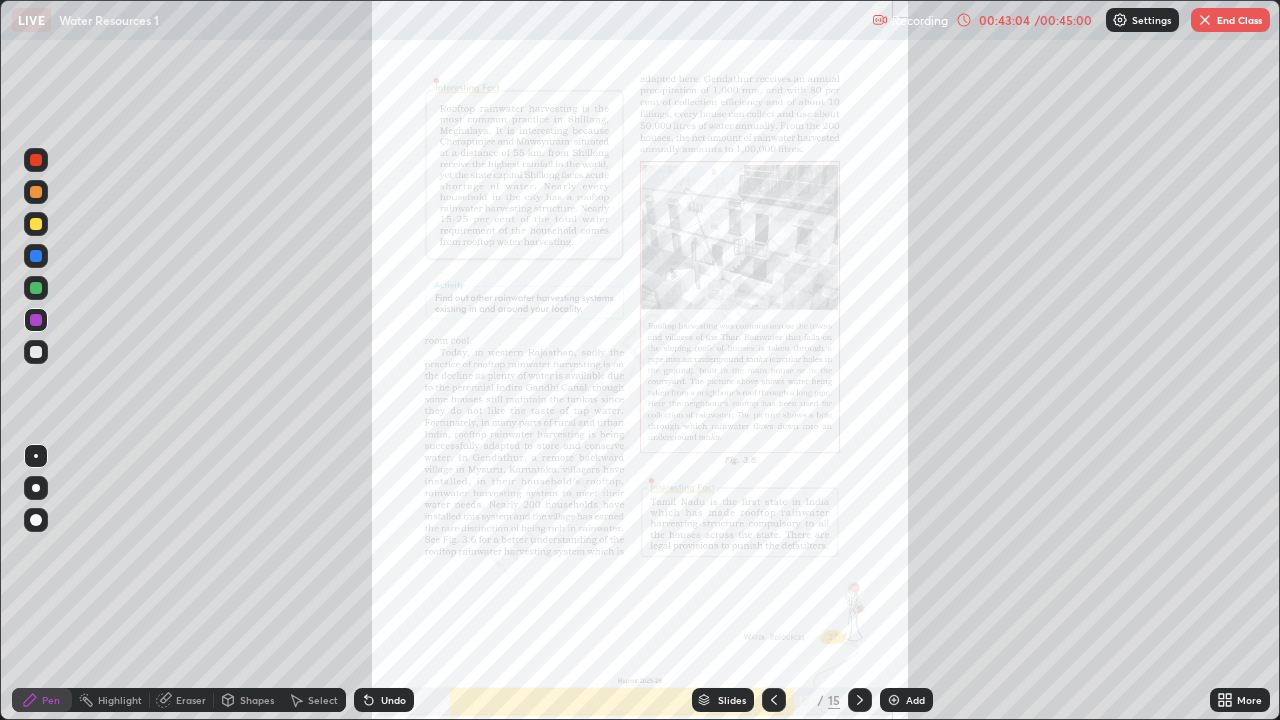 click on "More" at bounding box center (1240, 700) 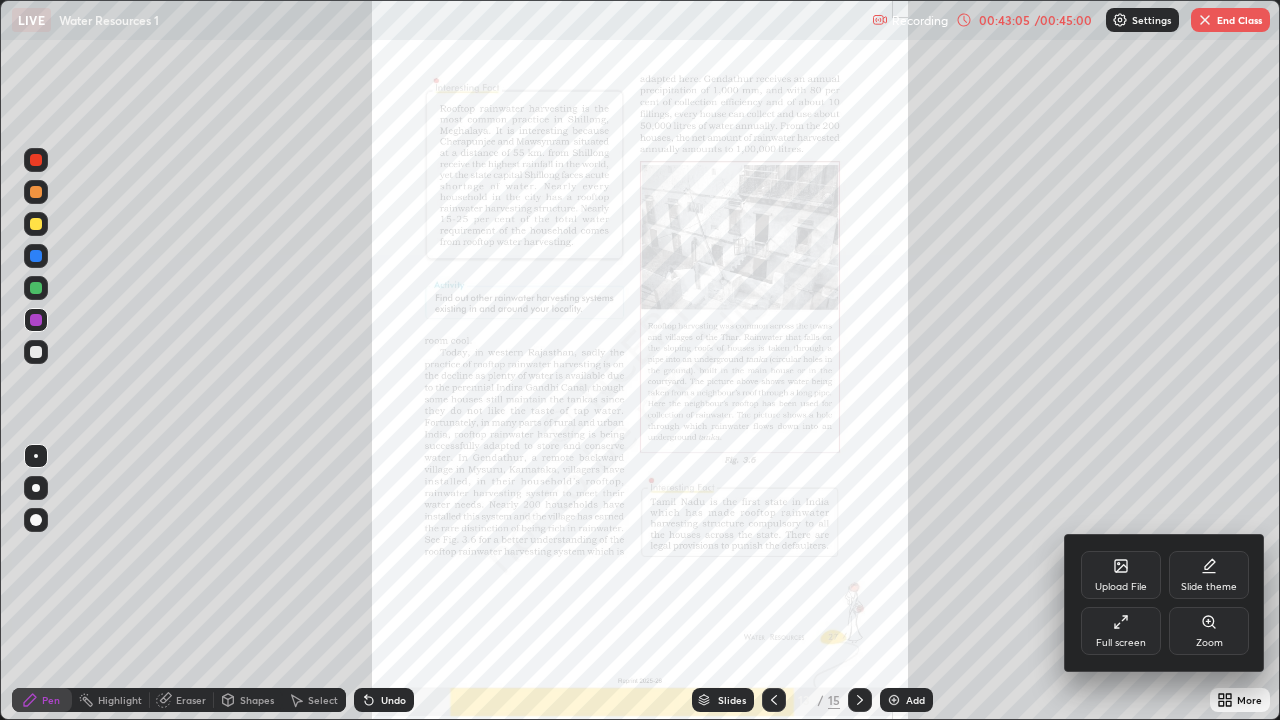 click 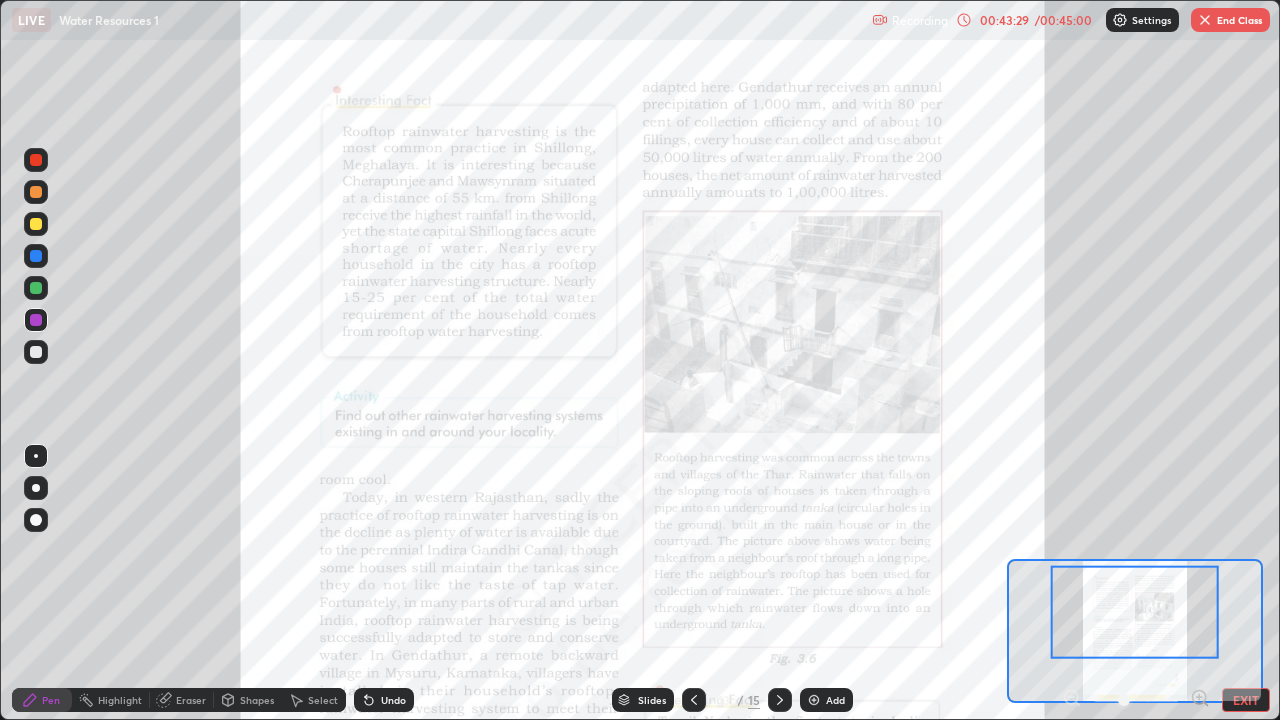click 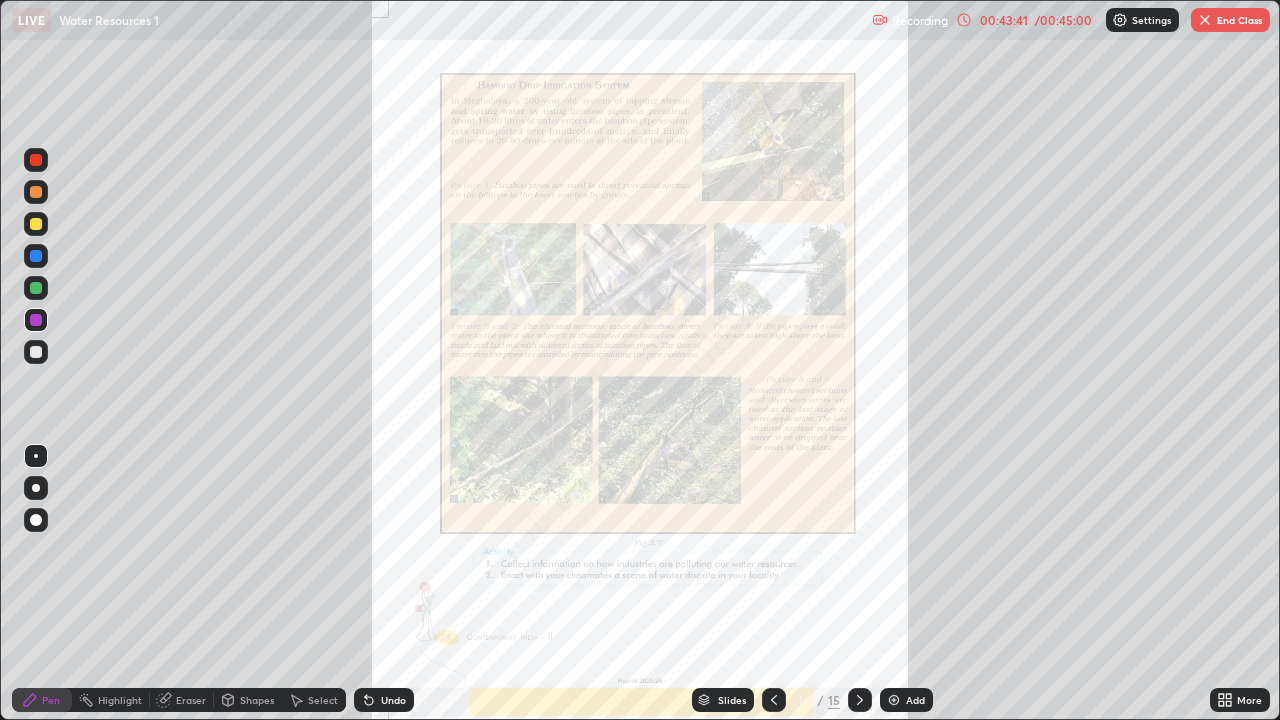 click 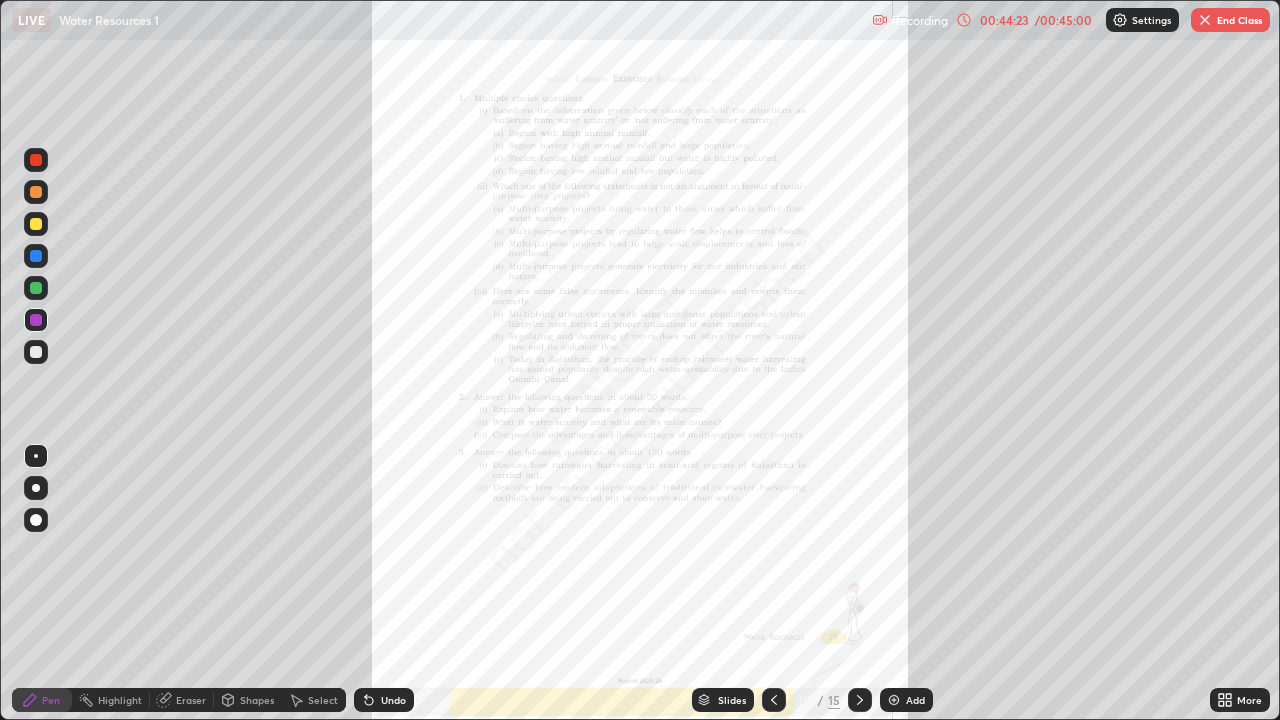 click on "End Class" at bounding box center (1230, 20) 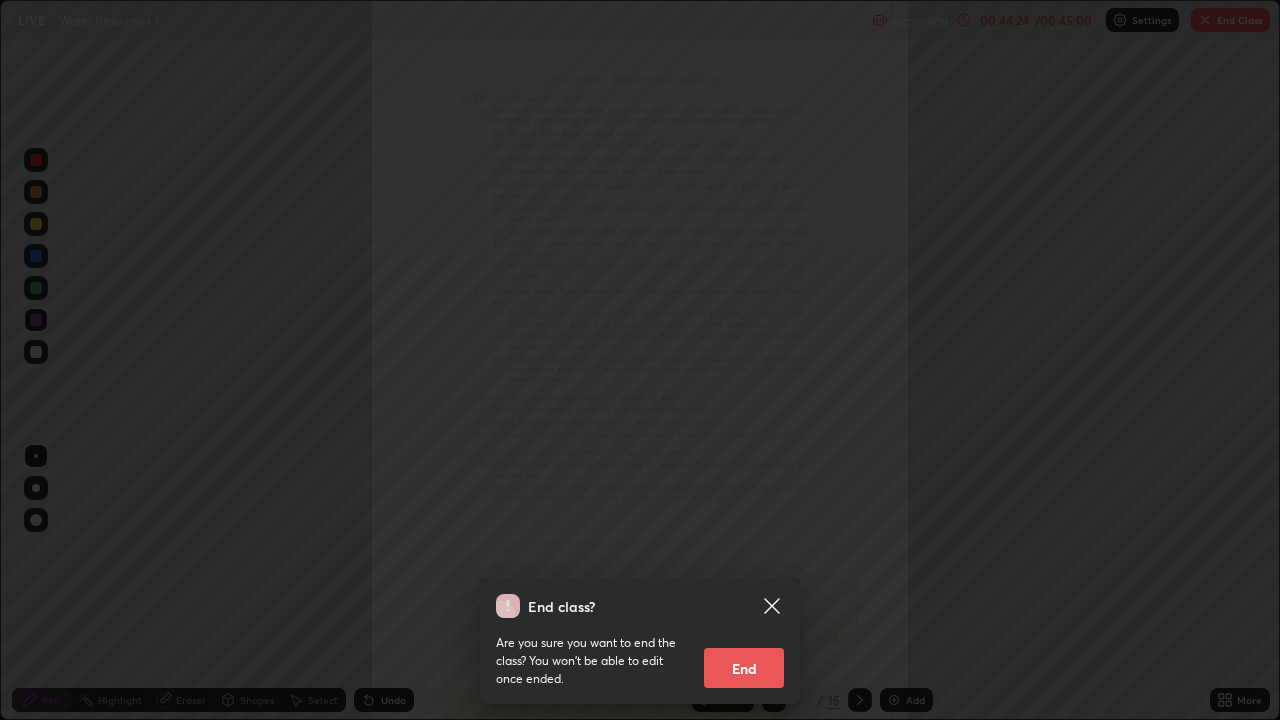 click on "End" at bounding box center [744, 668] 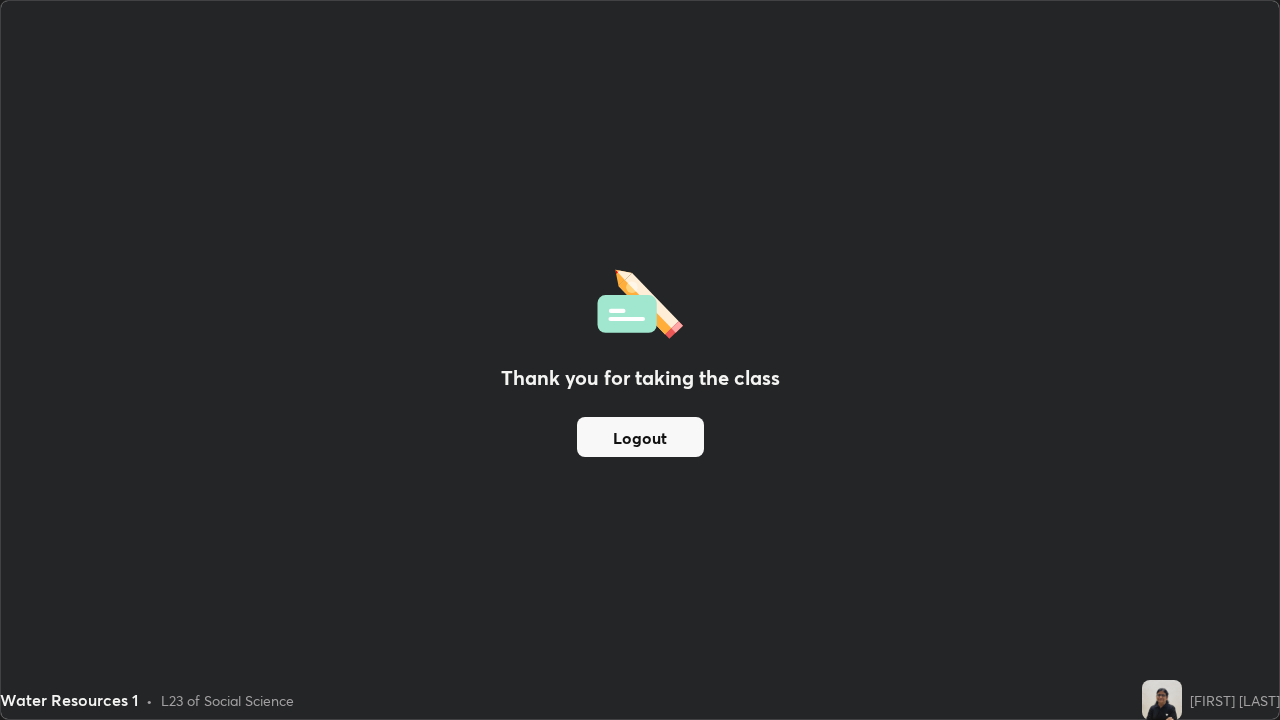 click on "Thank you for taking the class Logout" at bounding box center [640, 360] 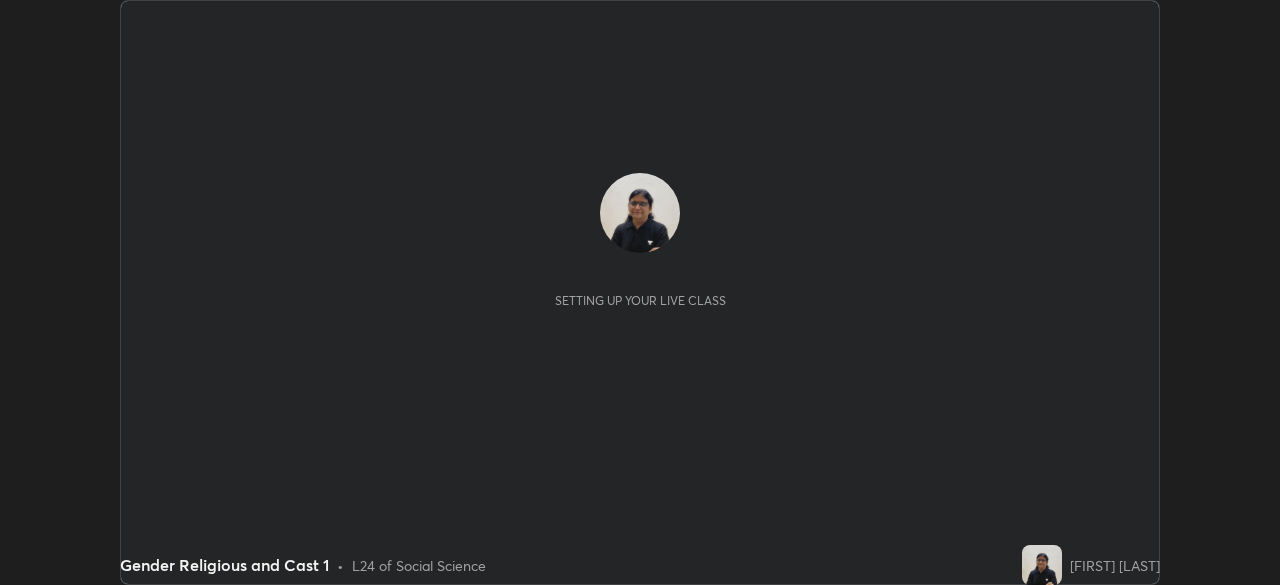 scroll, scrollTop: 0, scrollLeft: 0, axis: both 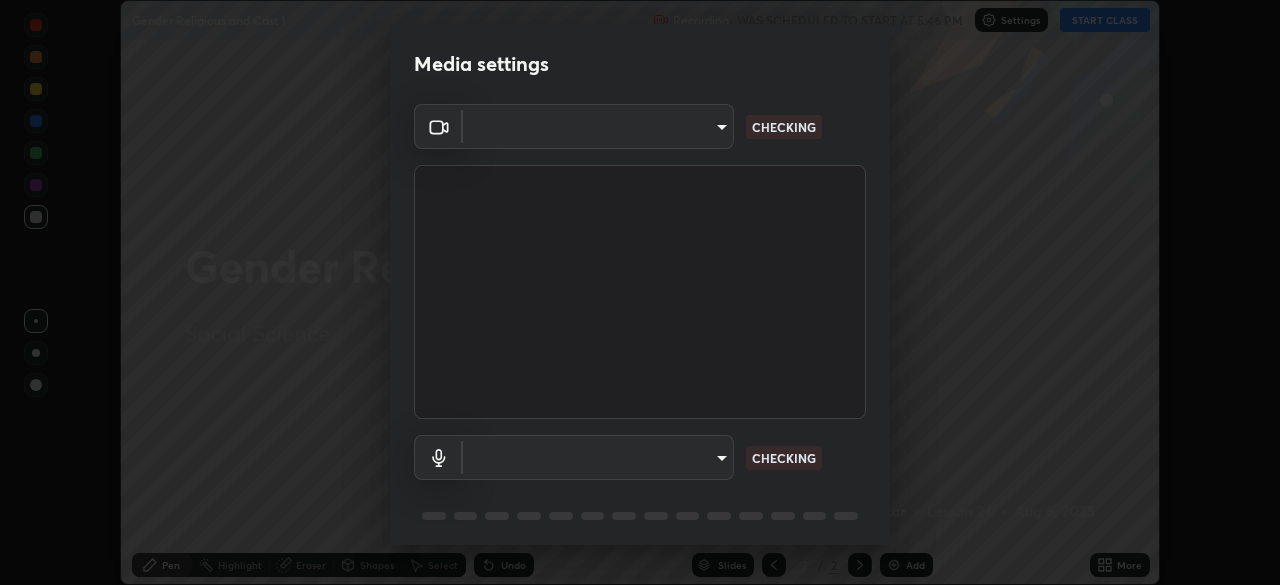 type on "dc213d5b485c0bb305d6b2db547763d7870d17505a100a98238a66de69915d05" 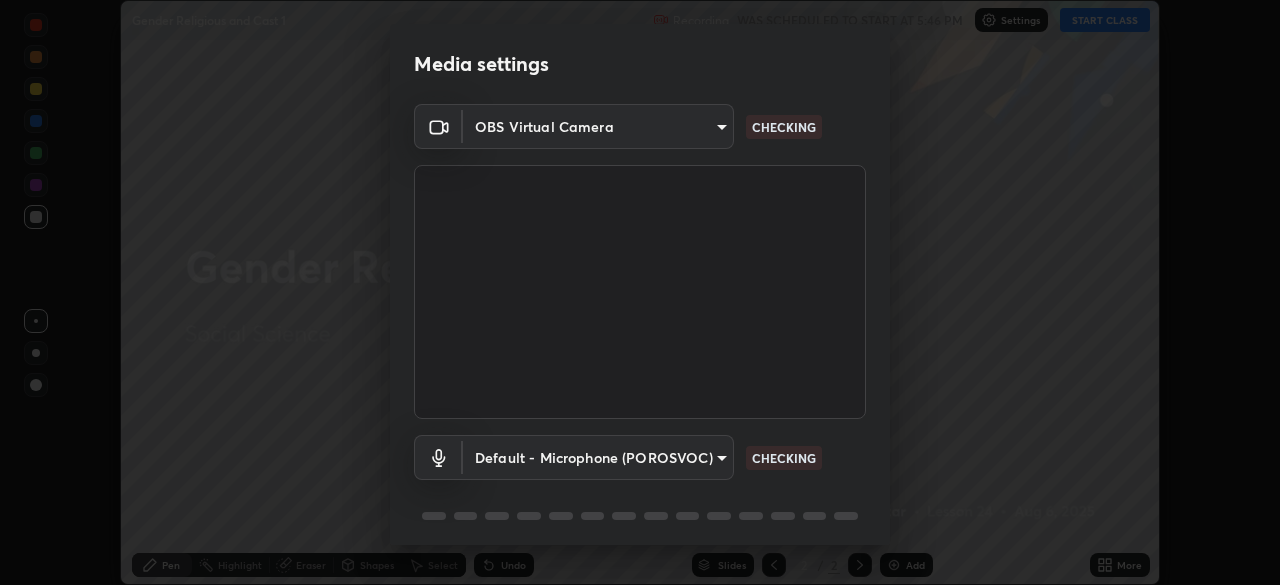 scroll, scrollTop: 71, scrollLeft: 0, axis: vertical 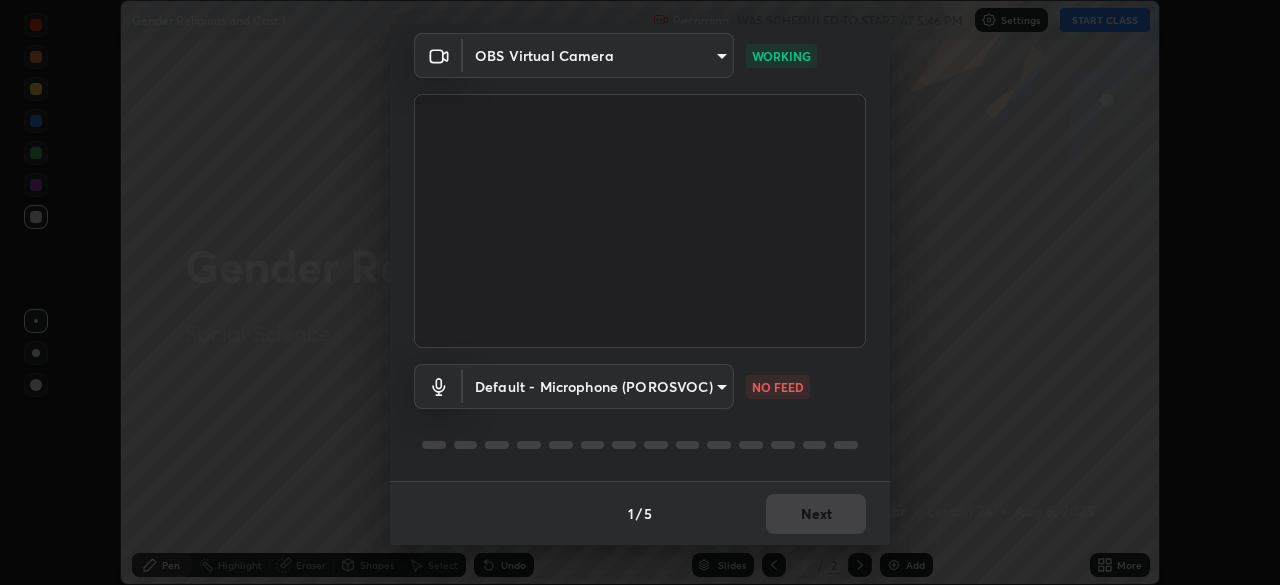 click on "Erase all Gender Religious and Cast 1 Recording WAS SCHEDULED TO START AT  5:46 PM Settings START CLASS Setting up your live class Gender Religious and Cast 1 • L24 of Social Science Neelam Bhedasgaonkar Pen Highlight Eraser Shapes Select Undo Slides 2 / 2 Add More No doubts shared Encourage your learners to ask a doubt for better clarity Report an issue Reason for reporting Buffering Chat not working Audio - Video sync issue Educator video quality low ​ Attach an image Report Media settings OBS Virtual Camera dc213d5b485c0bb305d6b2db547763d7870d17505a100a98238a66de69915d05 WORKING Default - Microphone (POROSVOC) default NO FEED 1 / 5 Next" at bounding box center [640, 292] 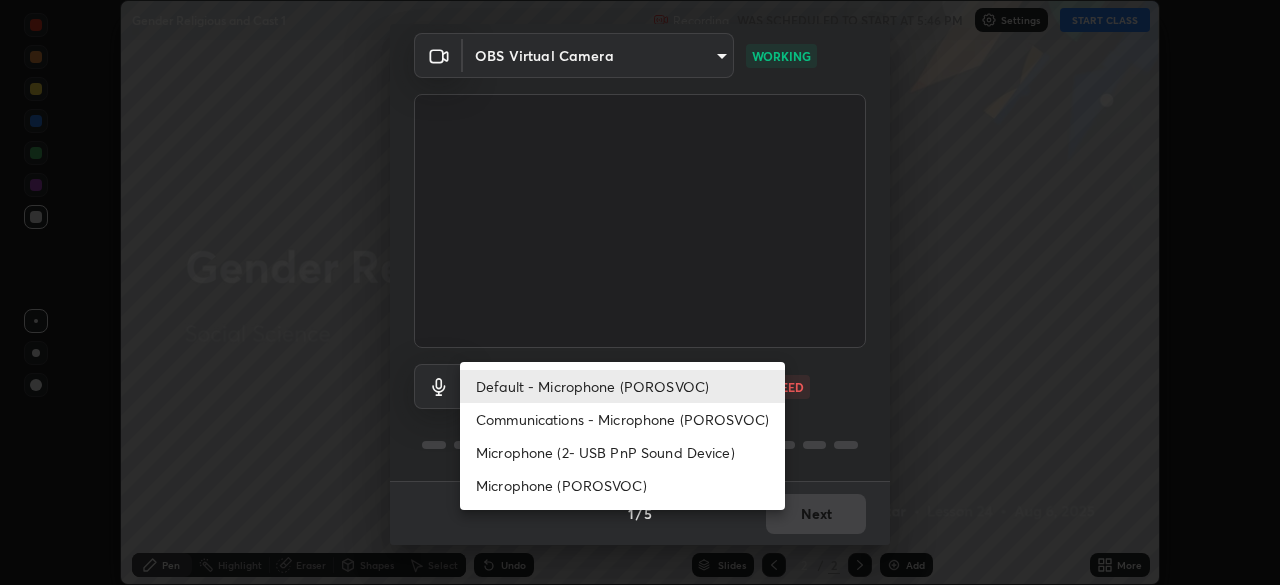 click on "Default - Microphone (POROSVOC)" at bounding box center (622, 386) 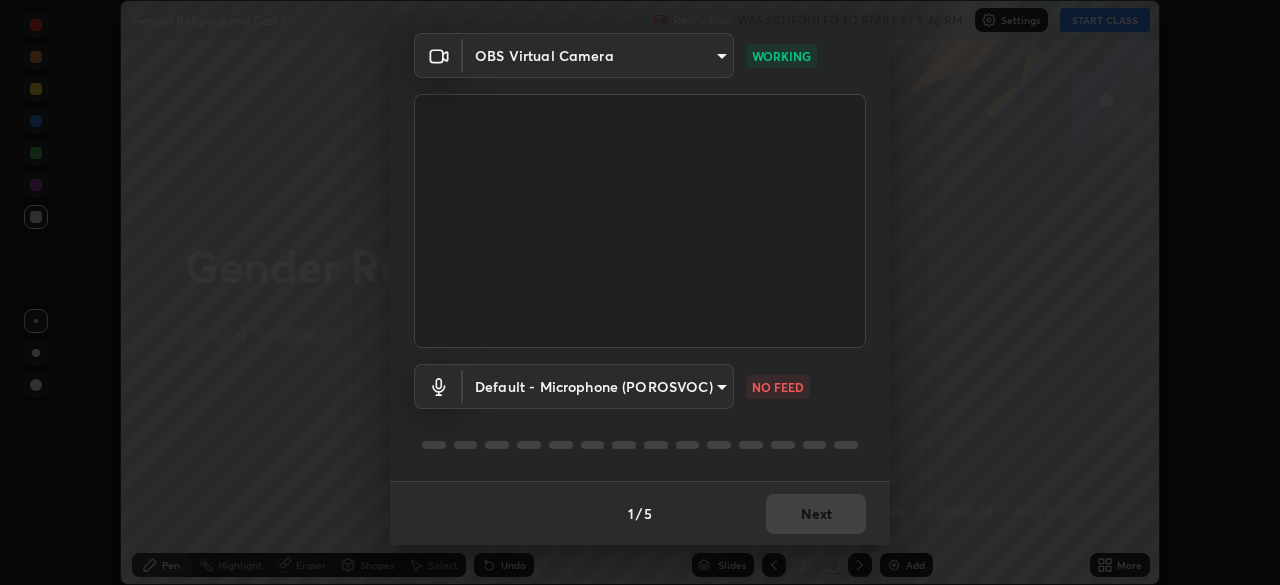 click on "Erase all Gender Religious and Cast 1 Recording WAS SCHEDULED TO START AT  5:46 PM Settings START CLASS Setting up your live class Gender Religious and Cast 1 • L24 of Social Science Neelam Bhedasgaonkar Pen Highlight Eraser Shapes Select Undo Slides 2 / 2 Add More No doubts shared Encourage your learners to ask a doubt for better clarity Report an issue Reason for reporting Buffering Chat not working Audio - Video sync issue Educator video quality low ​ Attach an image Report Media settings OBS Virtual Camera dc213d5b485c0bb305d6b2db547763d7870d17505a100a98238a66de69915d05 WORKING Default - Microphone (POROSVOC) default NO FEED 1 / 5 Next" at bounding box center (640, 292) 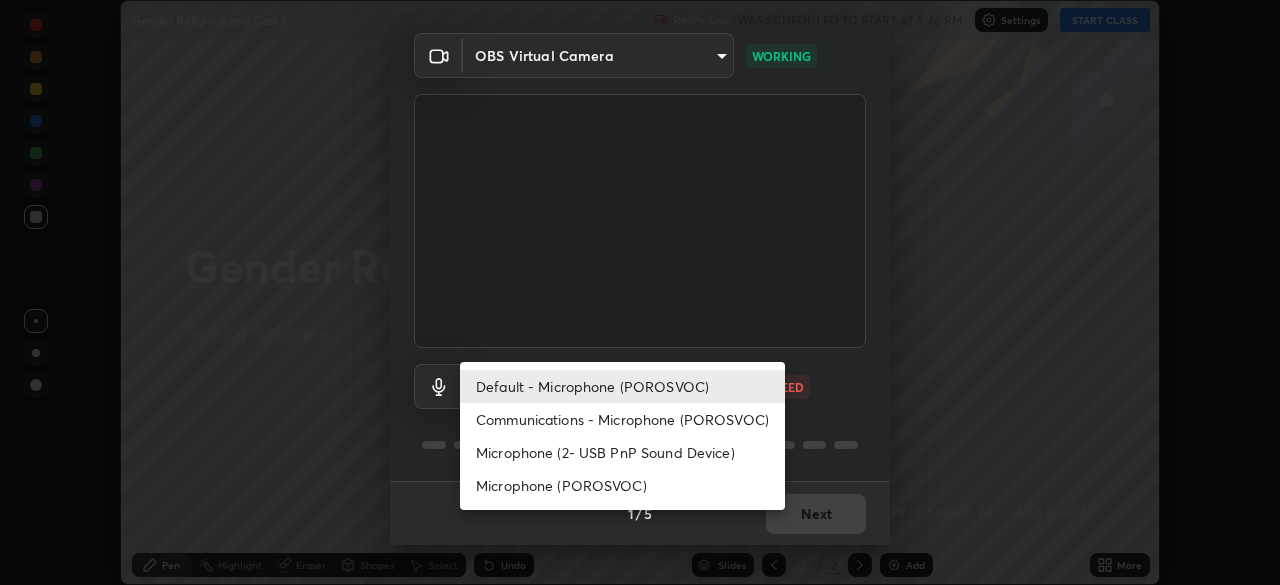 click on "Communications - Microphone (POROSVOC)" at bounding box center (622, 419) 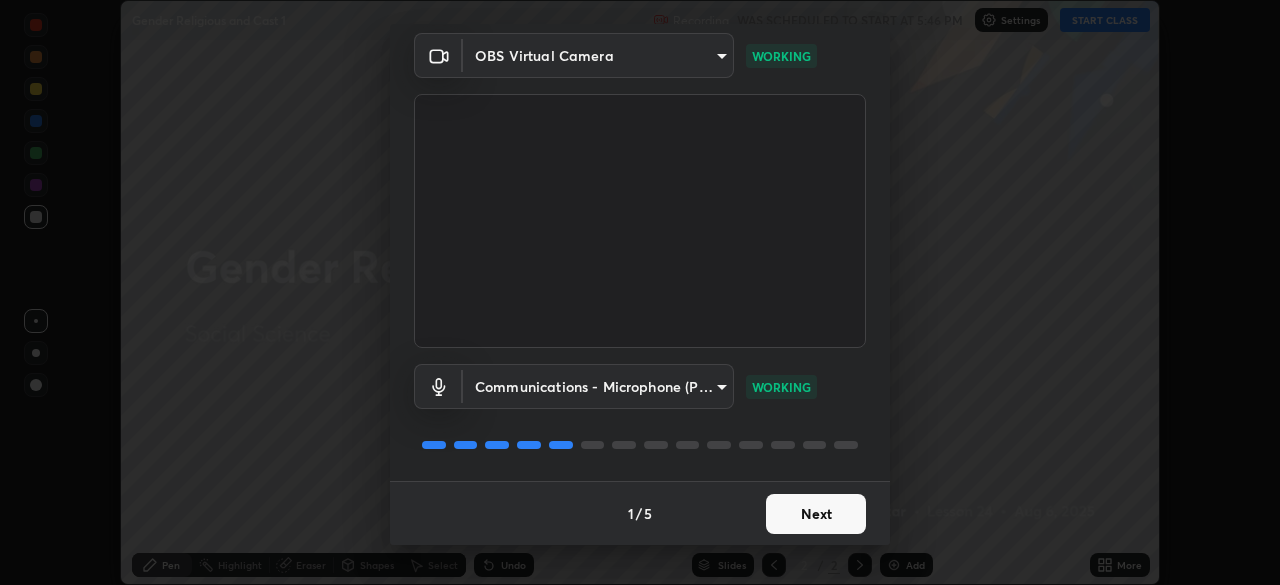 click on "Next" at bounding box center [816, 514] 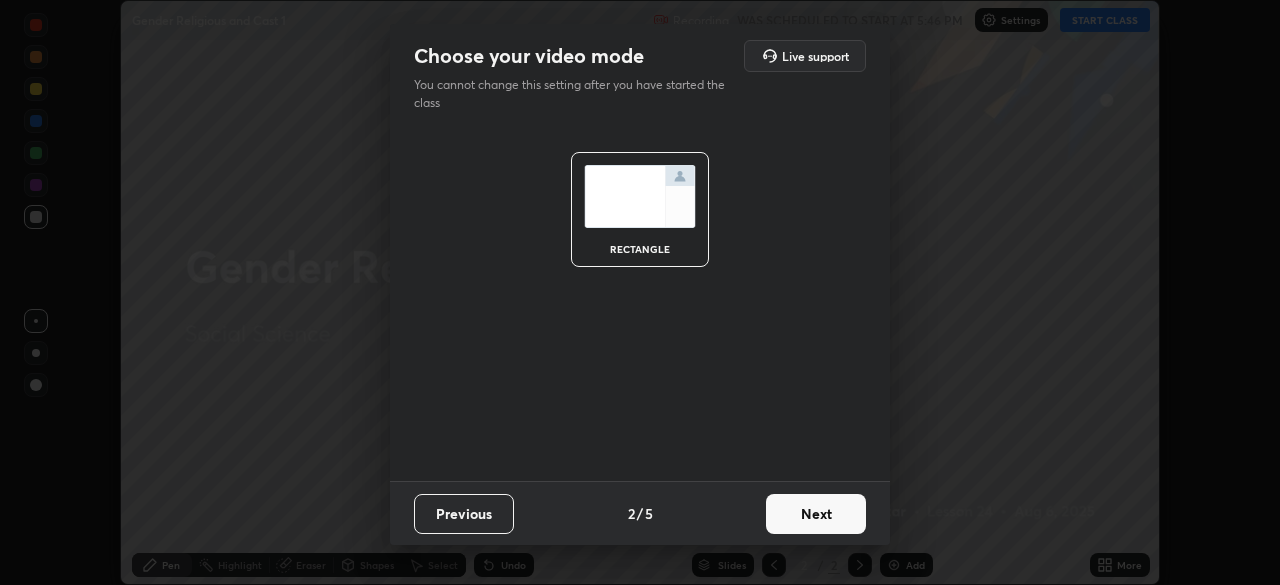 scroll, scrollTop: 0, scrollLeft: 0, axis: both 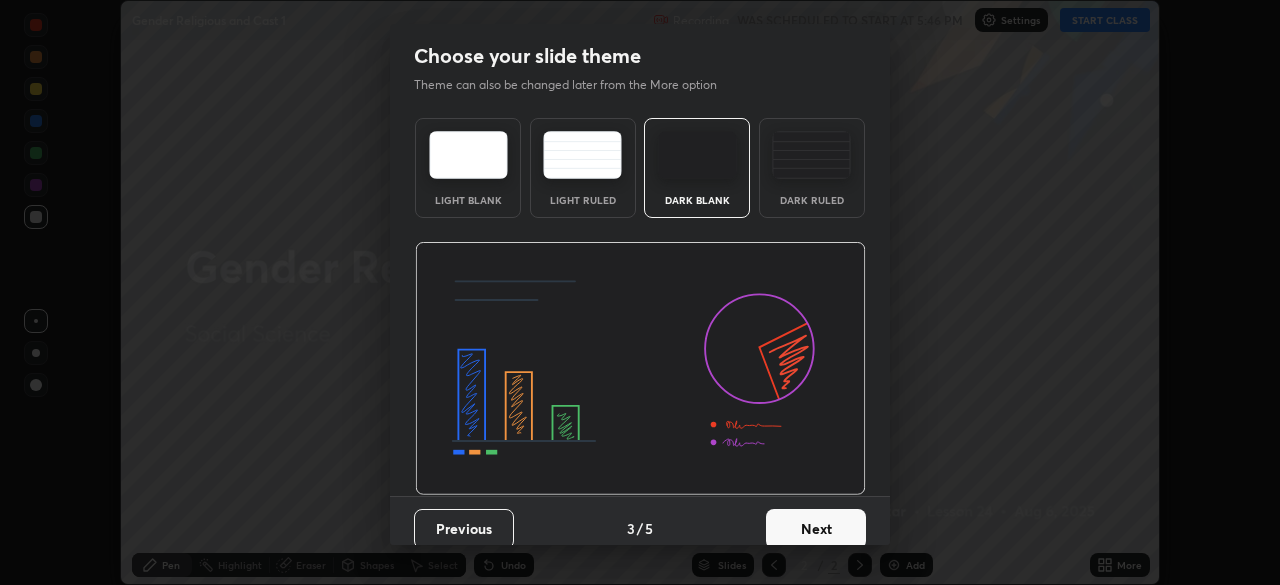 click on "Next" at bounding box center [816, 529] 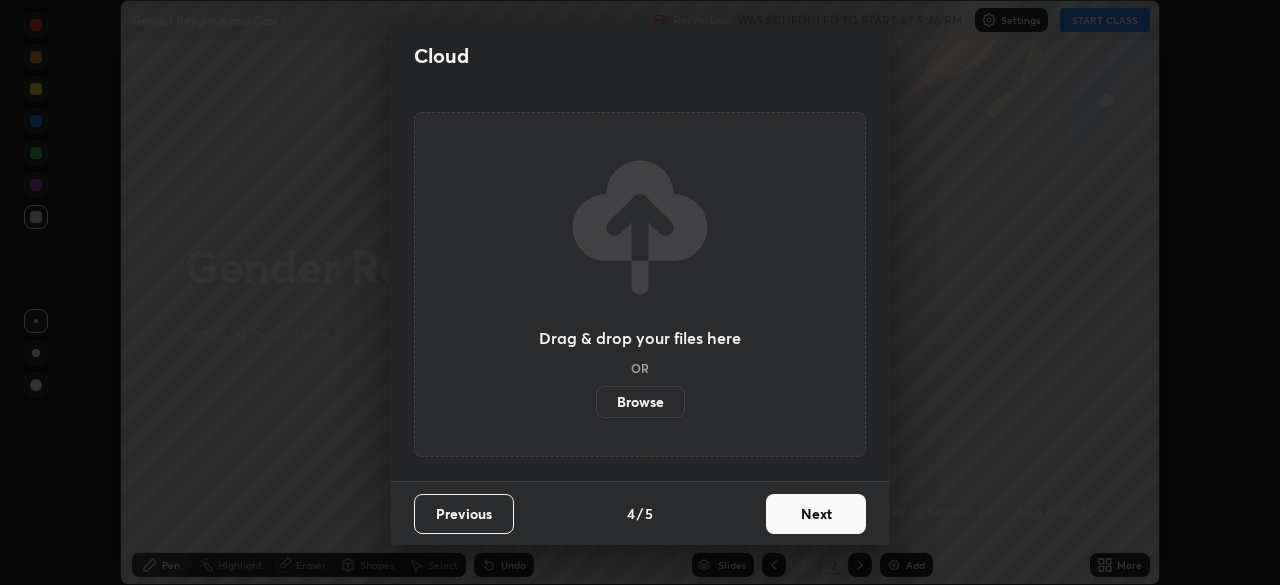 click on "Browse" at bounding box center (640, 402) 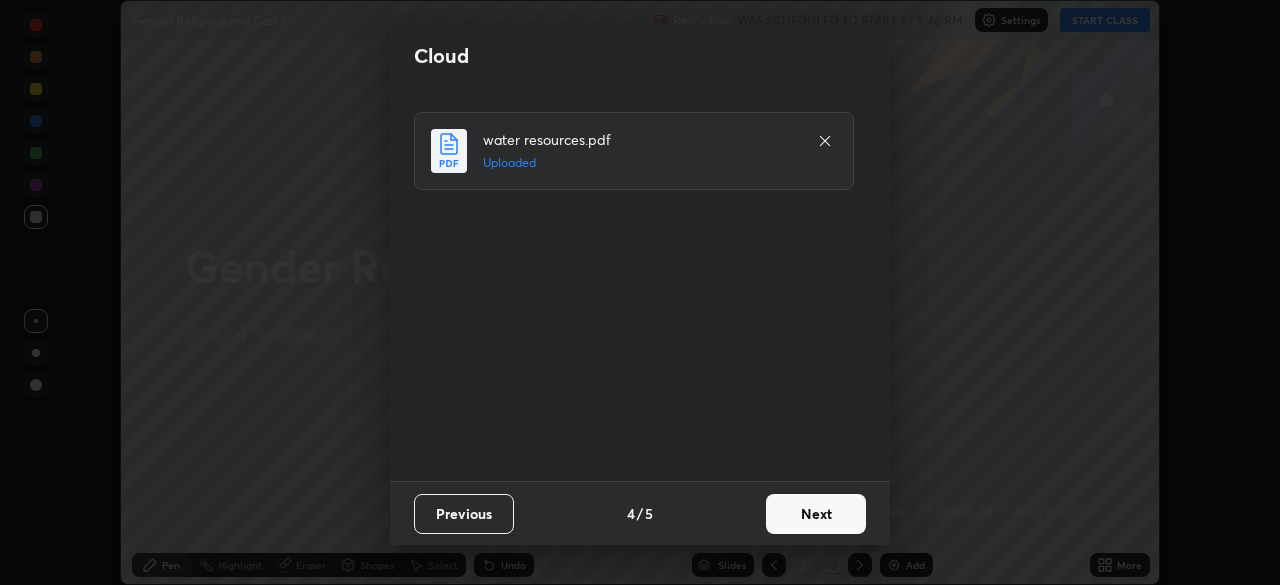 click on "Next" at bounding box center (816, 514) 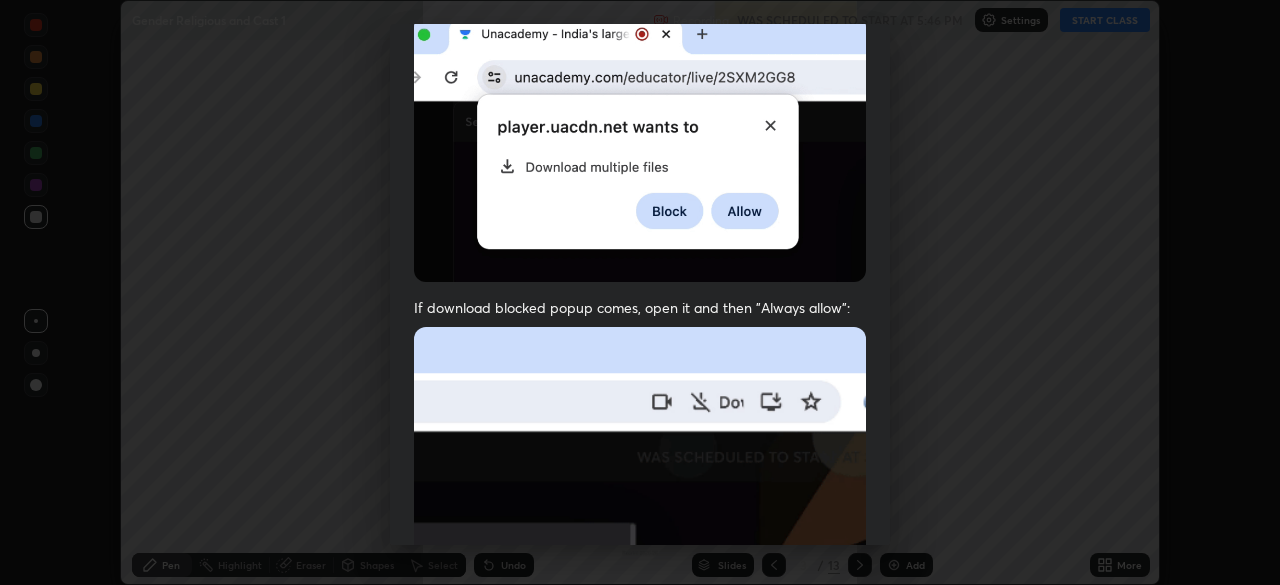 scroll, scrollTop: 479, scrollLeft: 0, axis: vertical 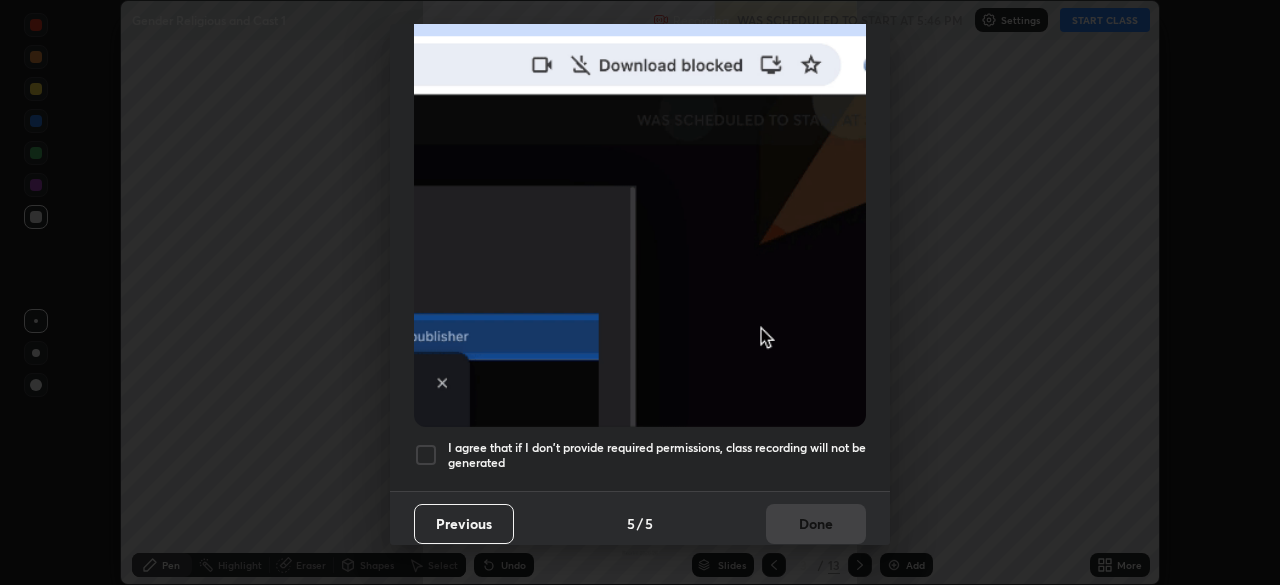 click on "Previous" at bounding box center (464, 524) 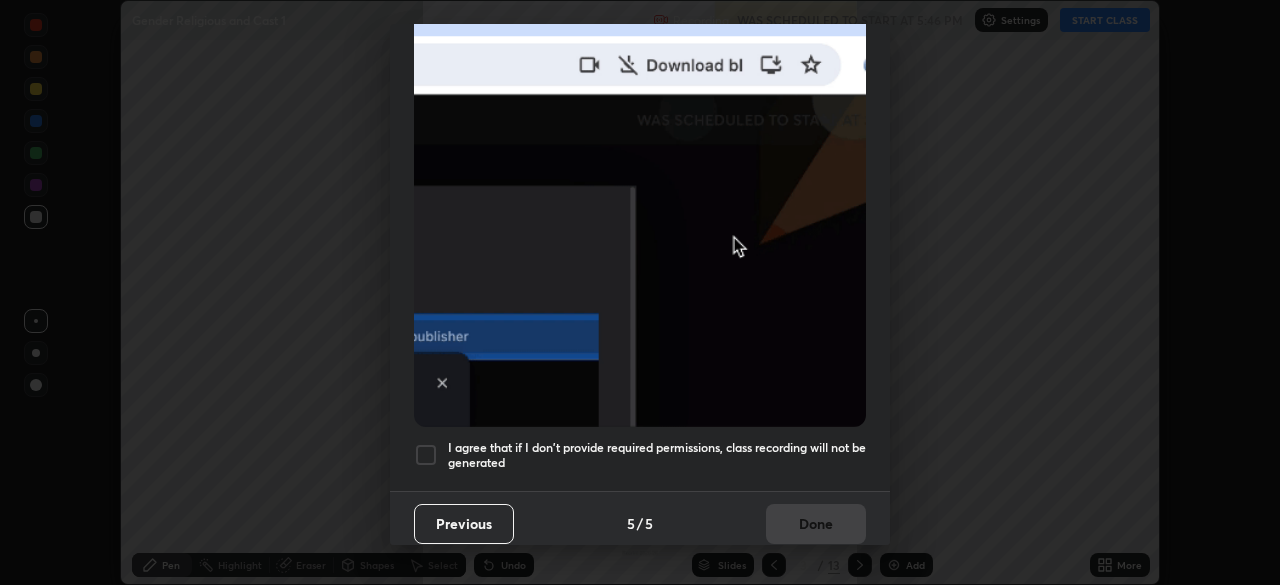 scroll, scrollTop: 0, scrollLeft: 0, axis: both 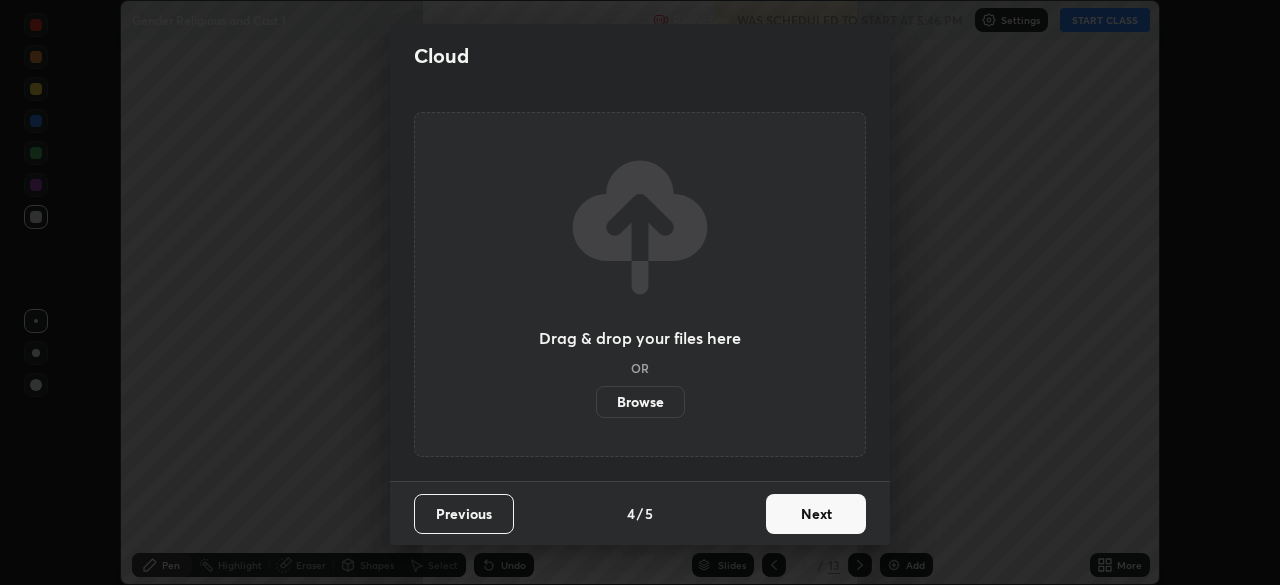 click on "Browse" at bounding box center (640, 402) 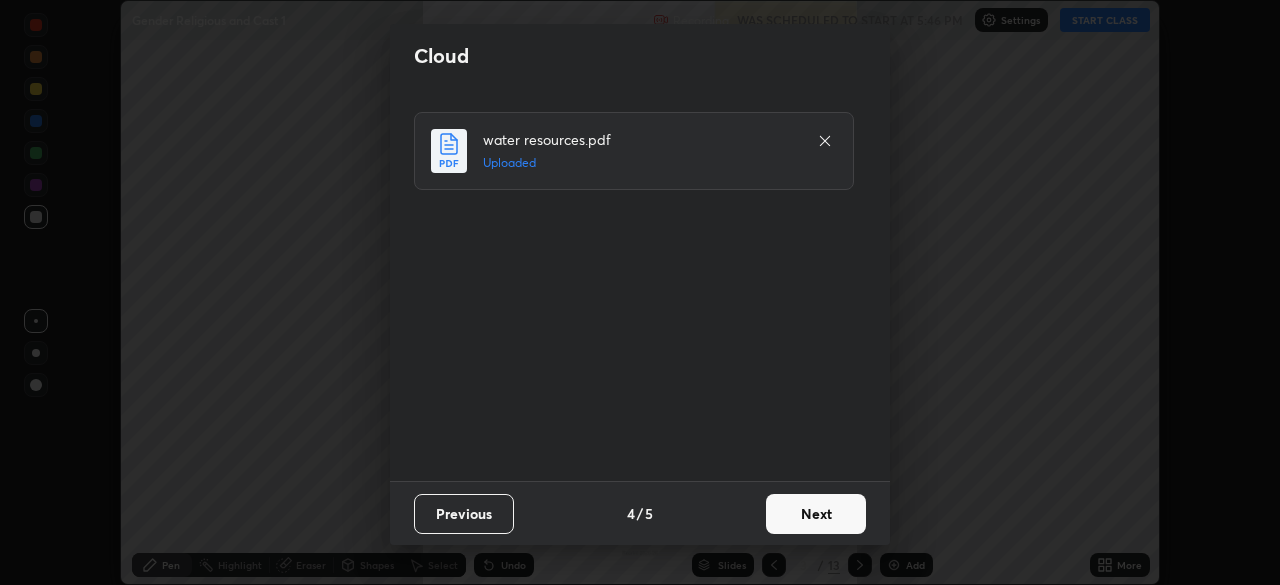 click 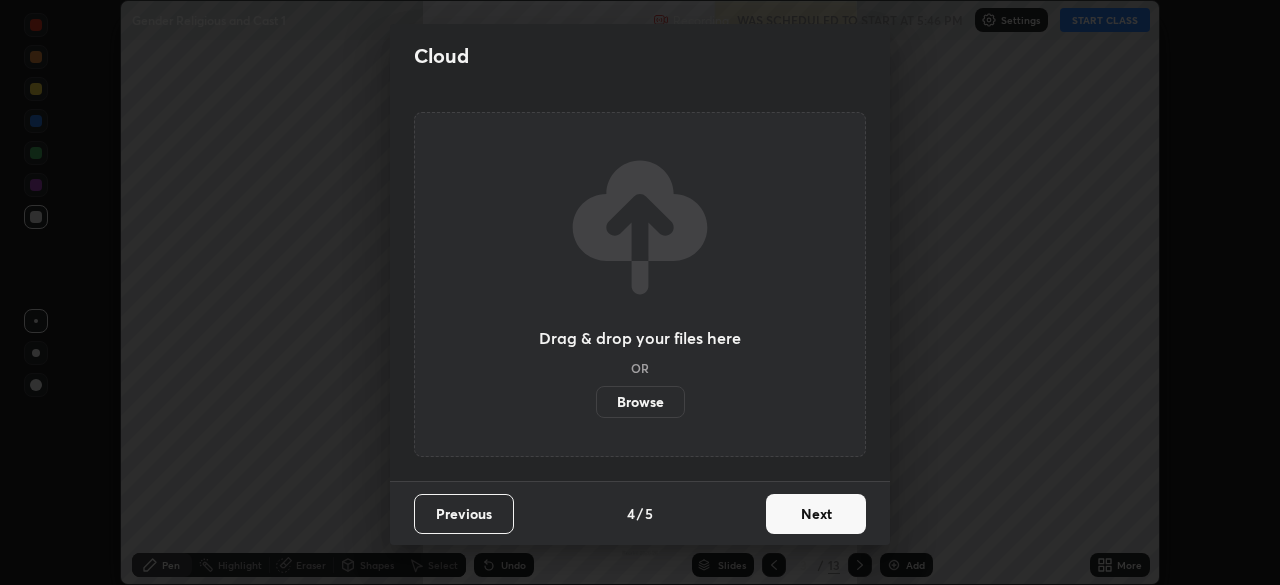 click on "Next" at bounding box center (816, 514) 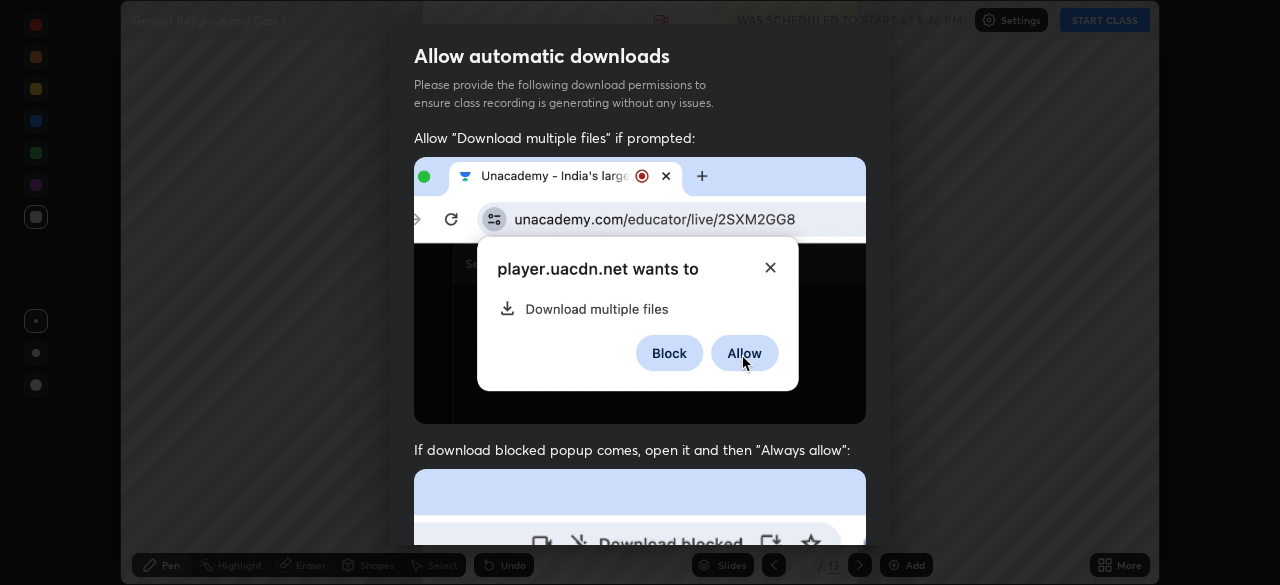 click at bounding box center [640, 687] 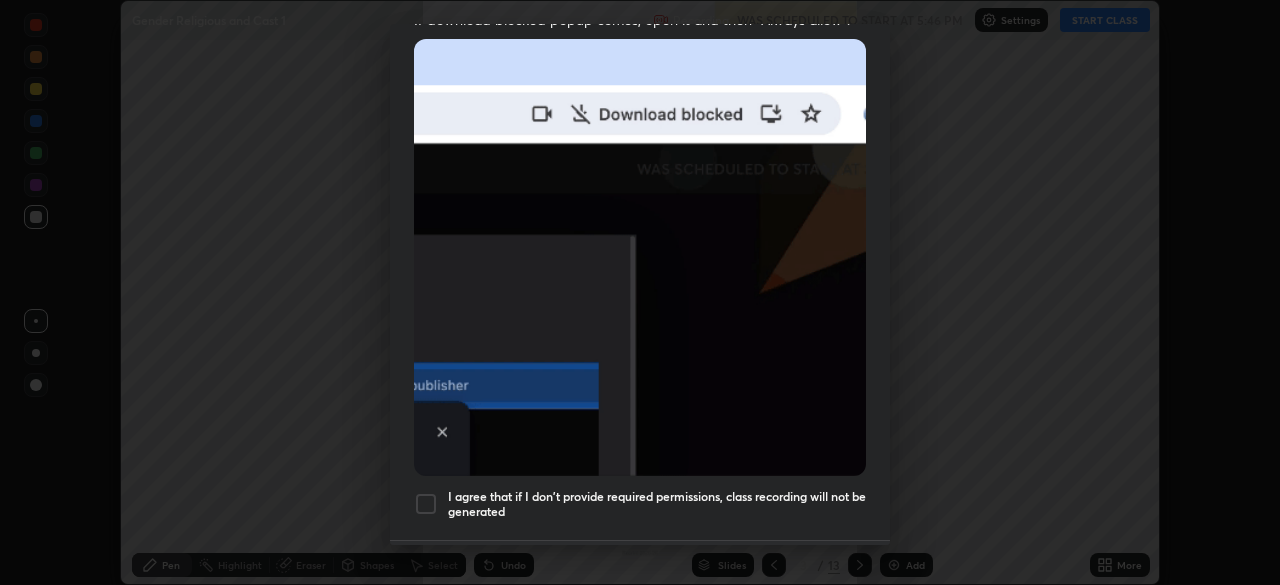 scroll, scrollTop: 479, scrollLeft: 0, axis: vertical 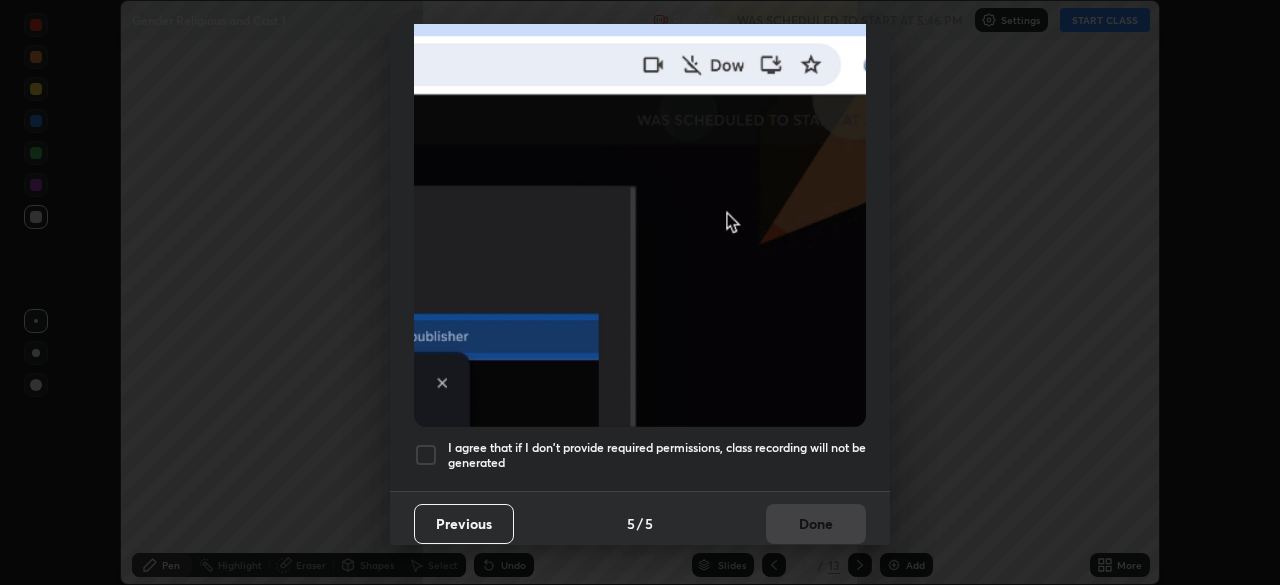 click on "I agree that if I don't provide required permissions, class recording will not be generated" at bounding box center [657, 455] 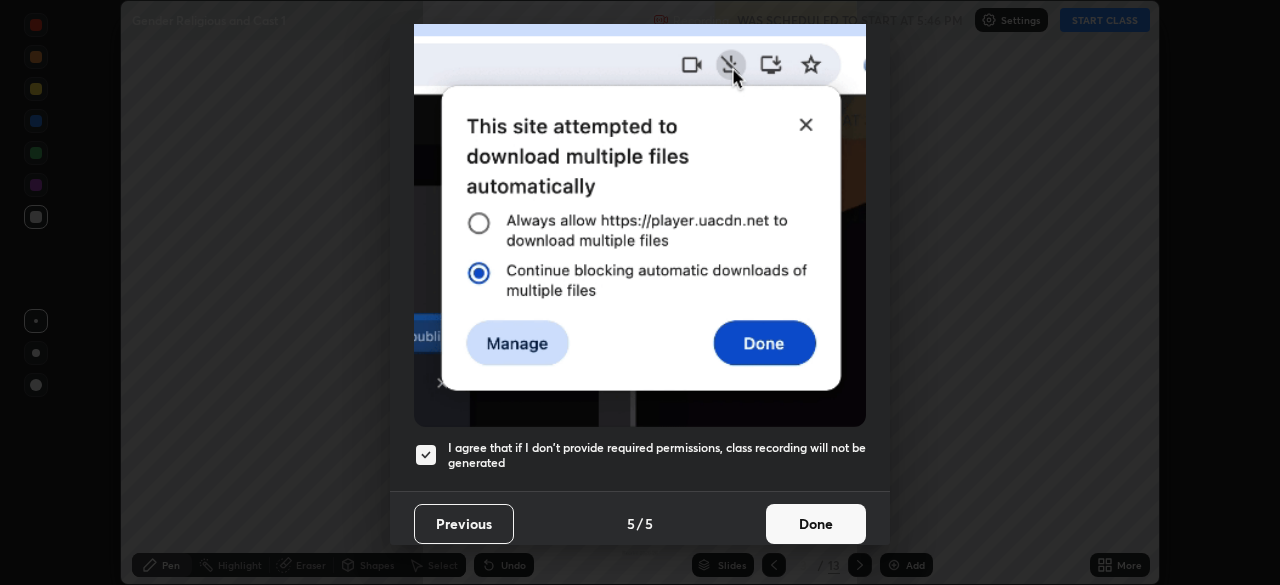 click on "Done" at bounding box center (816, 524) 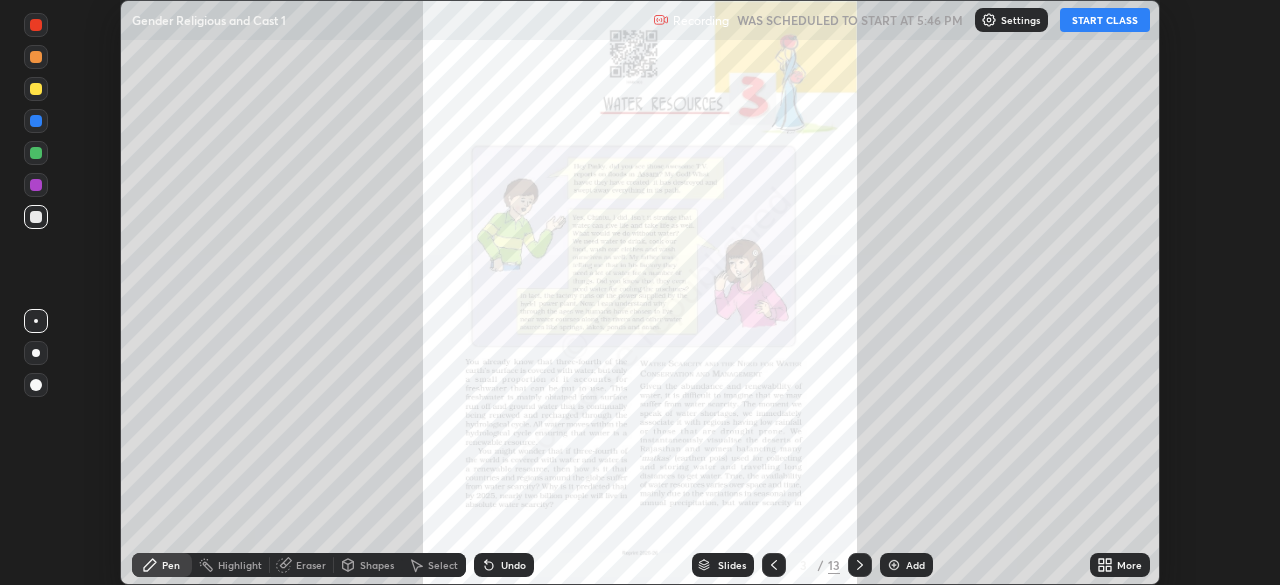 click on "Settings" at bounding box center (1020, 20) 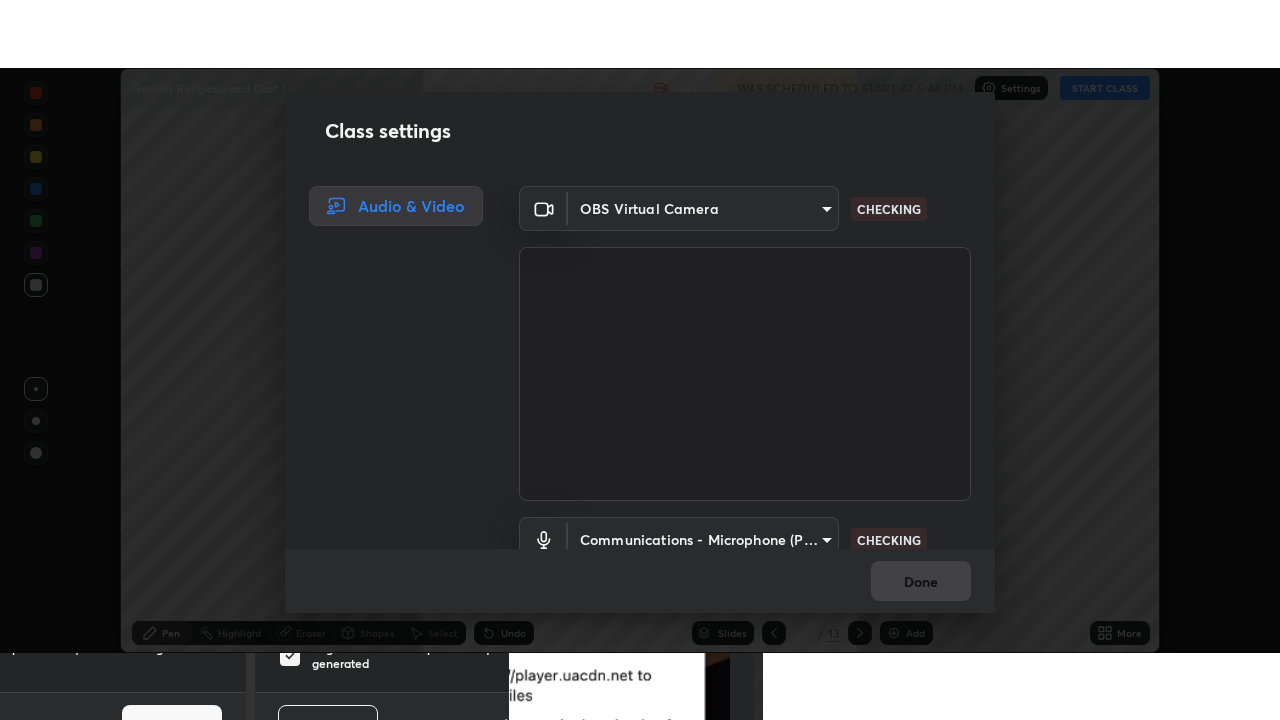 scroll, scrollTop: 91, scrollLeft: 0, axis: vertical 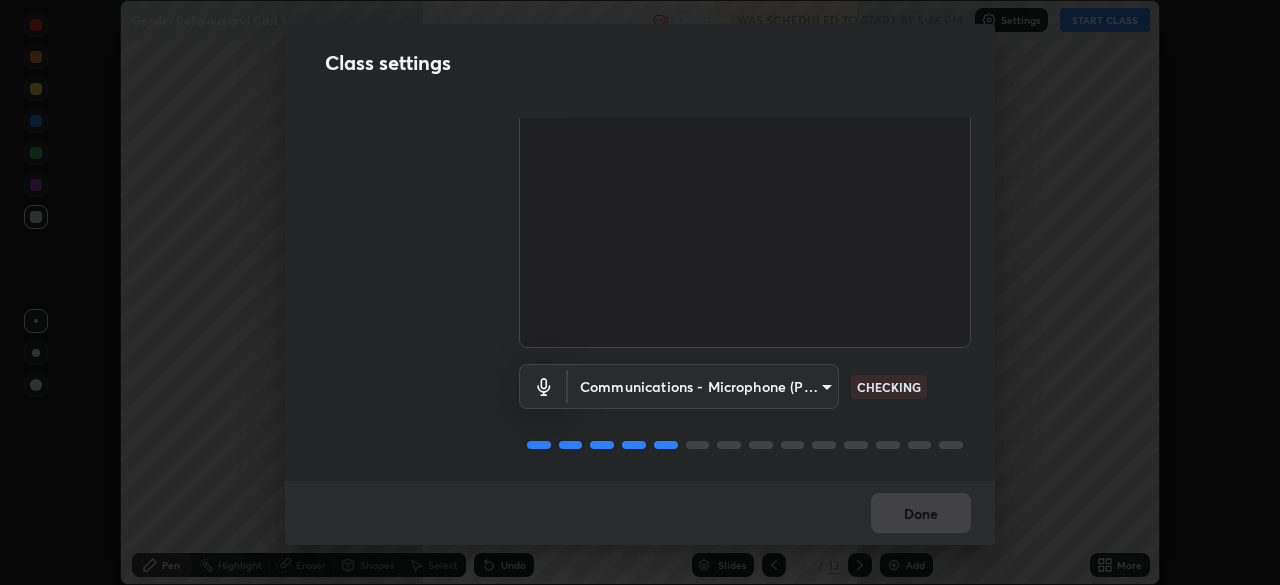 click on "Erase all Gender Religious and Cast 1 Recording WAS SCHEDULED TO START AT  5:46 PM Settings START CLASS Setting up your live class Gender Religious and Cast 1 • L24 of Social Science Neelam Bhedasgaonkar Pen Highlight Eraser Shapes Select Undo Slides 3 / 13 Add More No doubts shared Encourage your learners to ask a doubt for better clarity Report an issue Reason for reporting Buffering Chat not working Audio - Video sync issue Educator video quality low ​ Attach an image Report Class settings Audio & Video OBS Virtual Camera dc213d5b485c0bb305d6b2db547763d7870d17505a100a98238a66de69915d05 CHECKING Communications - Microphone (POROSVOC) communications CHECKING Done" at bounding box center (640, 292) 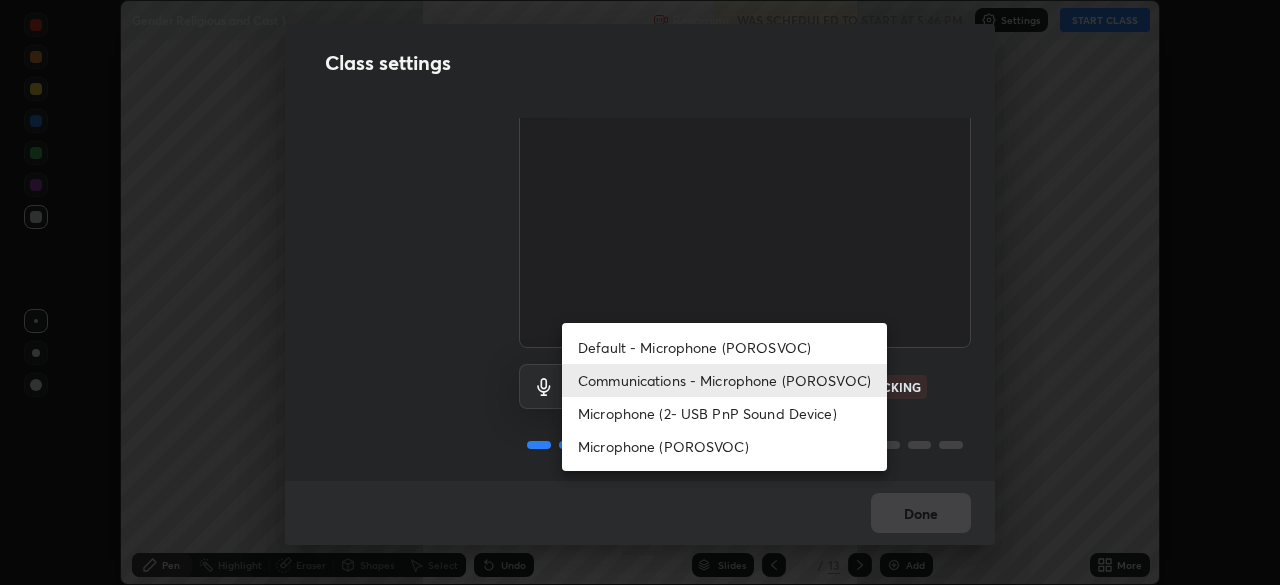 click on "Default - Microphone (POROSVOC)" at bounding box center [724, 347] 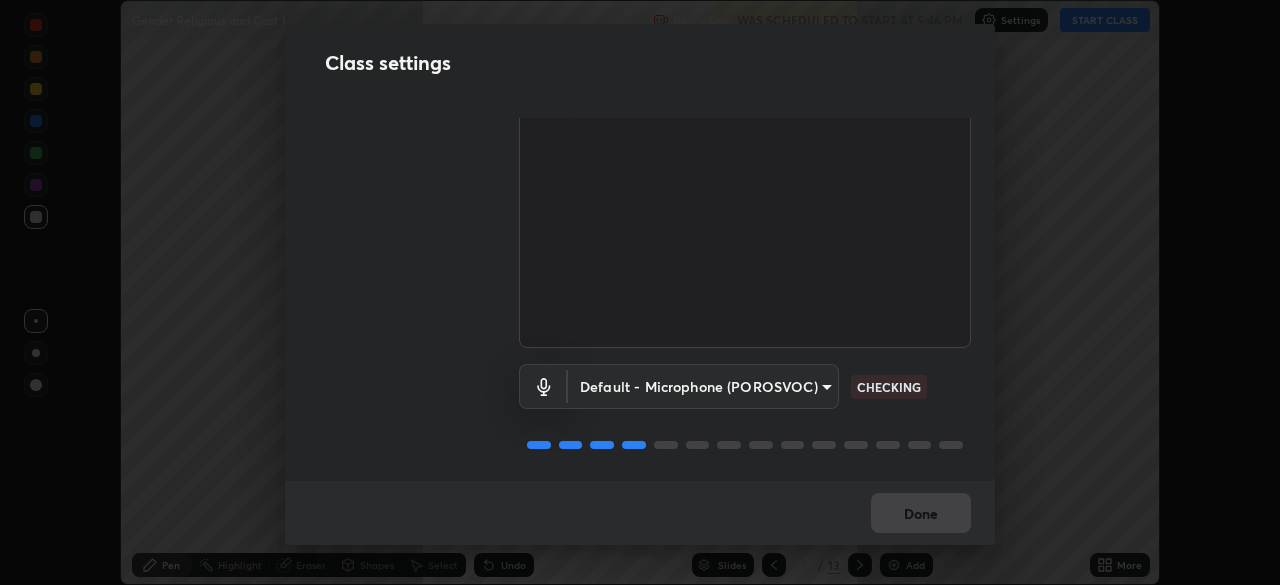 type on "default" 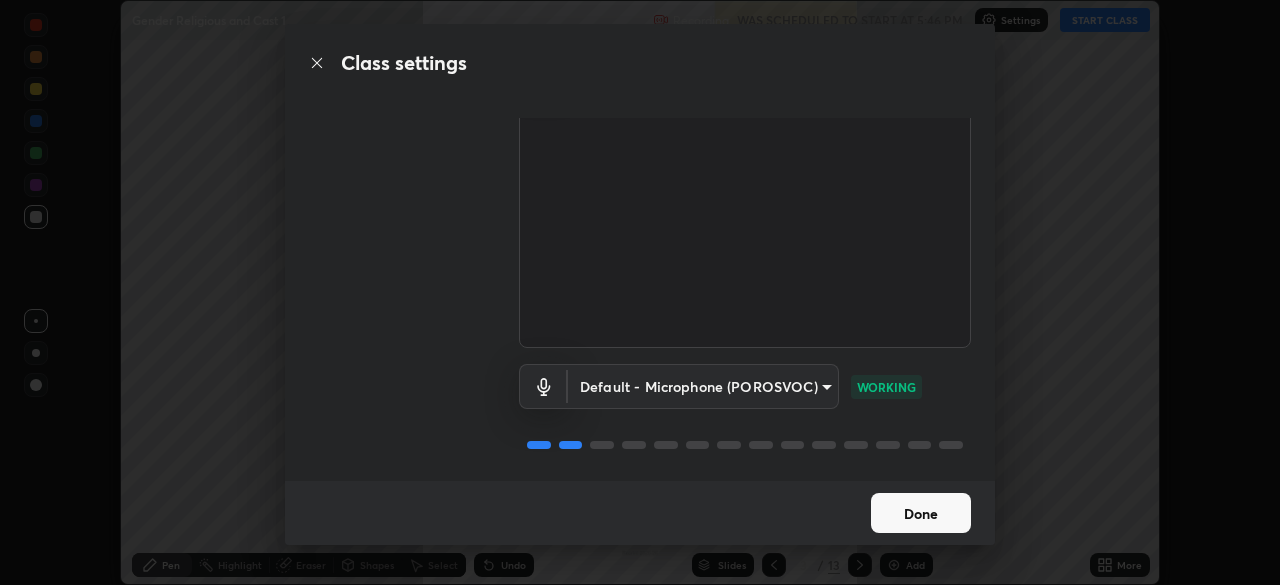 click on "Done" at bounding box center (921, 513) 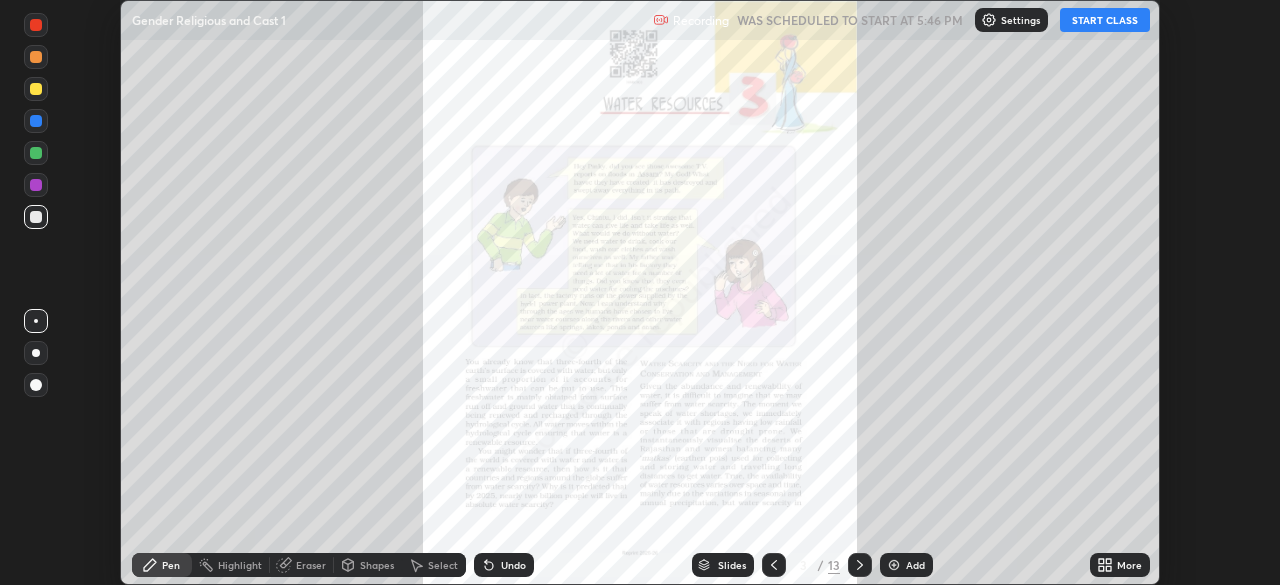 click on "WAS SCHEDULED TO START AT  5:46 PM" at bounding box center (850, 20) 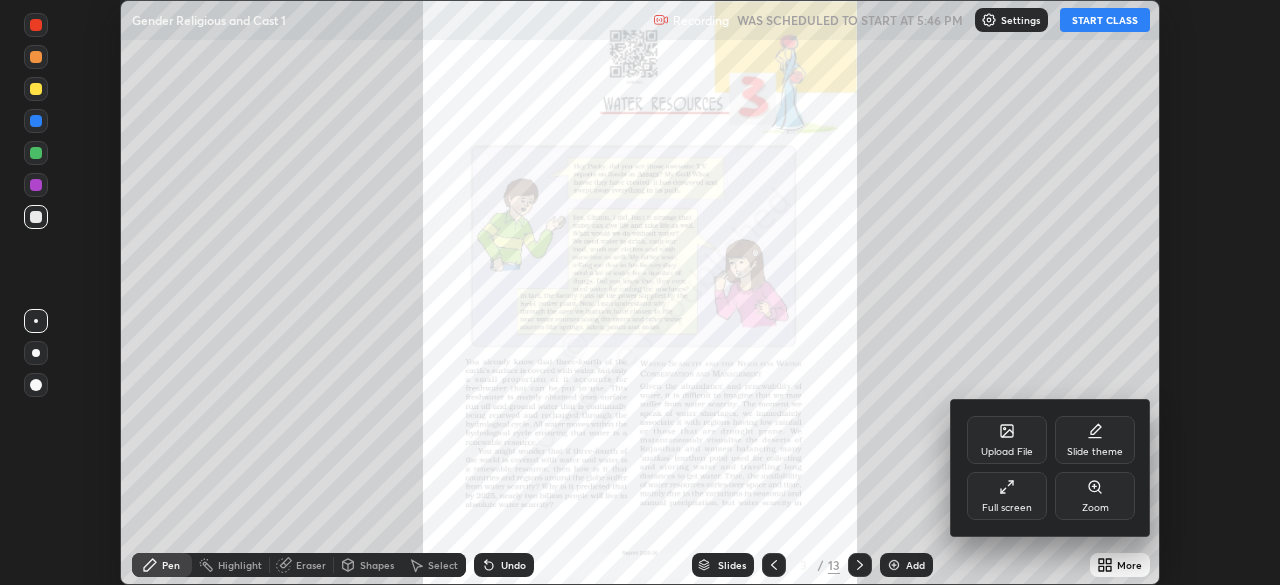 click at bounding box center [640, 292] 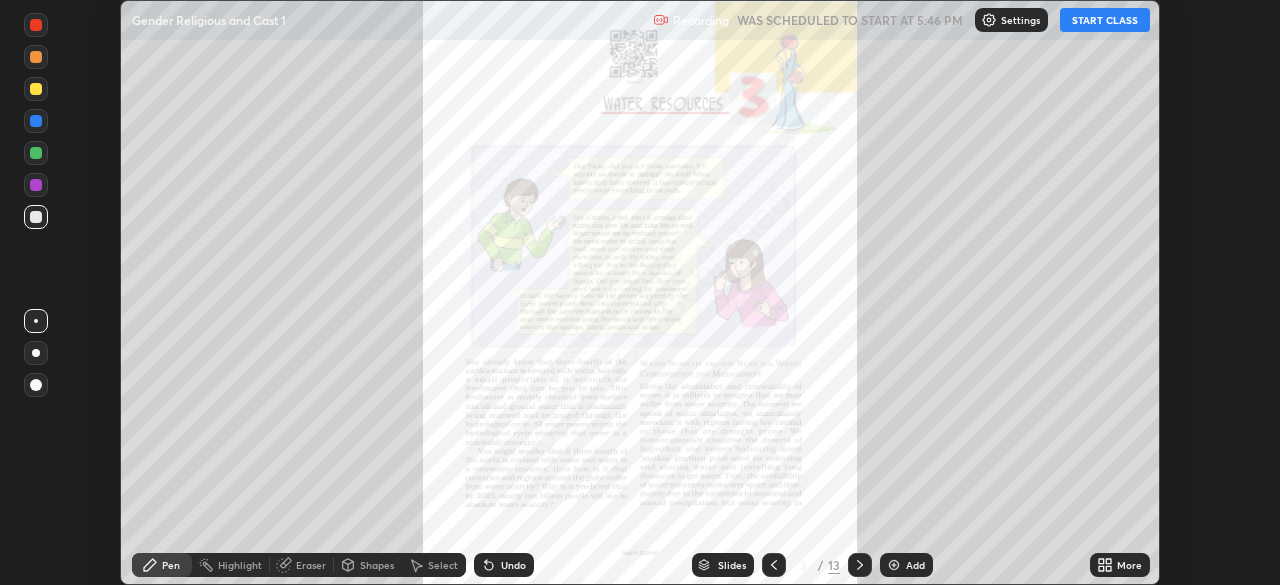click on "START CLASS" at bounding box center [1105, 20] 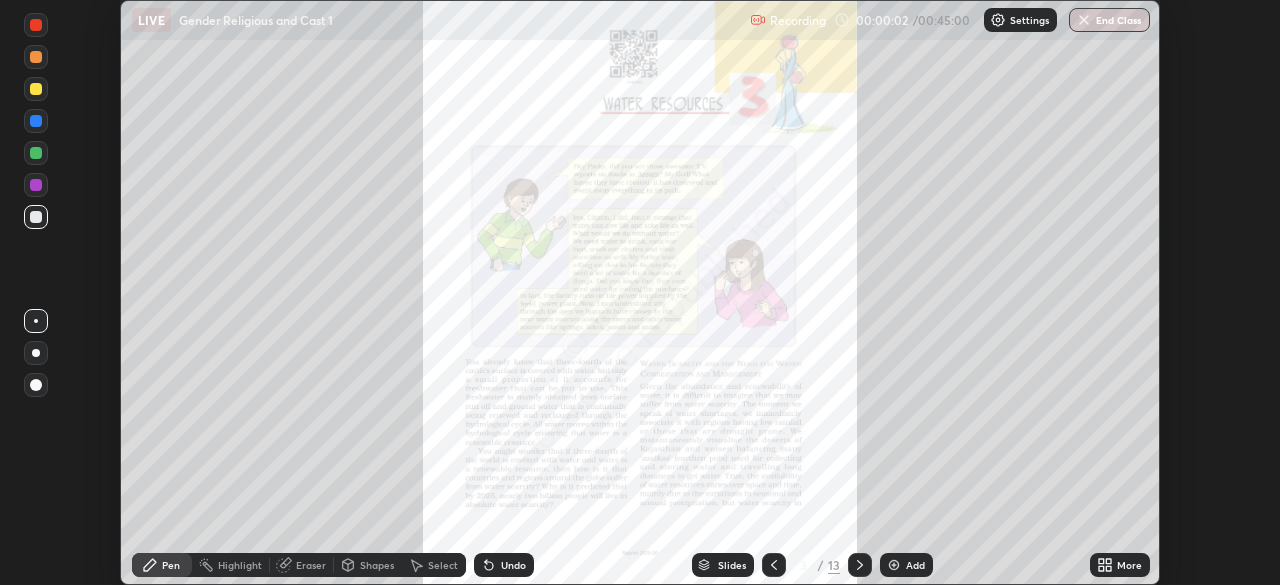 click 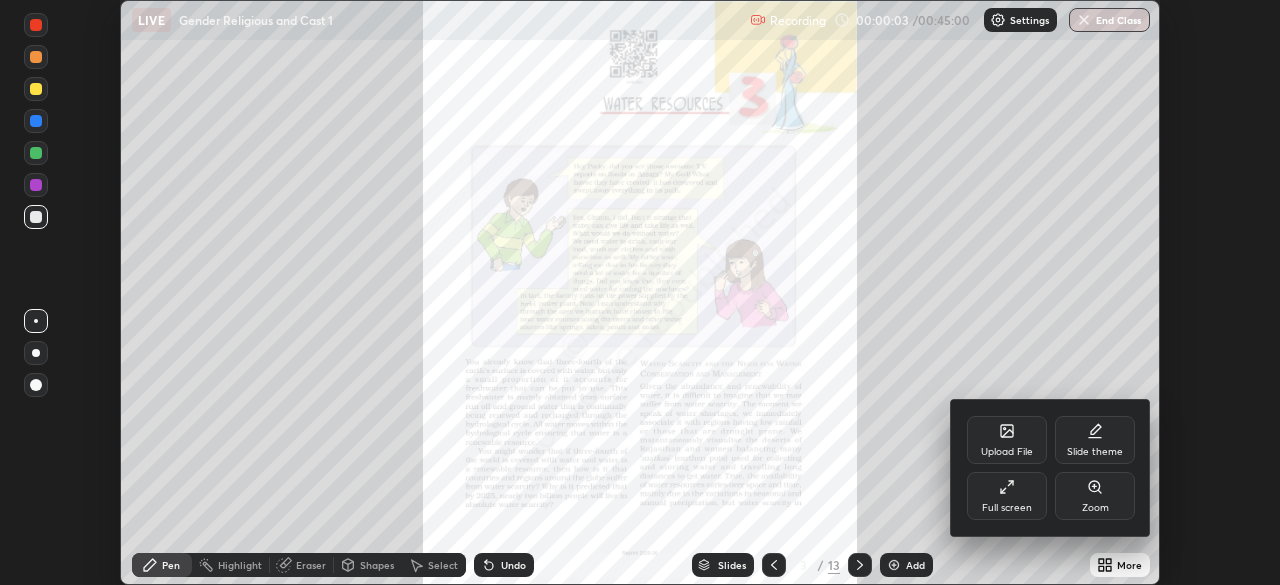 click 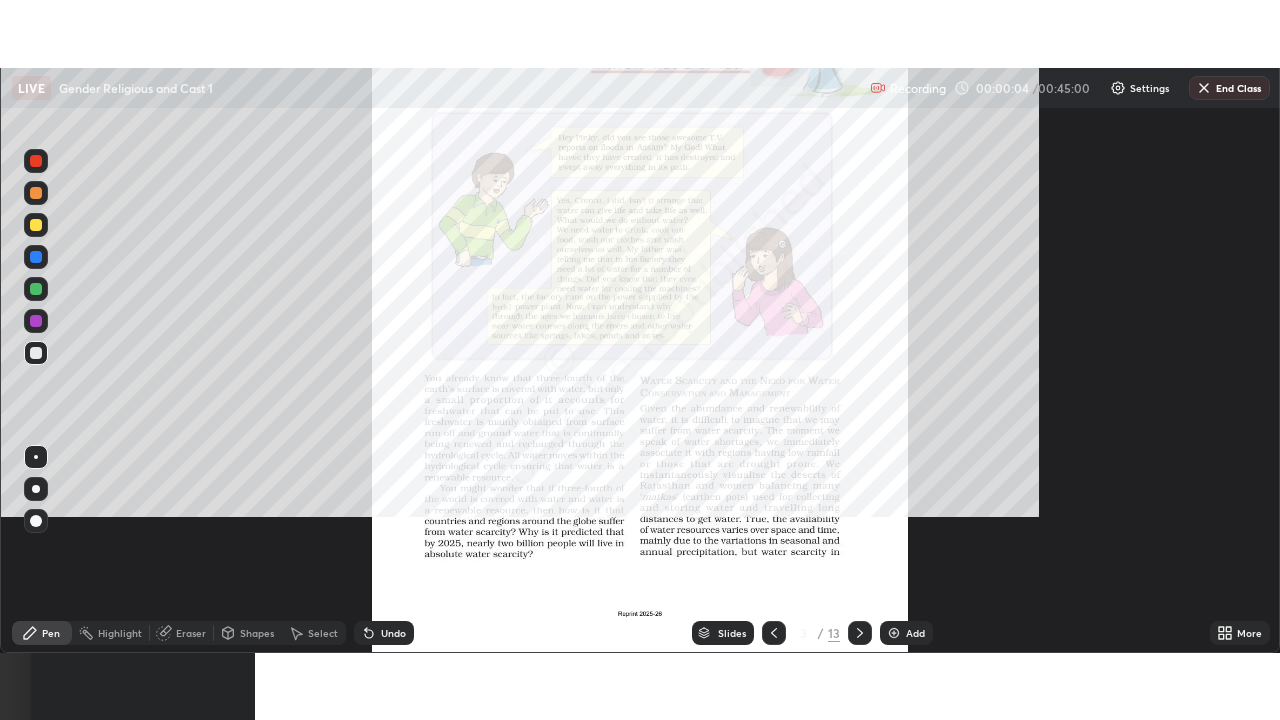scroll, scrollTop: 99280, scrollLeft: 98720, axis: both 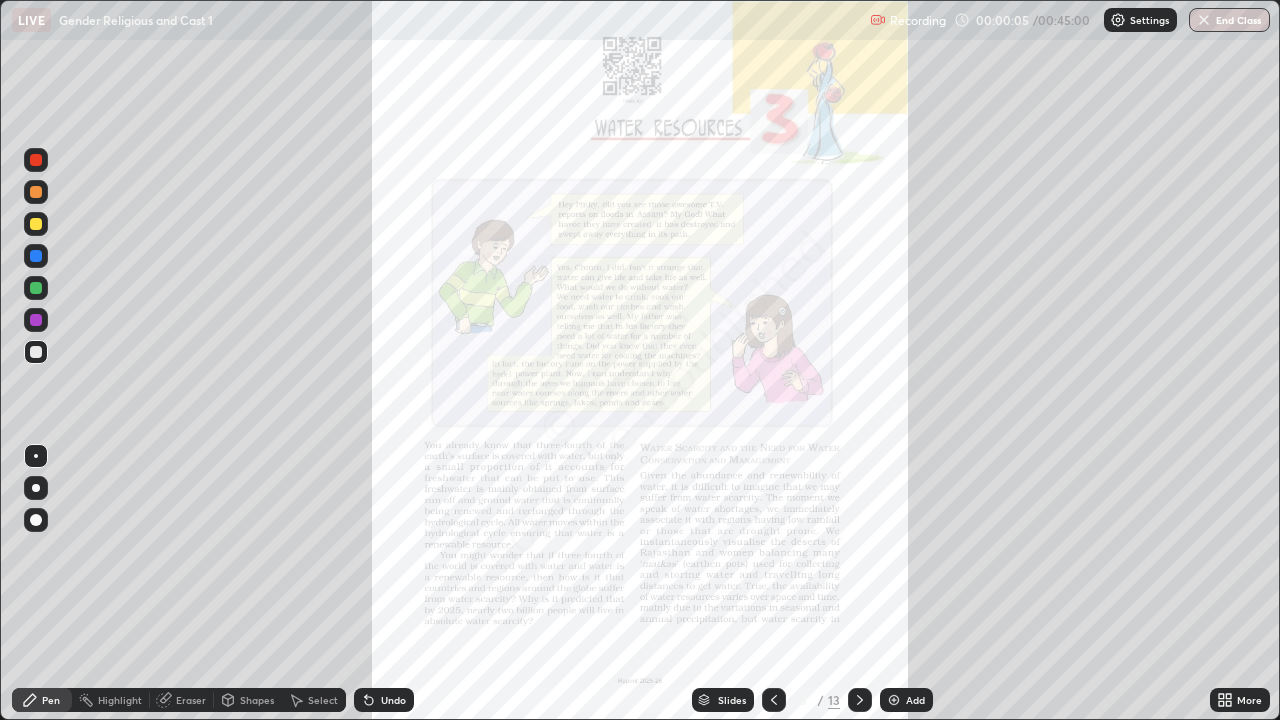 click on "More" at bounding box center [1240, 700] 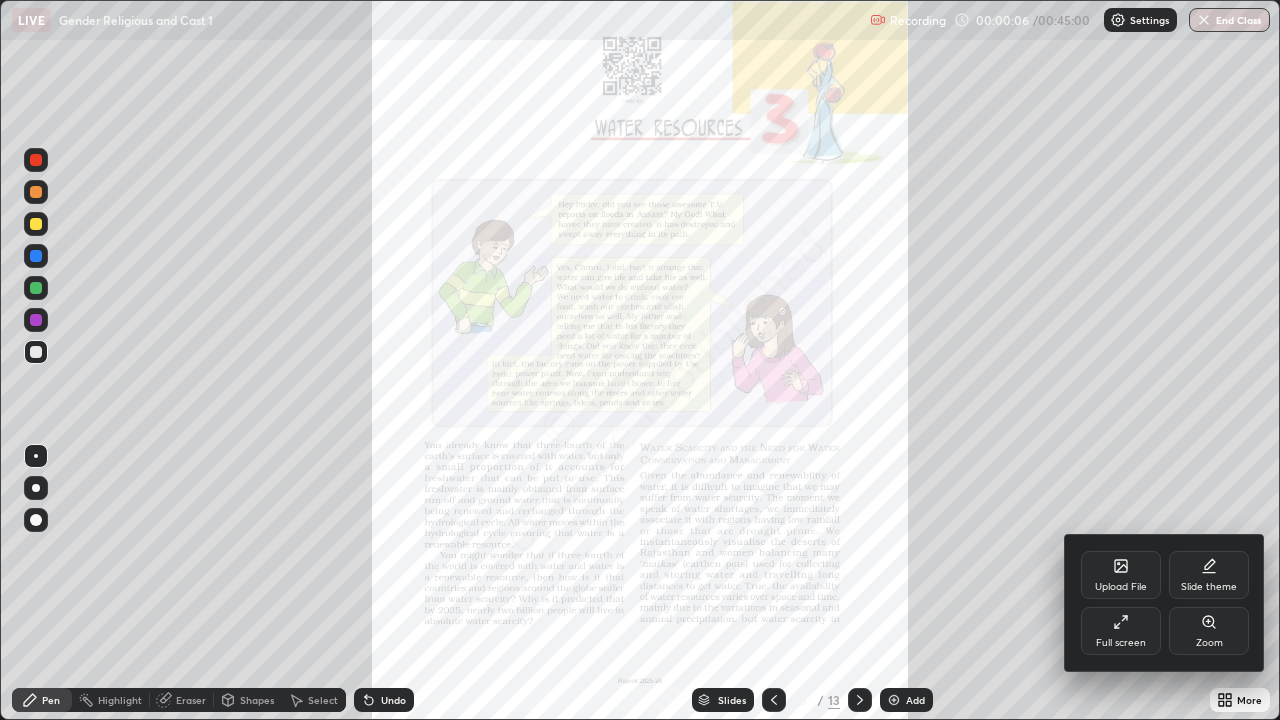 click 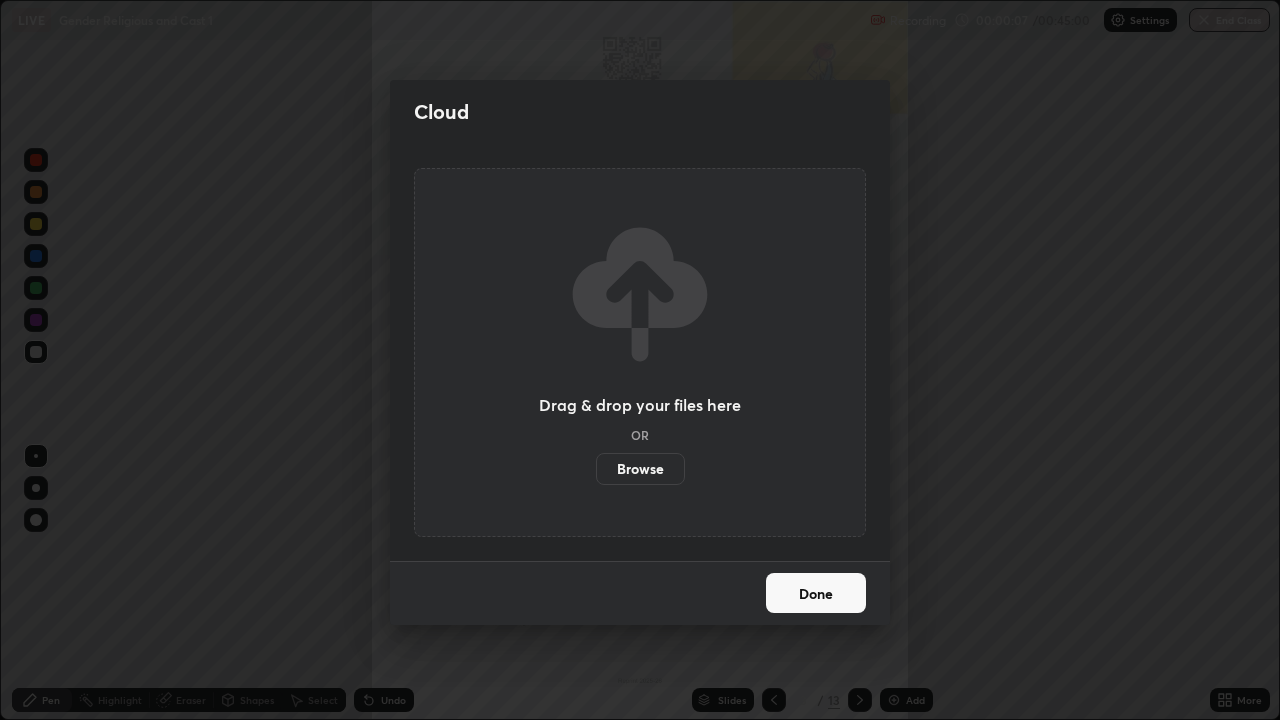 click on "Browse" at bounding box center [640, 469] 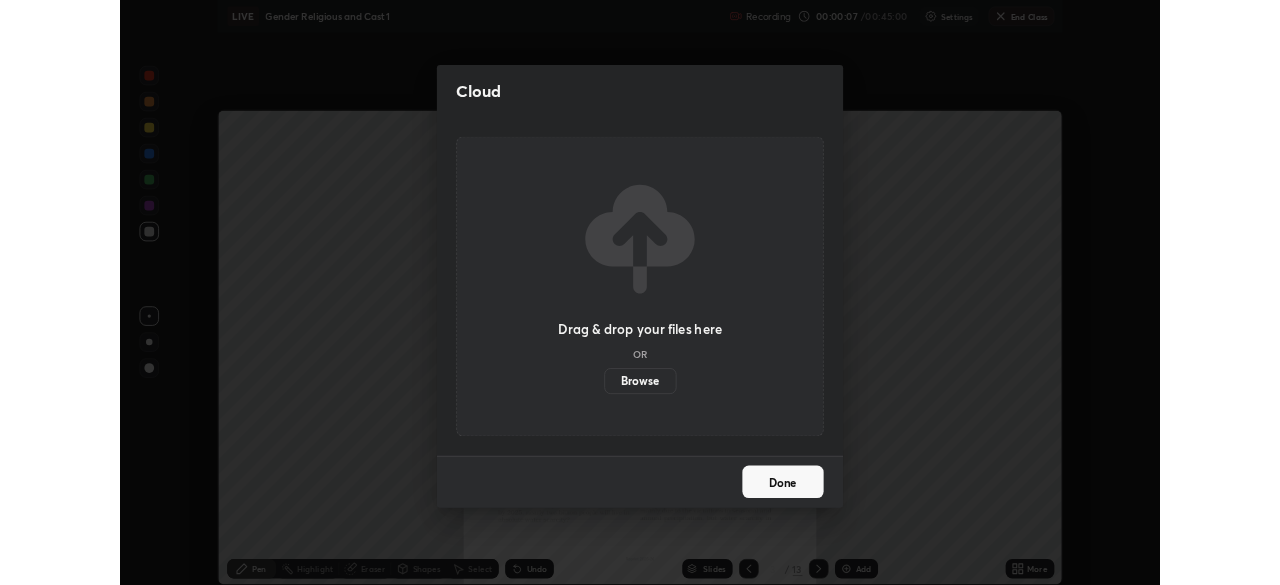 scroll, scrollTop: 585, scrollLeft: 1280, axis: both 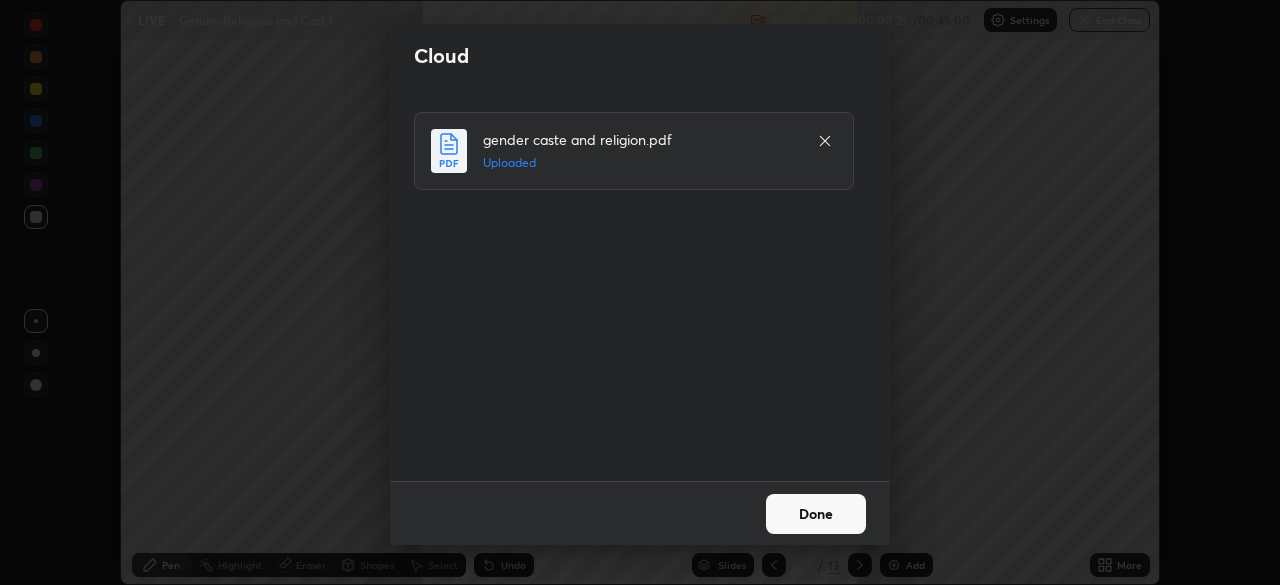 click on "Done" at bounding box center (816, 514) 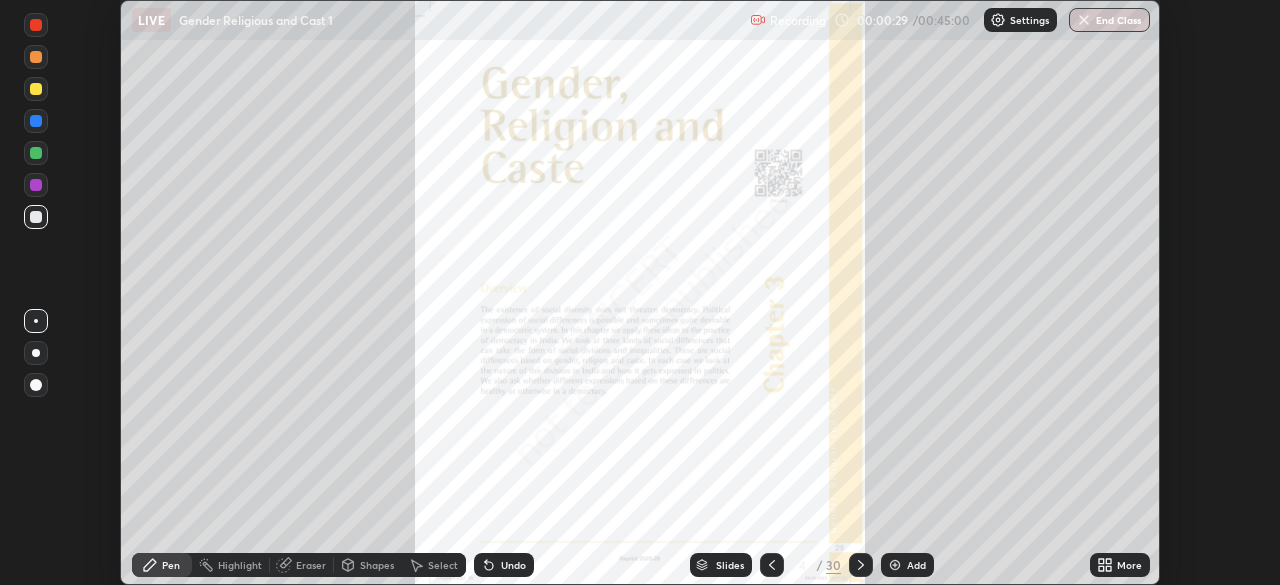 click on "Undo" at bounding box center (504, 565) 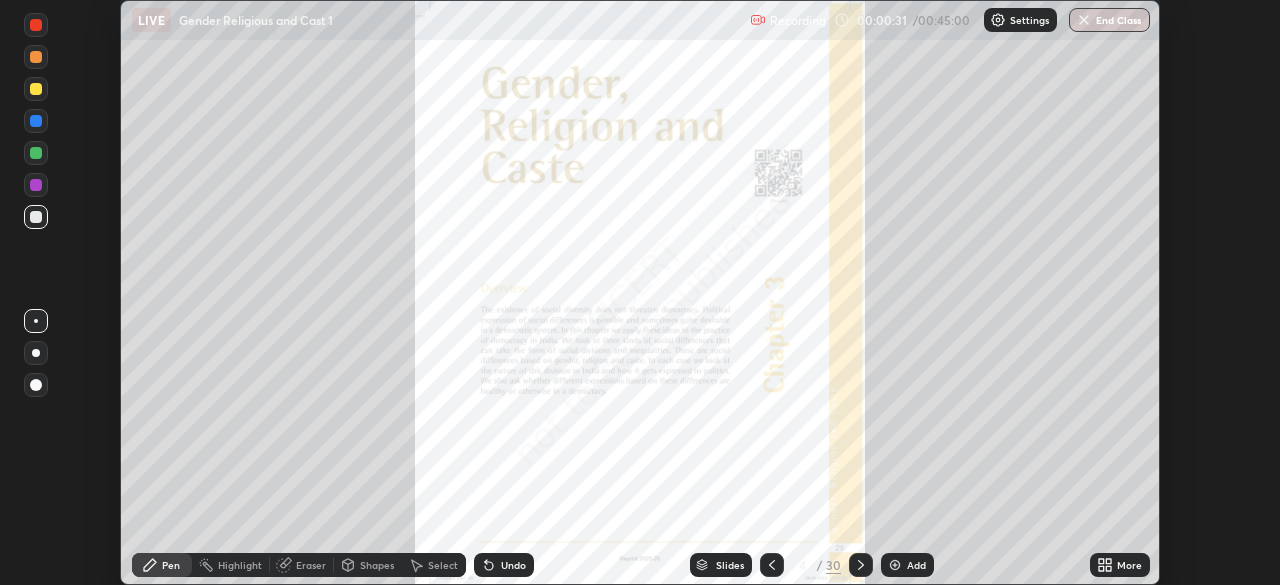 click at bounding box center [36, 153] 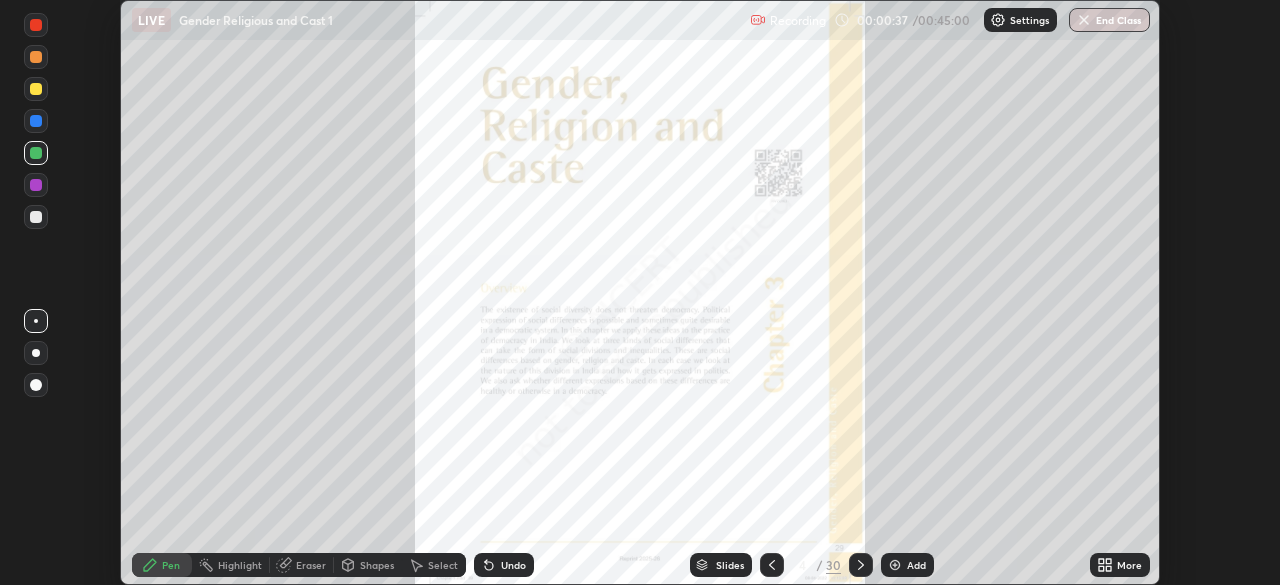 click 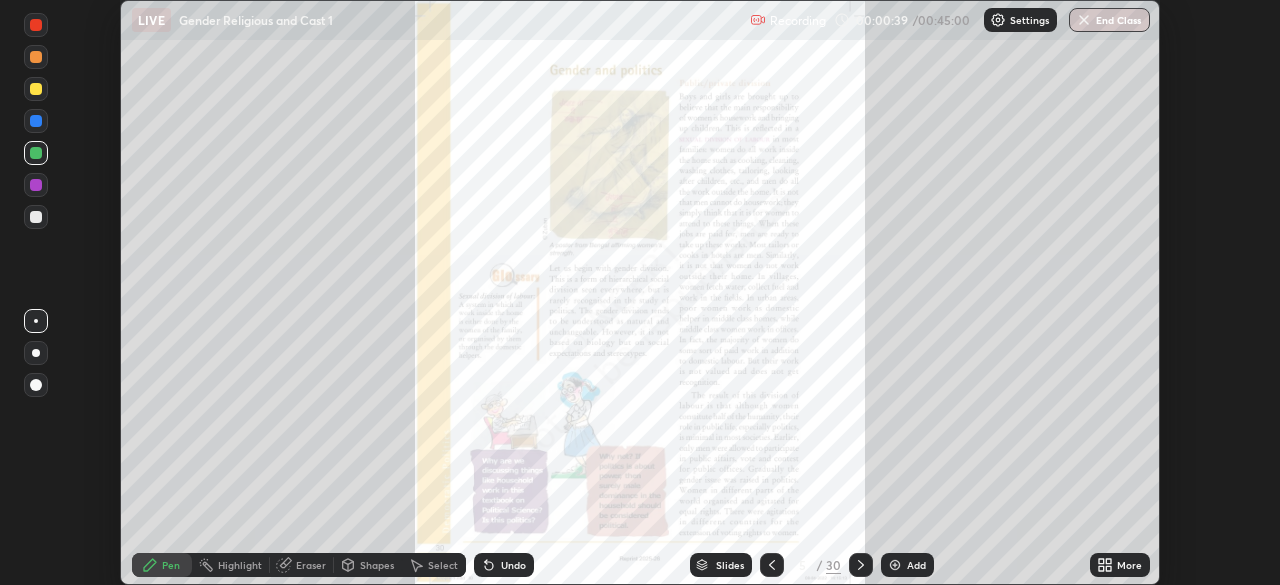 click on "Slides" at bounding box center [730, 565] 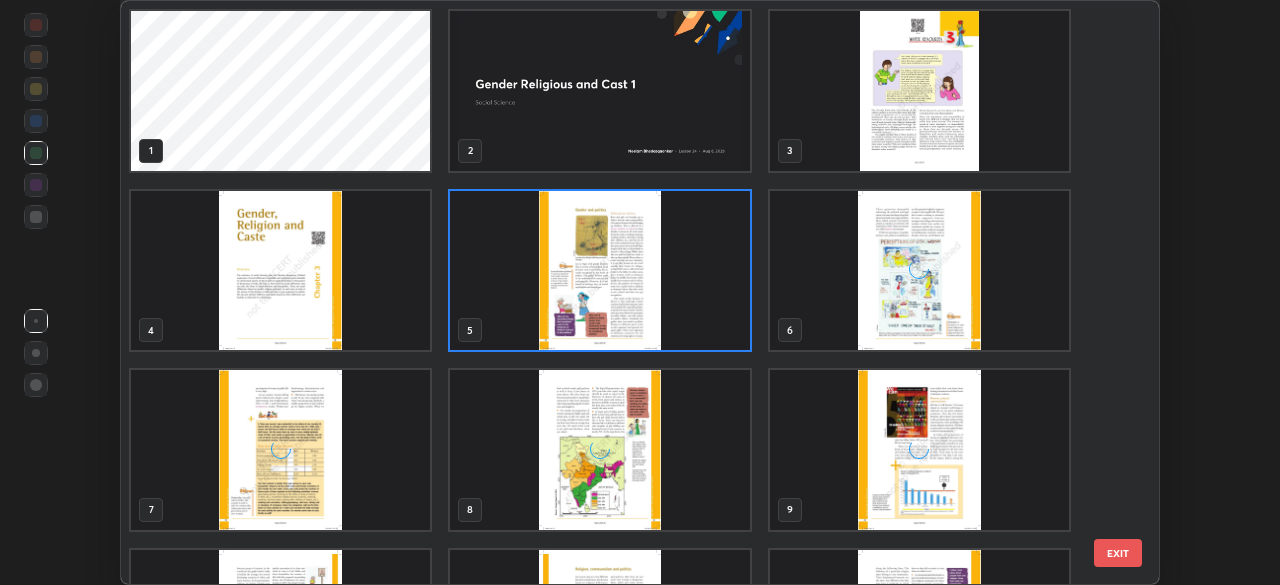 scroll, scrollTop: 7, scrollLeft: 11, axis: both 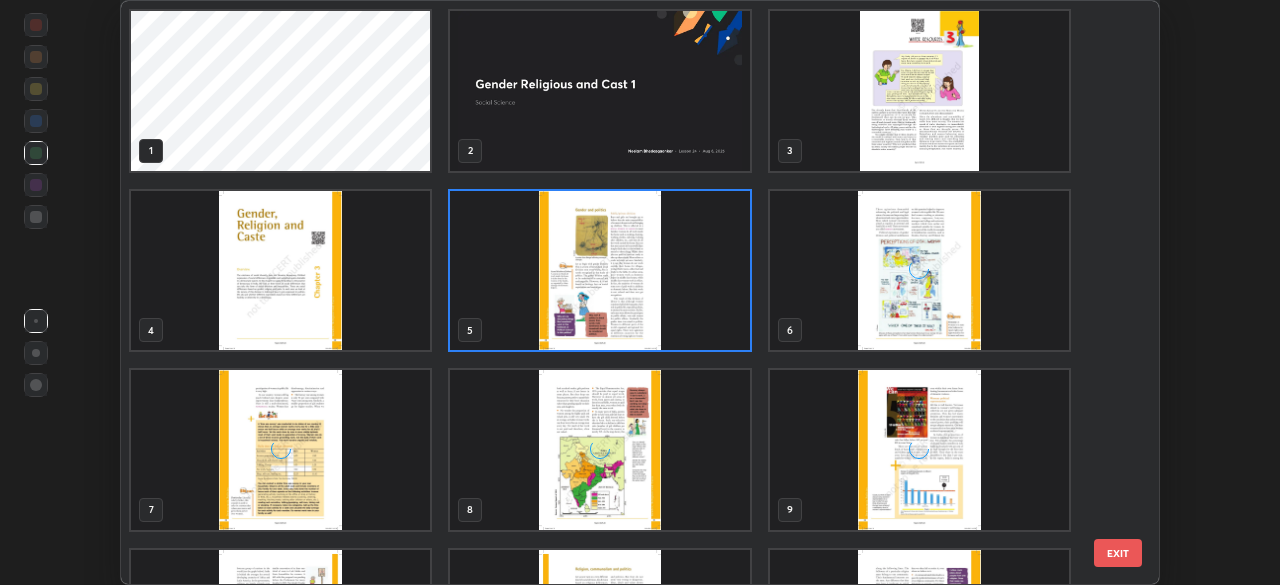 click at bounding box center (599, 630) 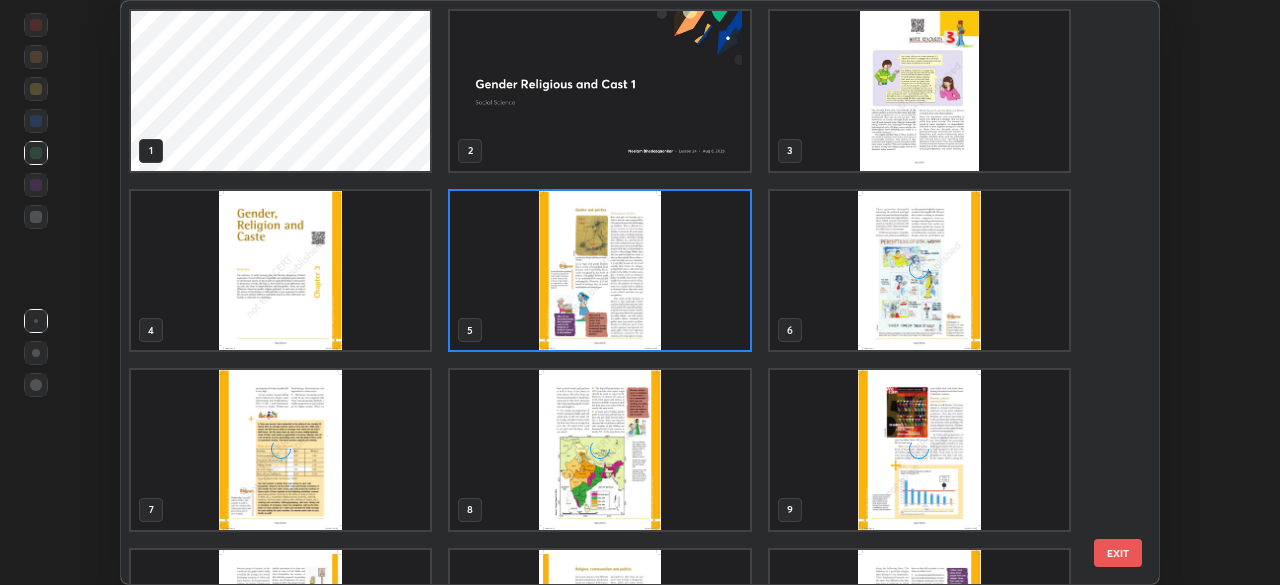 scroll, scrollTop: 135, scrollLeft: 0, axis: vertical 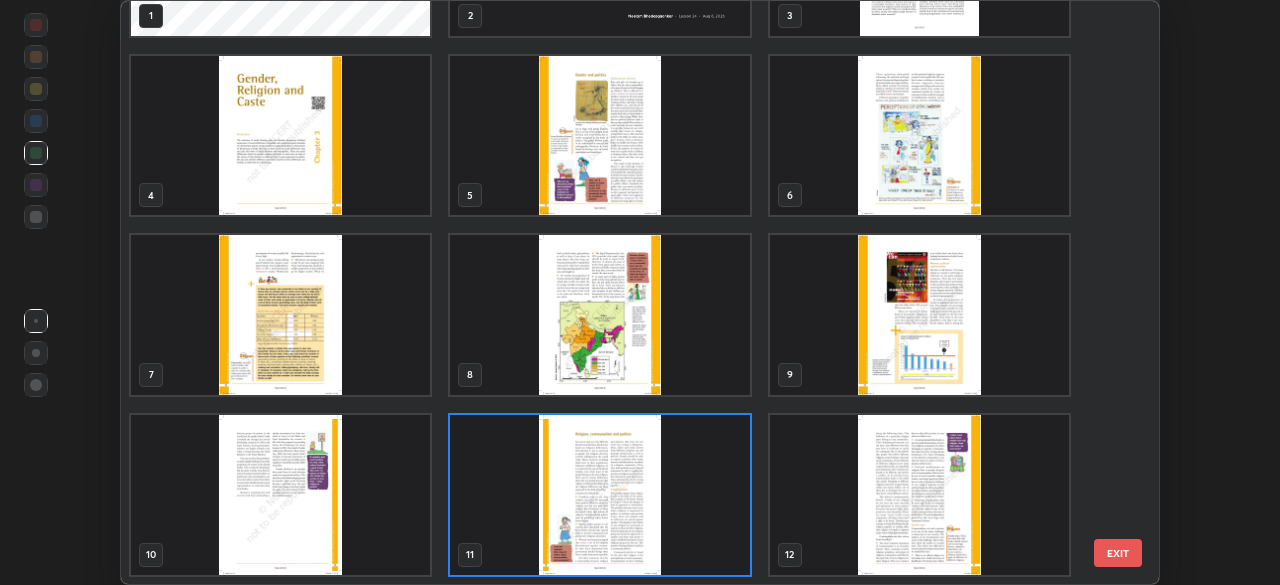 click at bounding box center (599, 136) 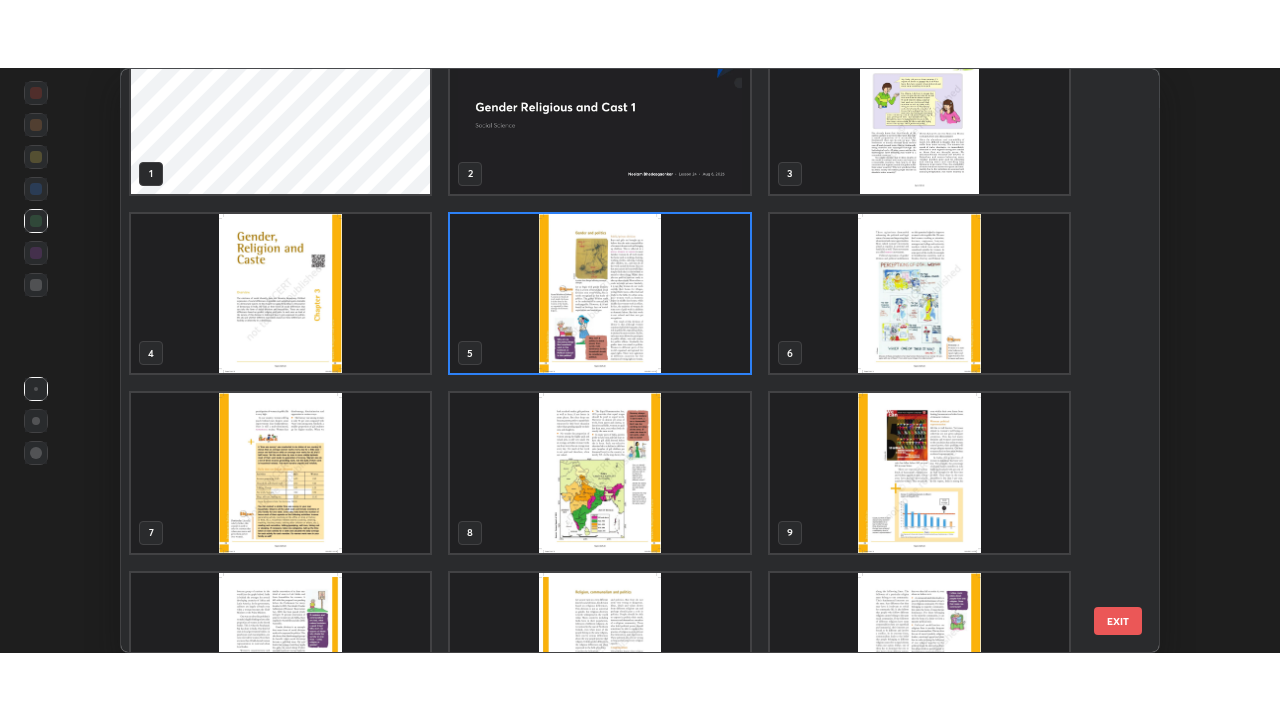 scroll, scrollTop: 0, scrollLeft: 0, axis: both 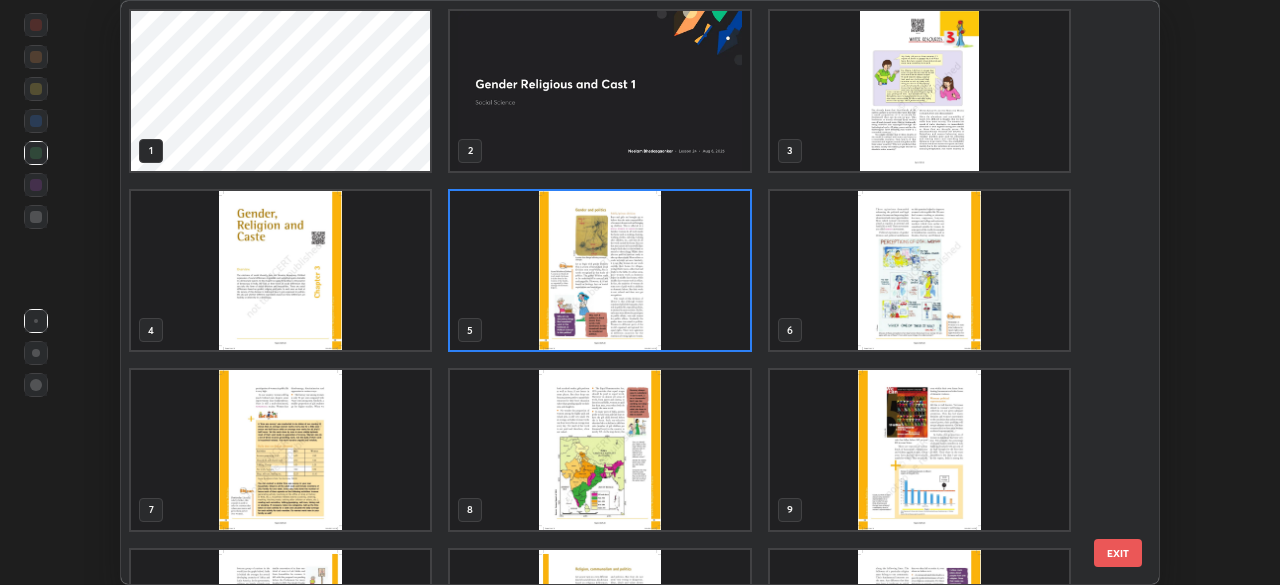 click at bounding box center [599, 271] 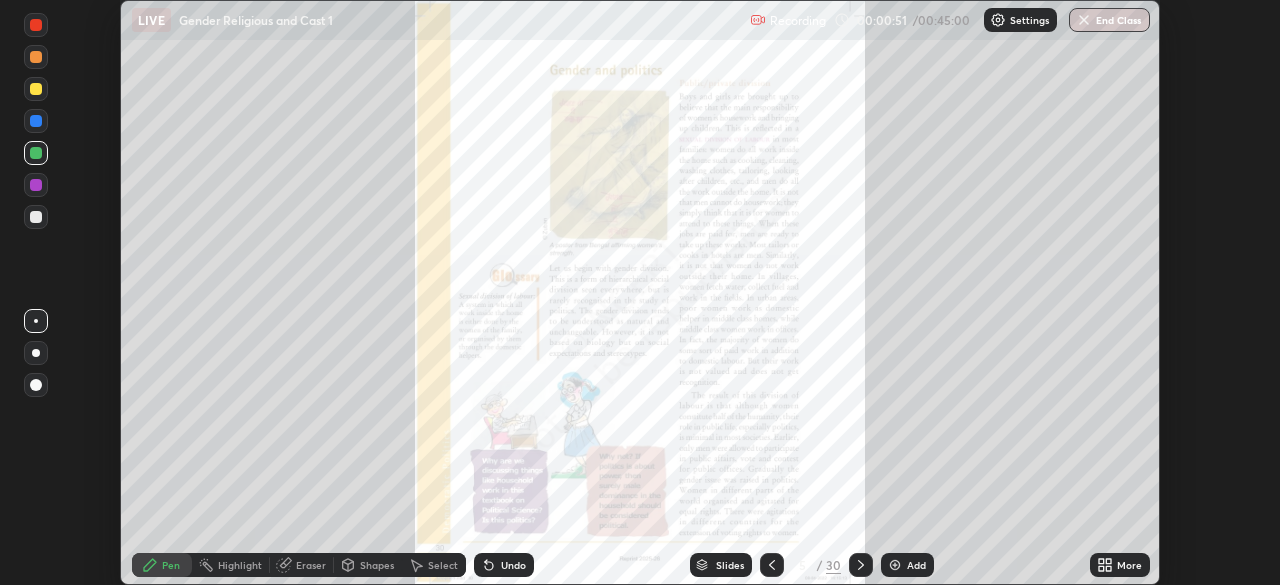 click at bounding box center (599, 271) 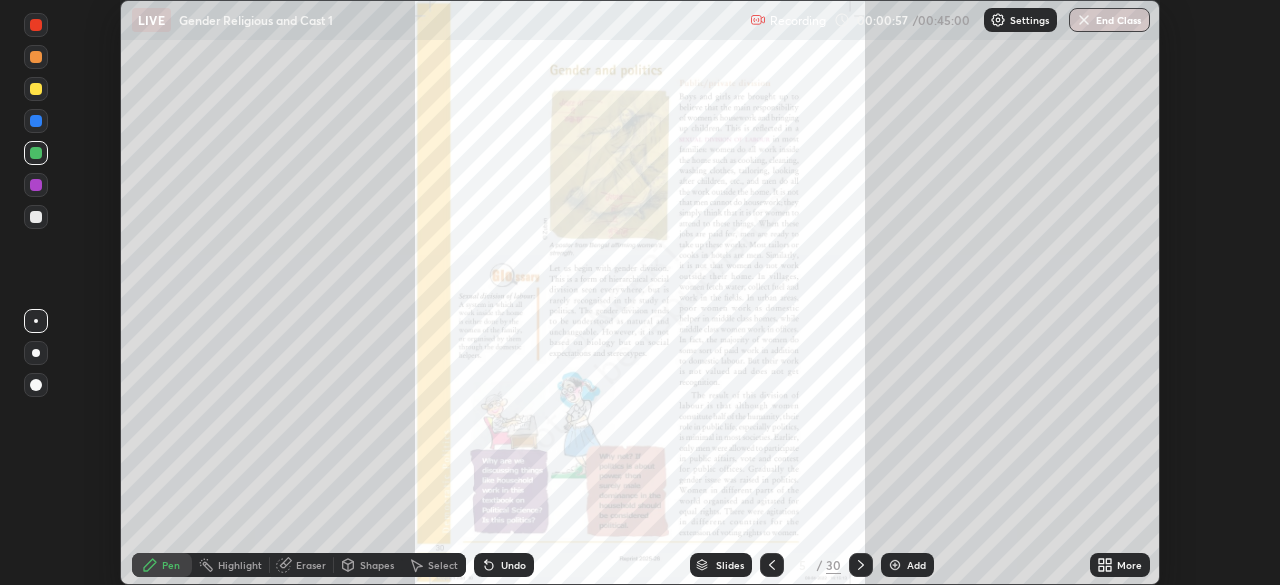 click 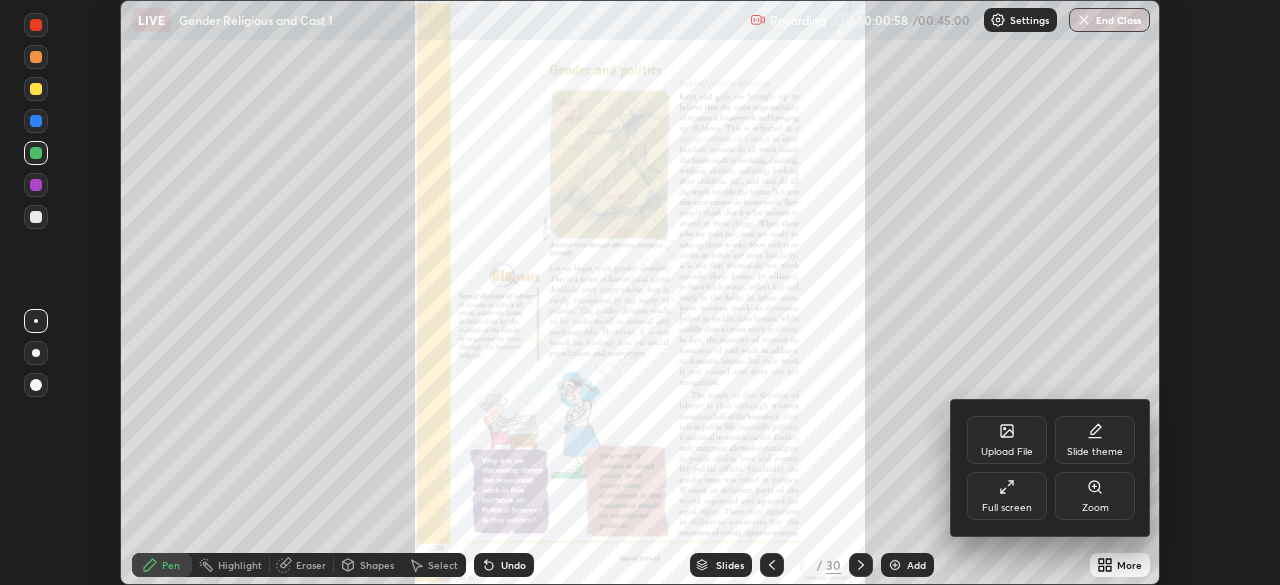 click 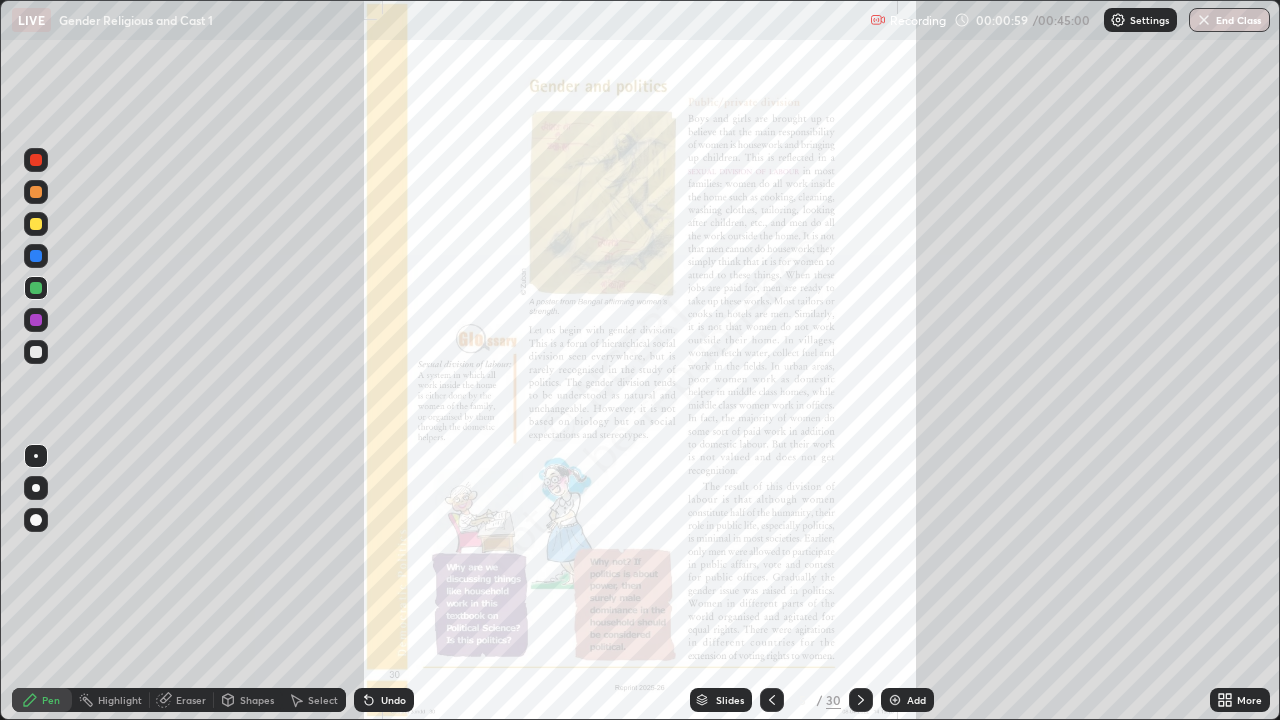 scroll, scrollTop: 99280, scrollLeft: 98720, axis: both 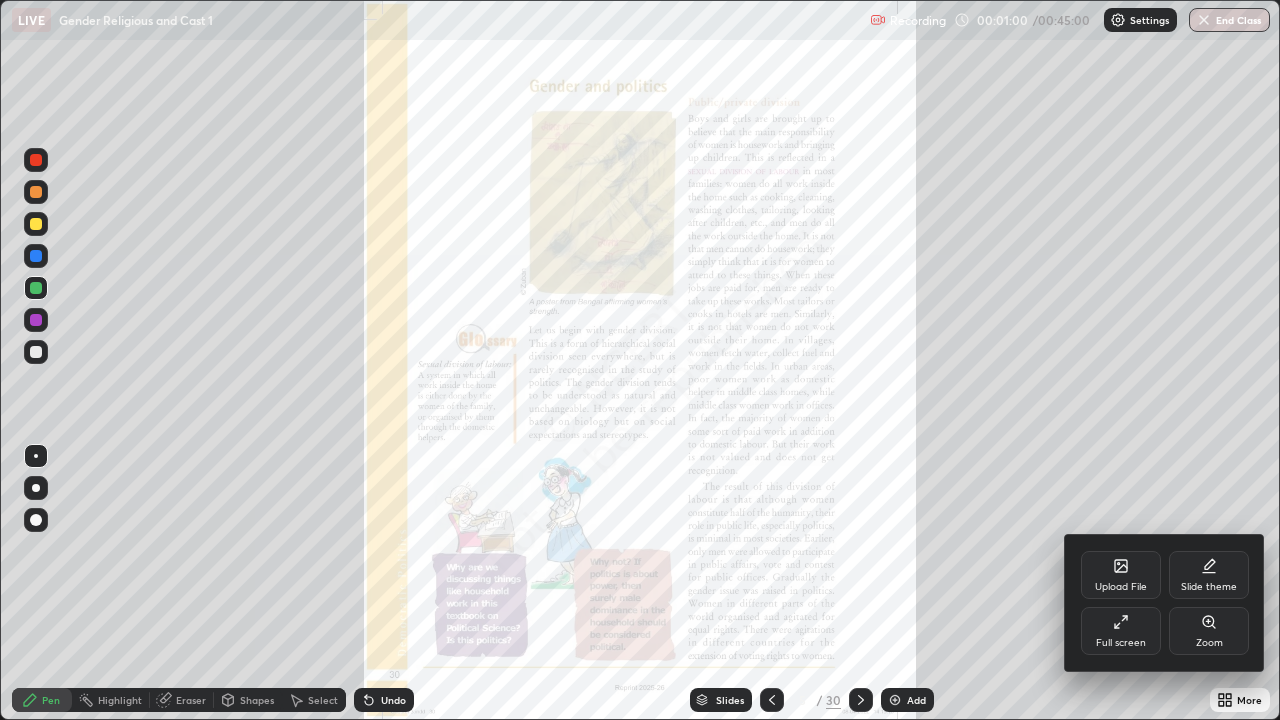 click 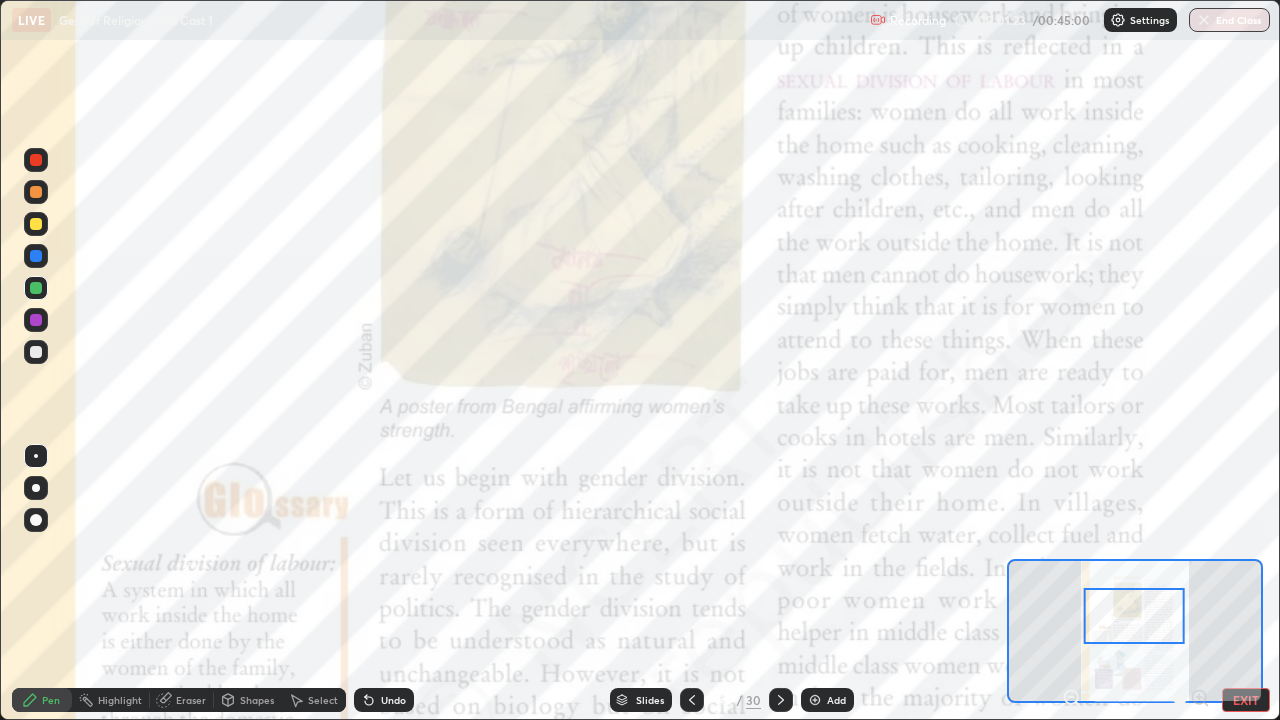 click on "Undo" at bounding box center [393, 700] 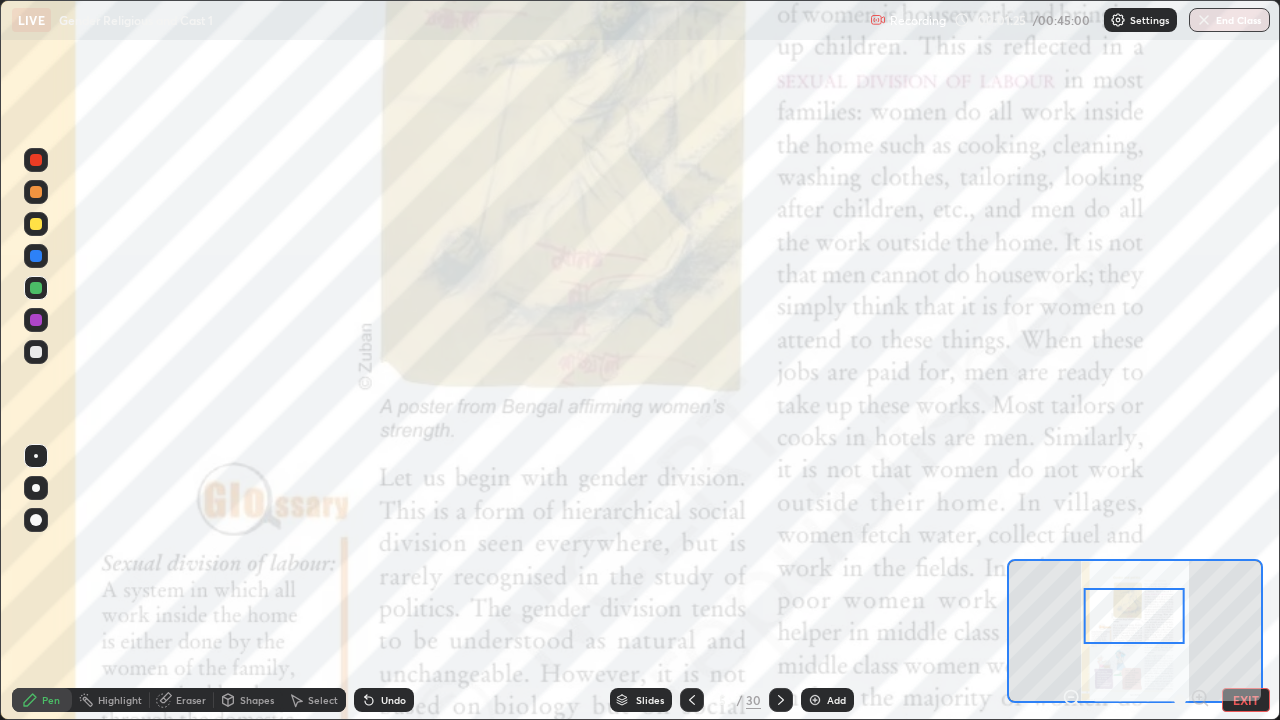 click at bounding box center (1134, 616) 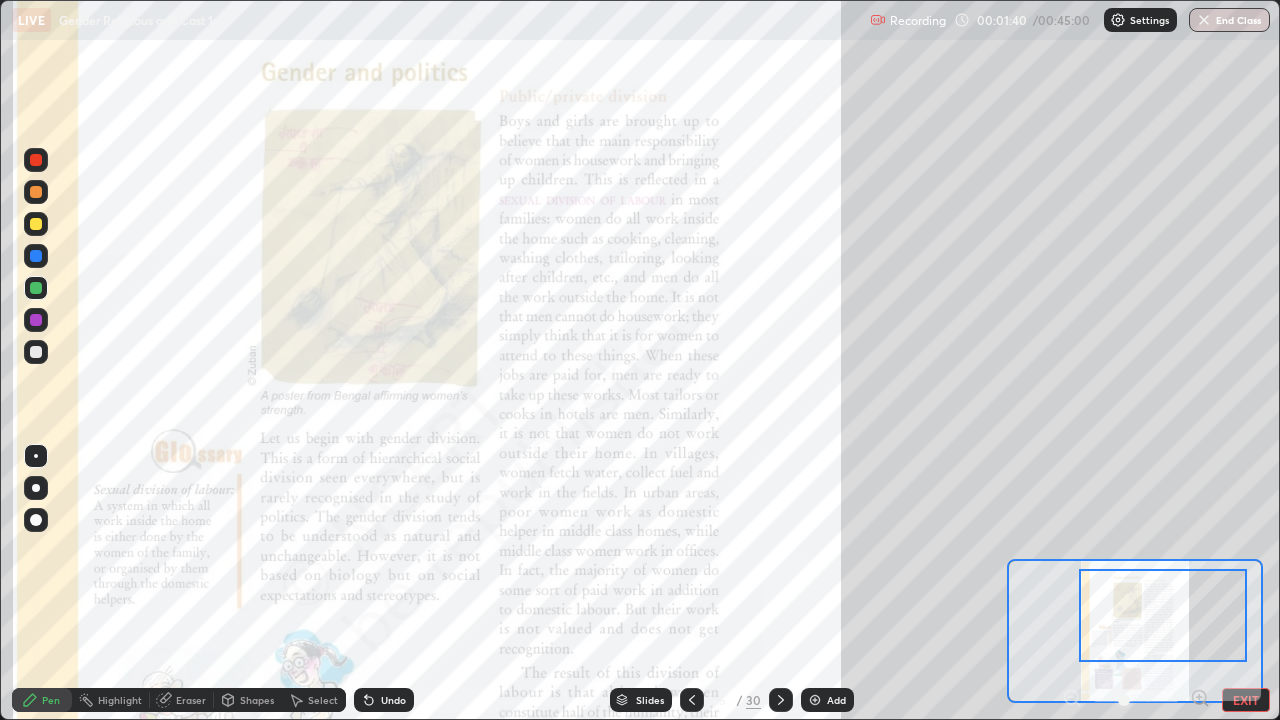 click 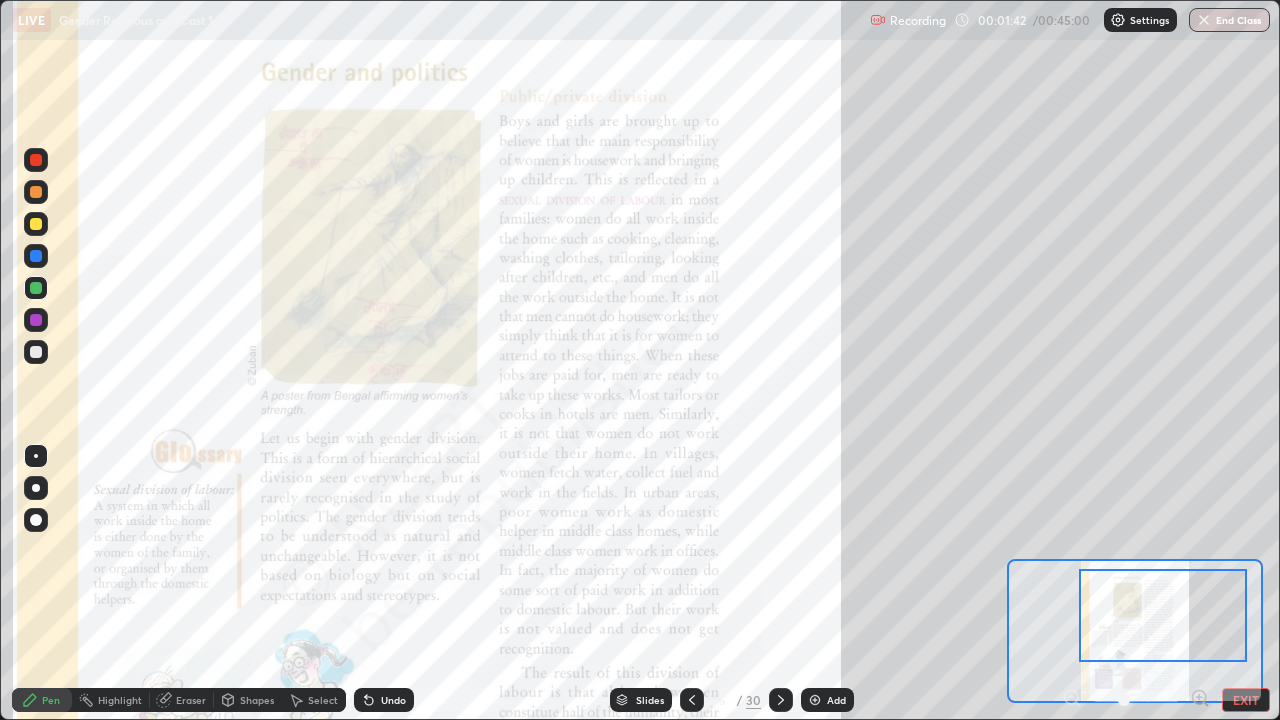 click on "Undo" at bounding box center (393, 700) 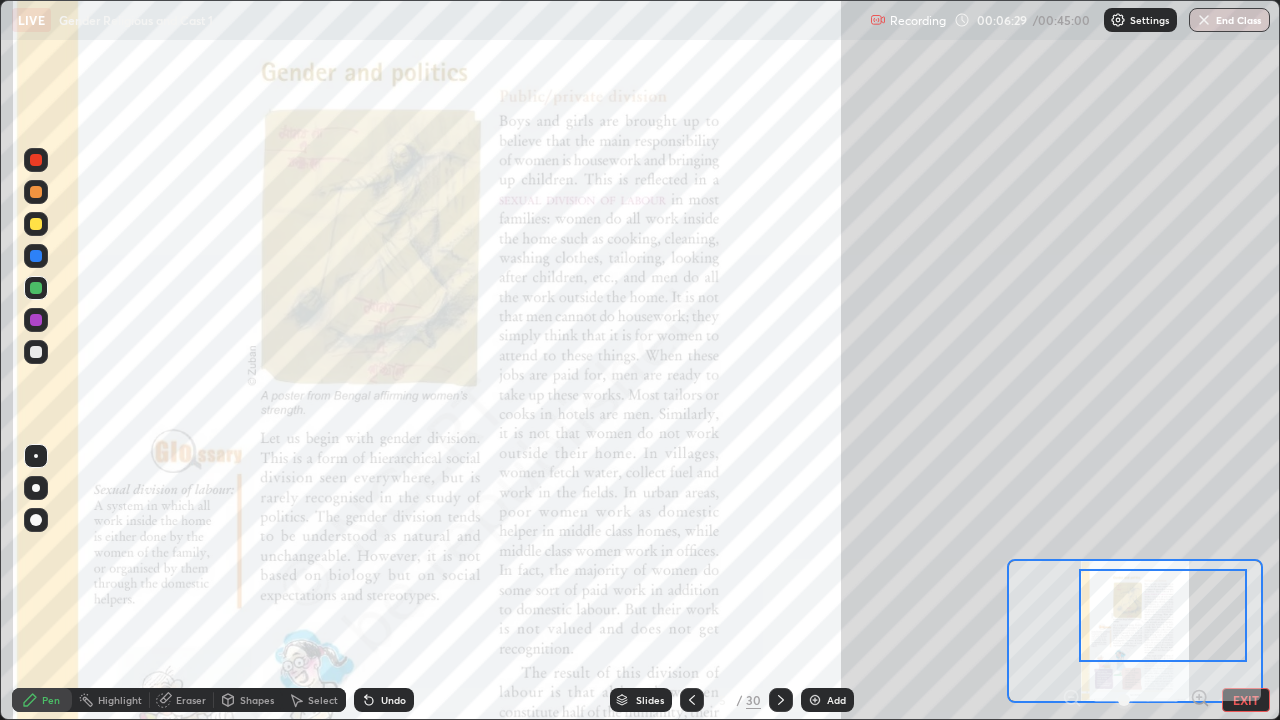 click 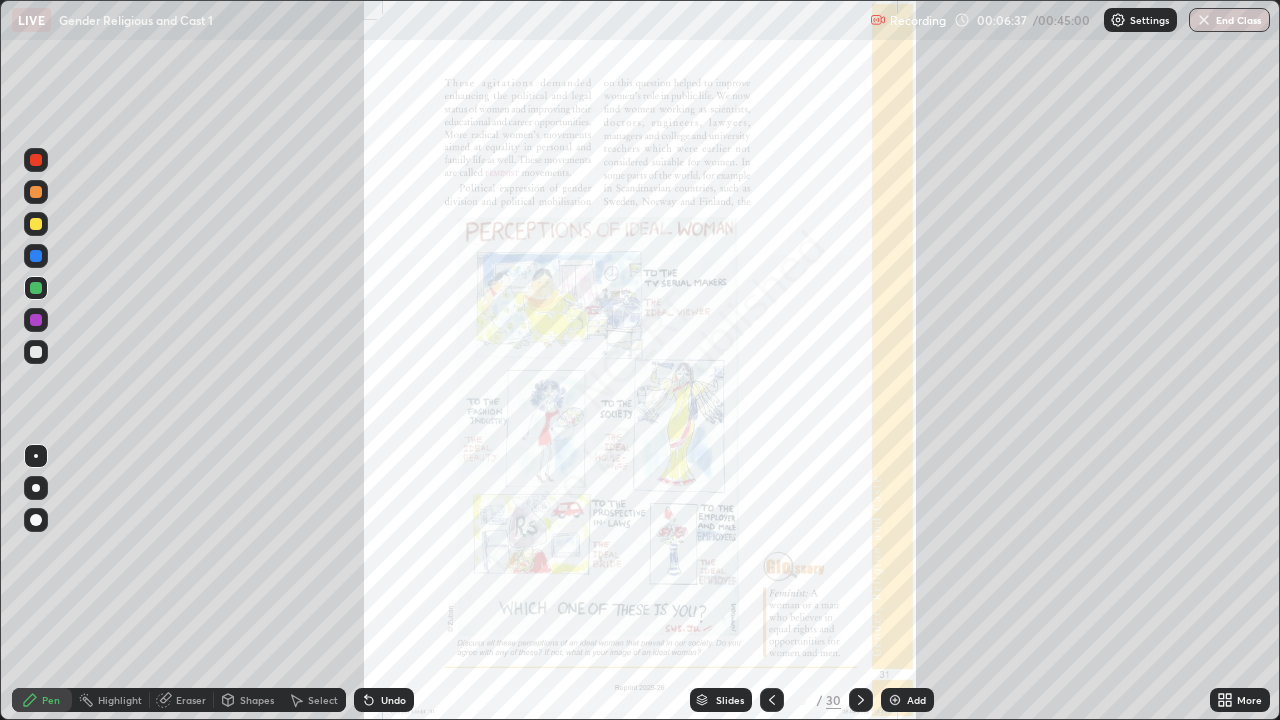 click on "Pen" at bounding box center (51, 700) 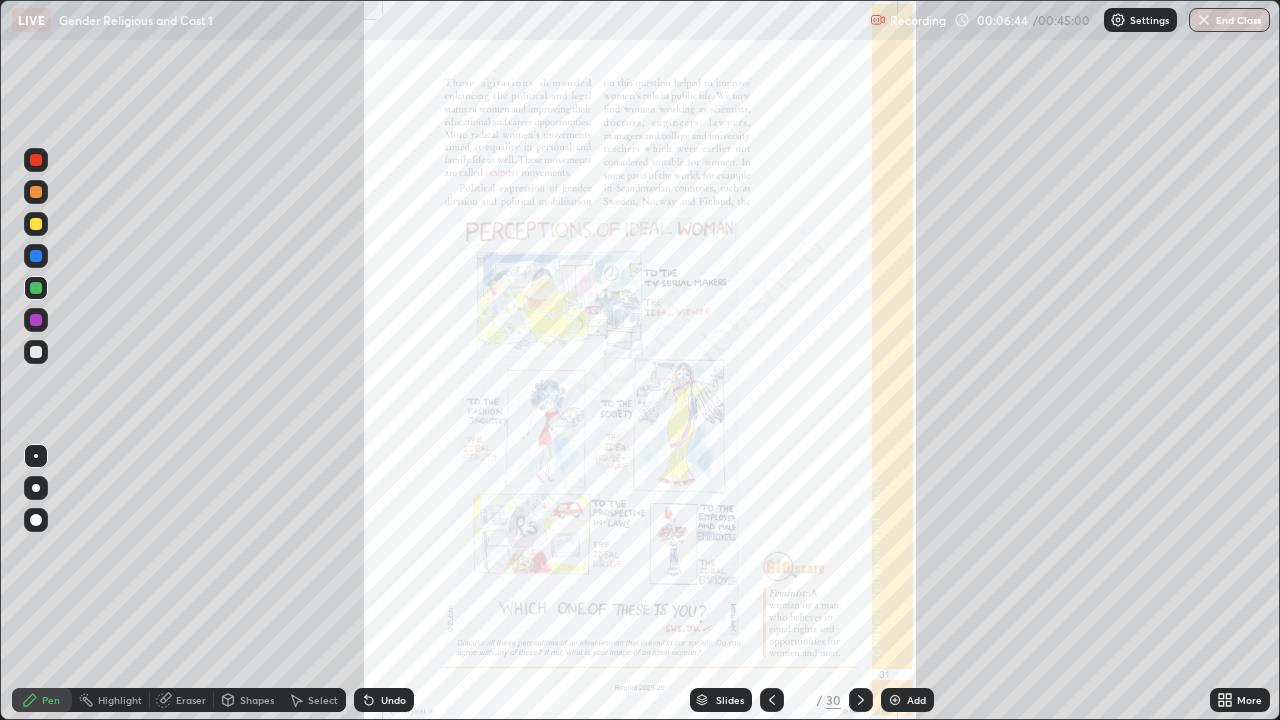 click 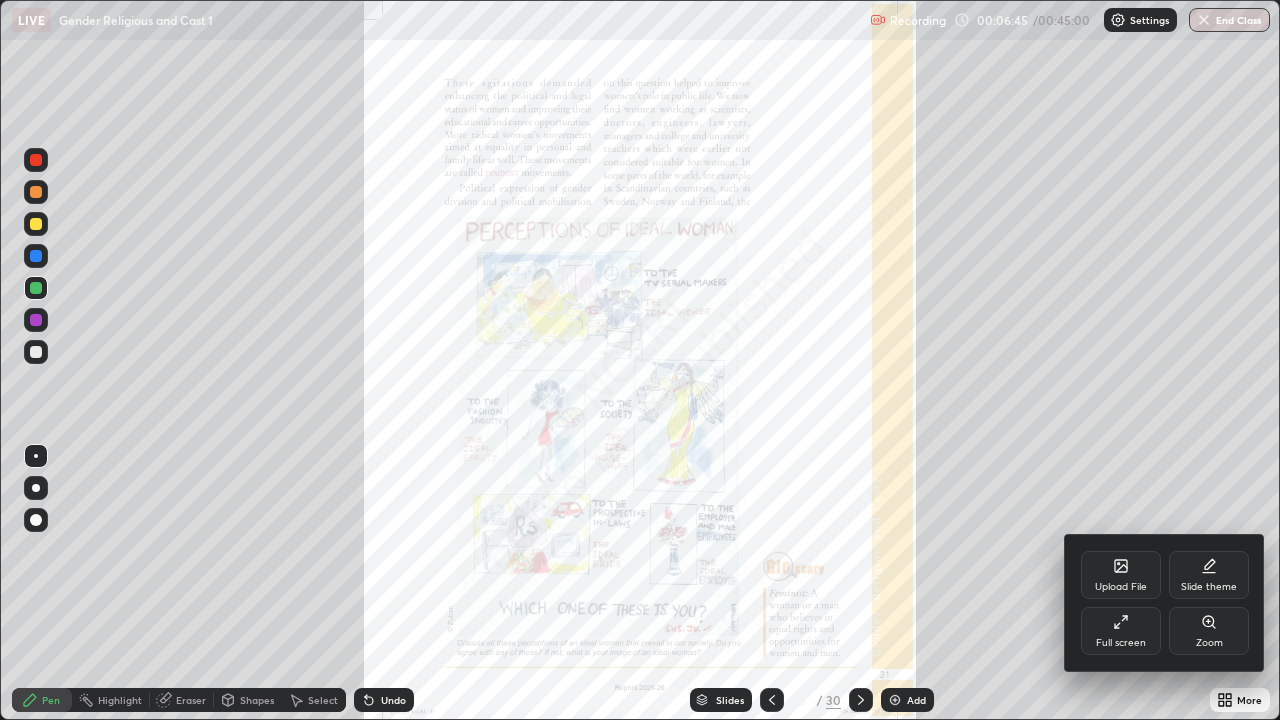 click on "Full screen" at bounding box center [1121, 643] 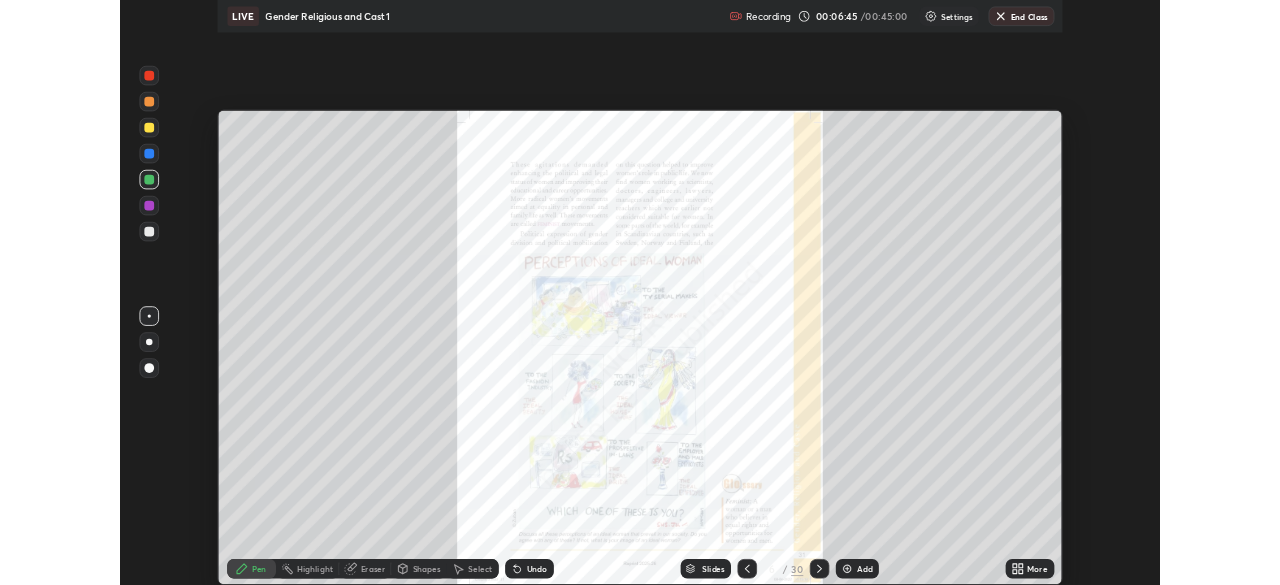 scroll, scrollTop: 585, scrollLeft: 1280, axis: both 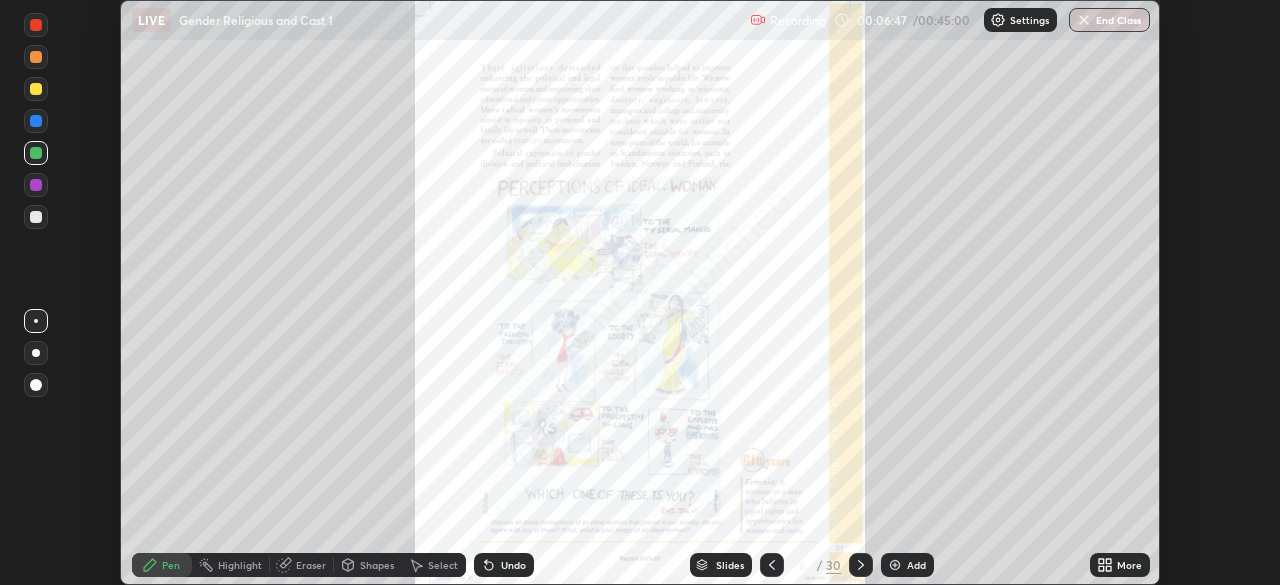 click 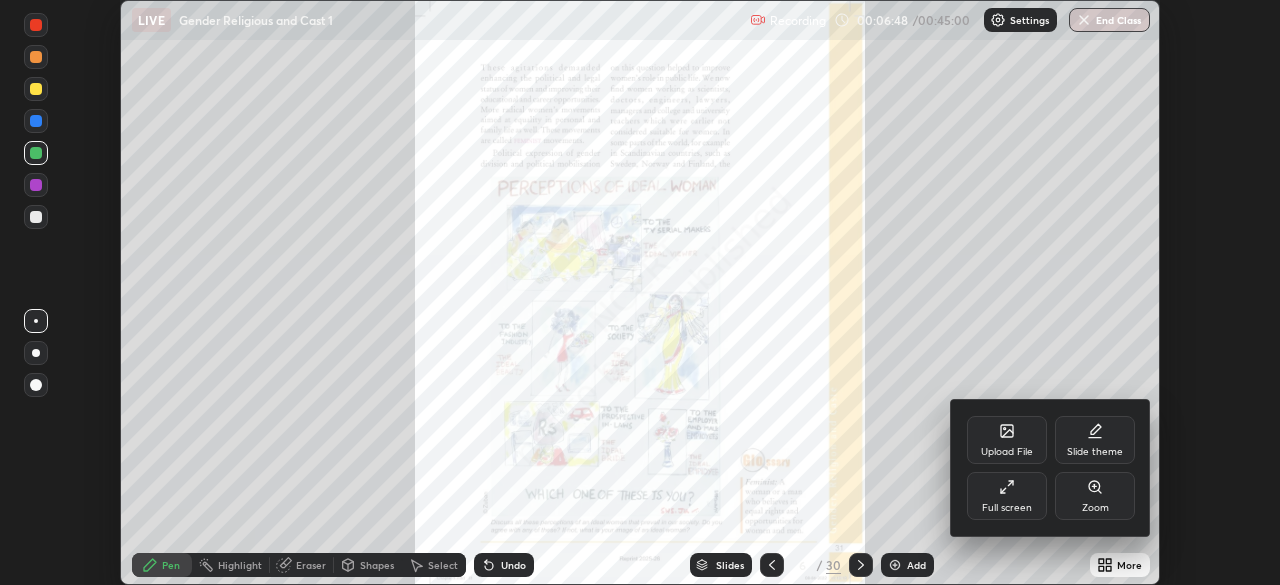 click on "Zoom" at bounding box center (1095, 508) 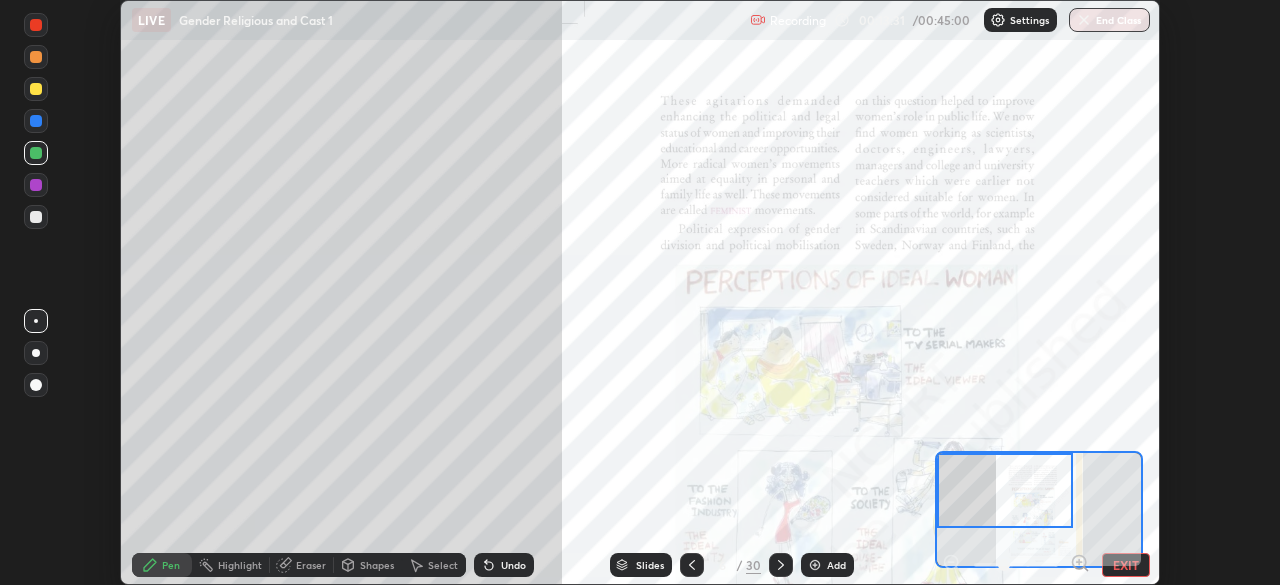 click 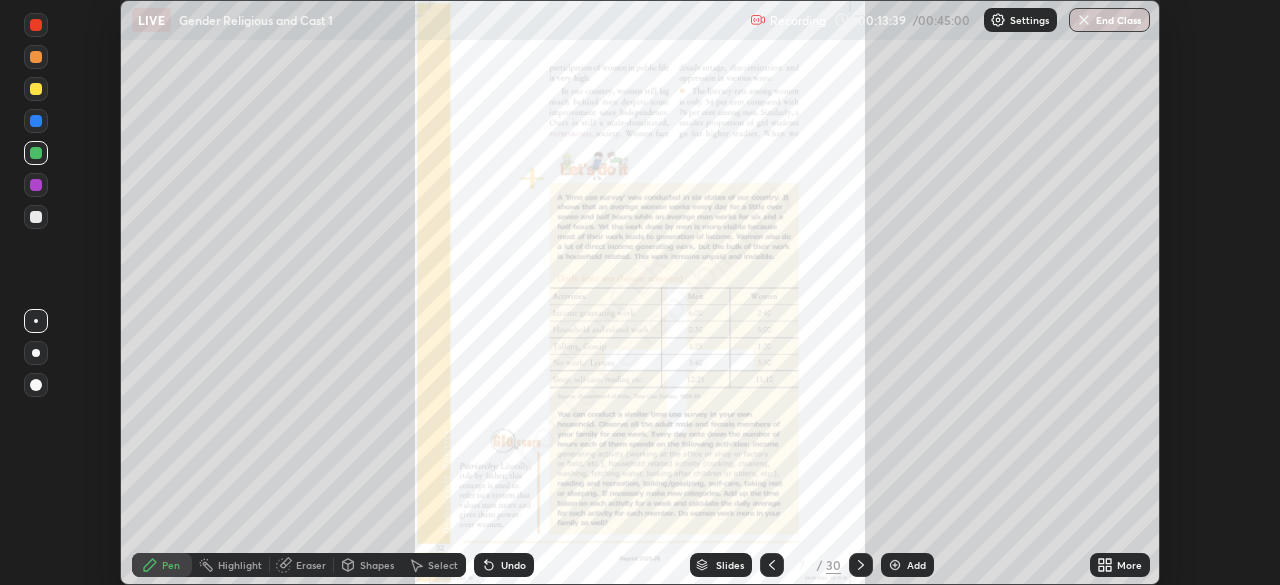 click 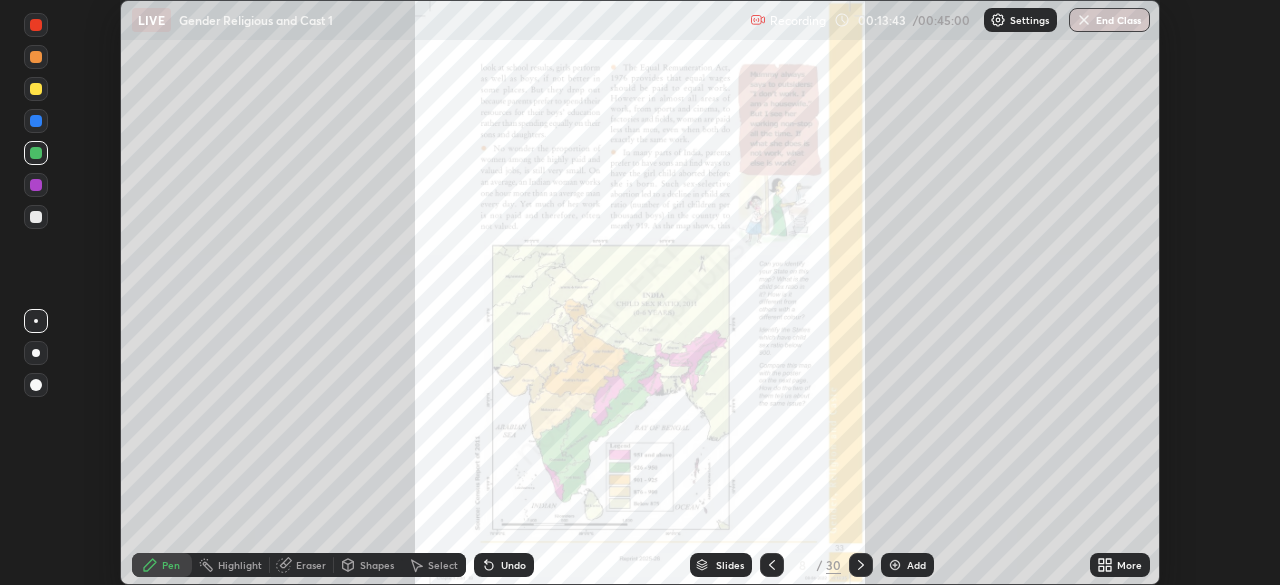 click 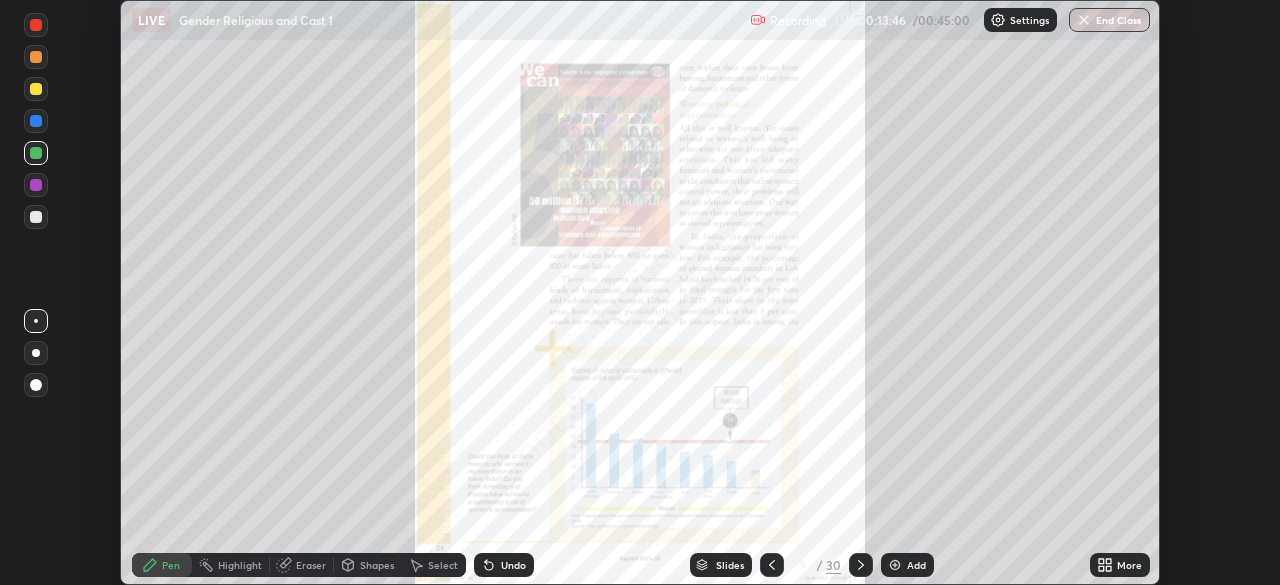 click 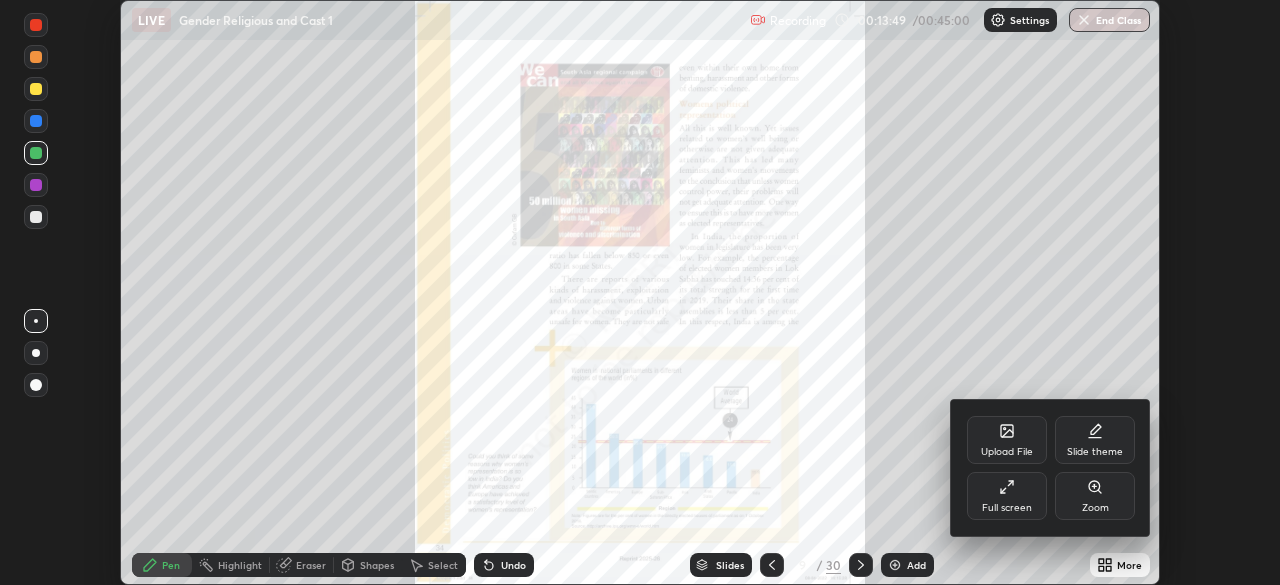 click on "Zoom" at bounding box center (1095, 496) 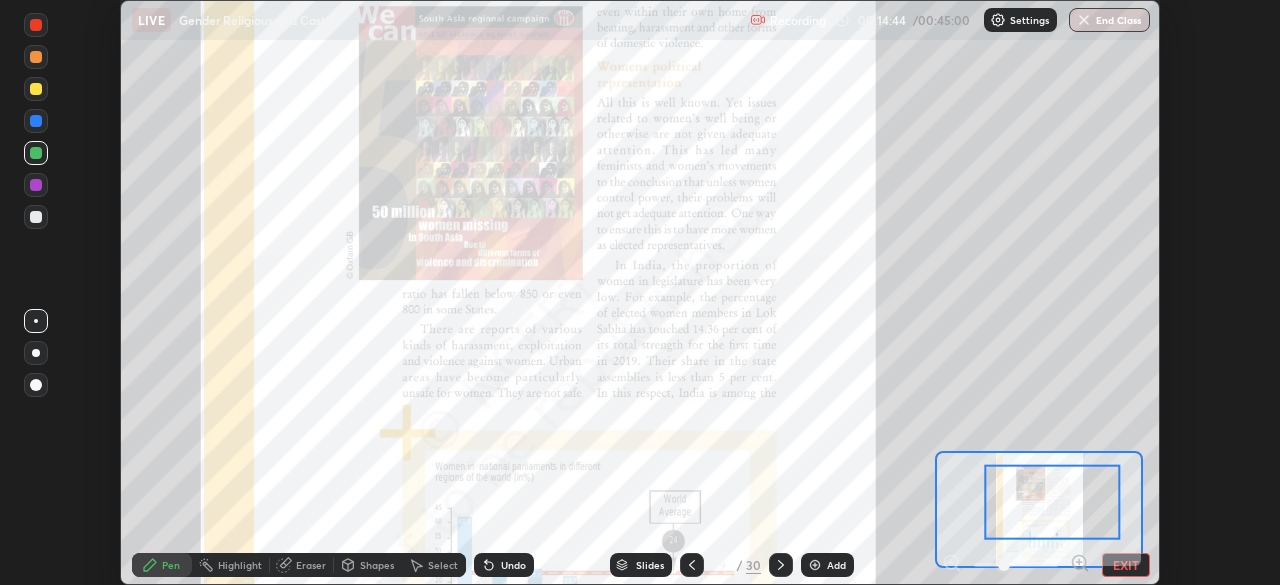 click 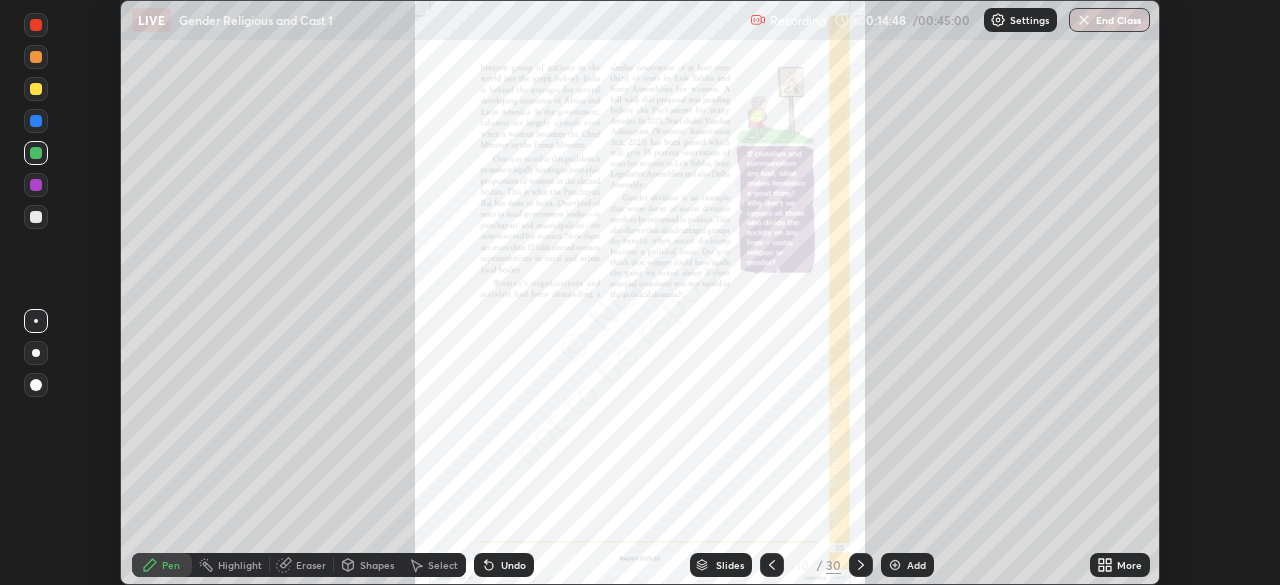 click 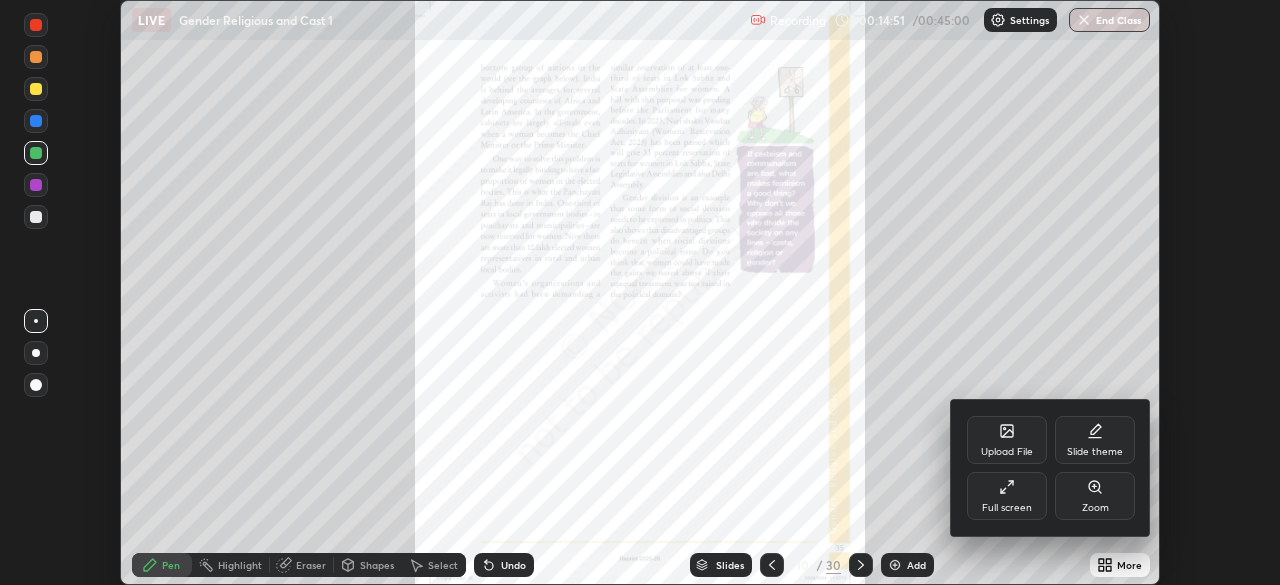 click 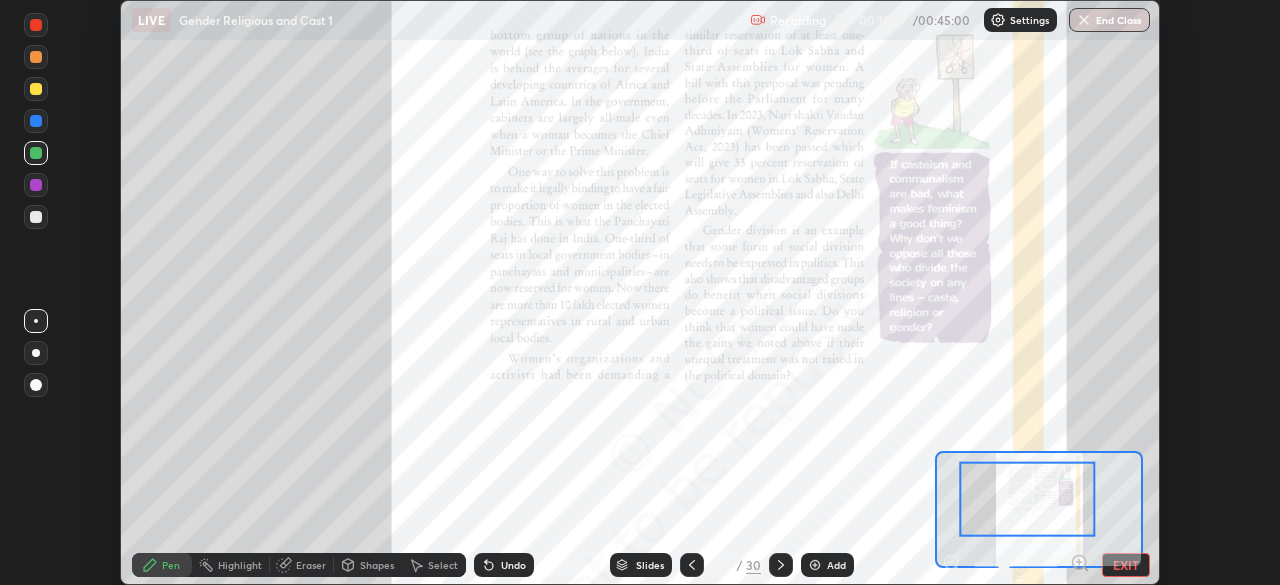 click 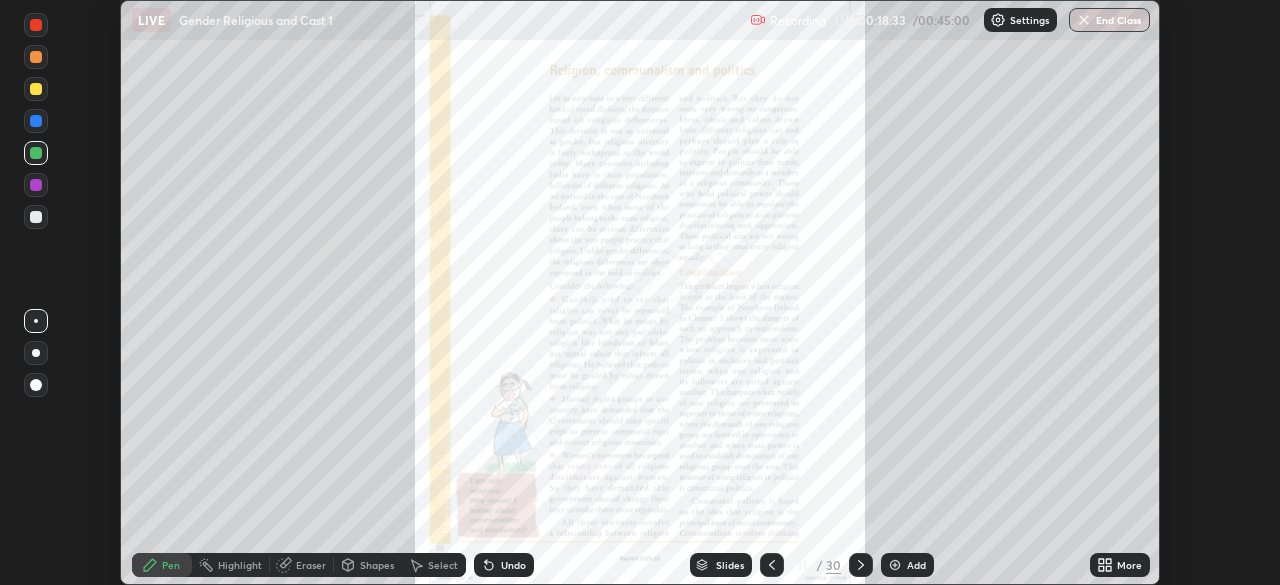 click 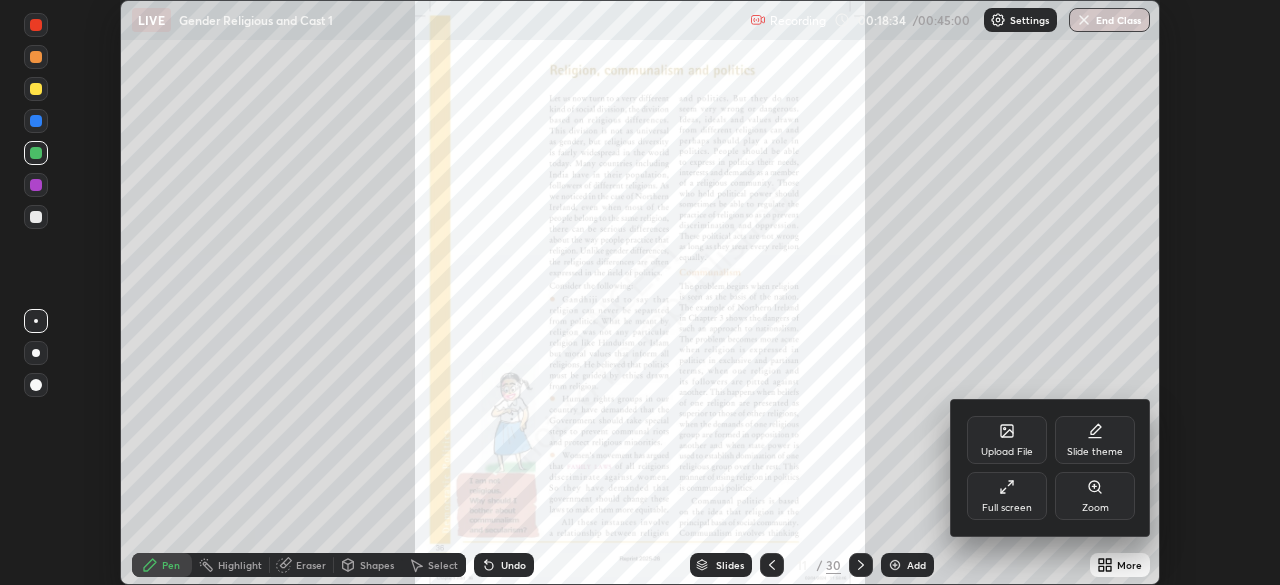 click on "Zoom" at bounding box center [1095, 496] 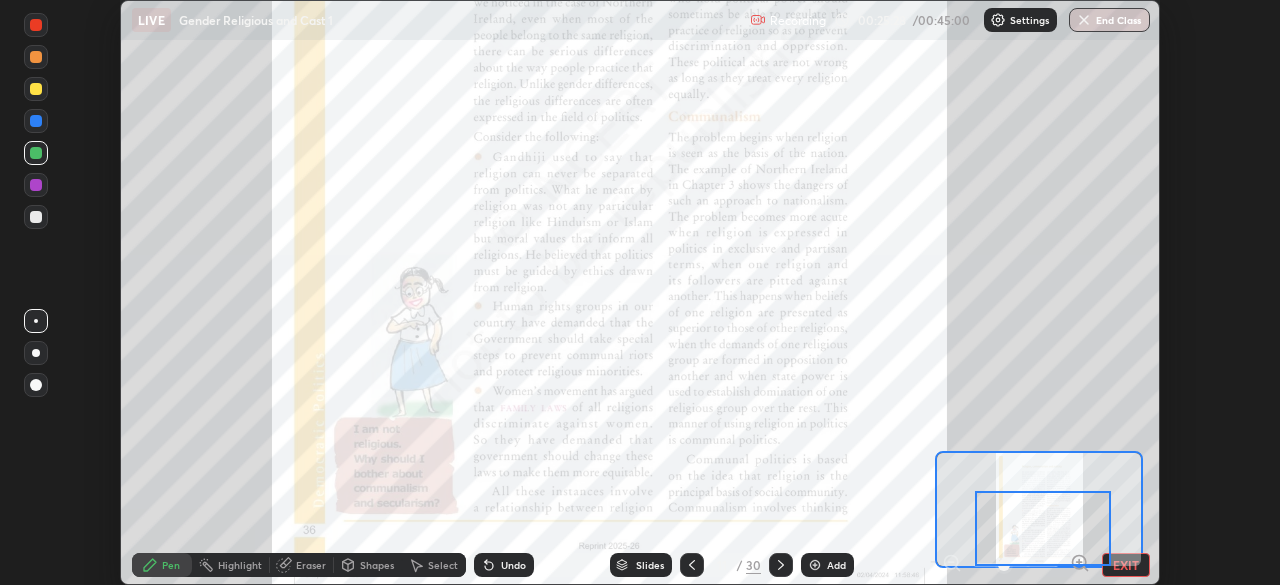 click at bounding box center [781, 565] 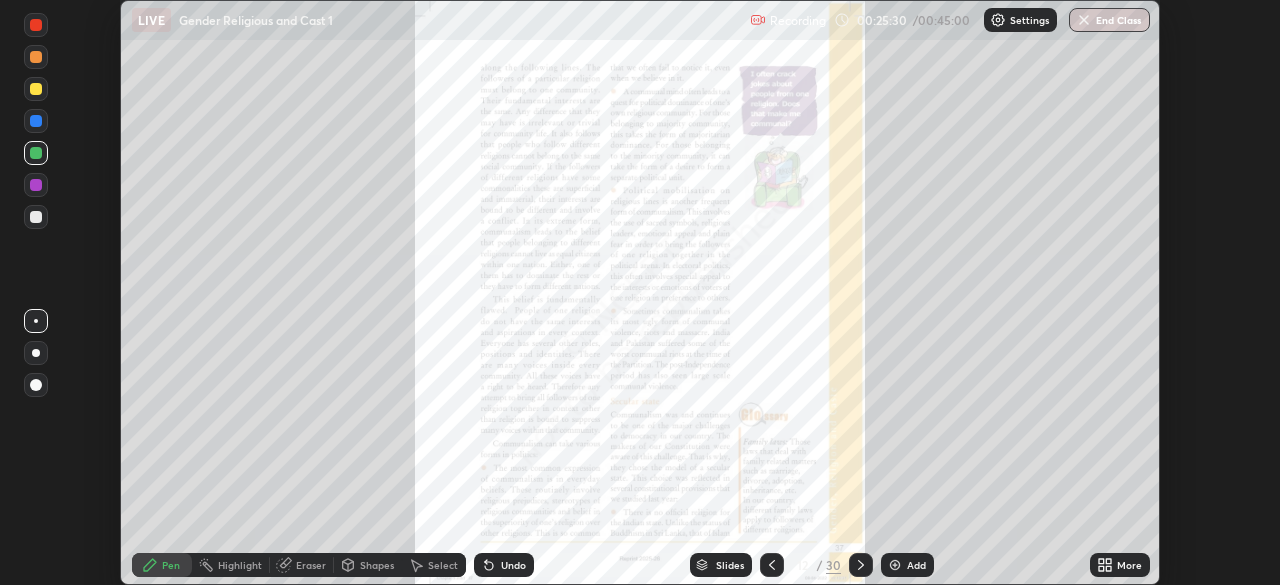 click 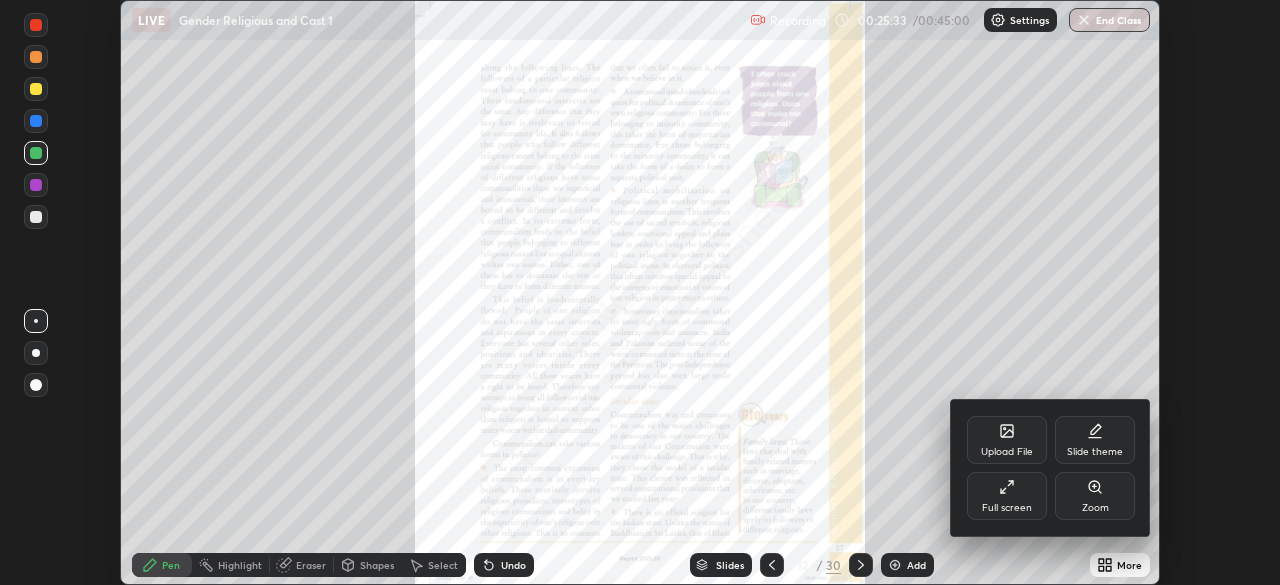 click on "Zoom" at bounding box center (1095, 496) 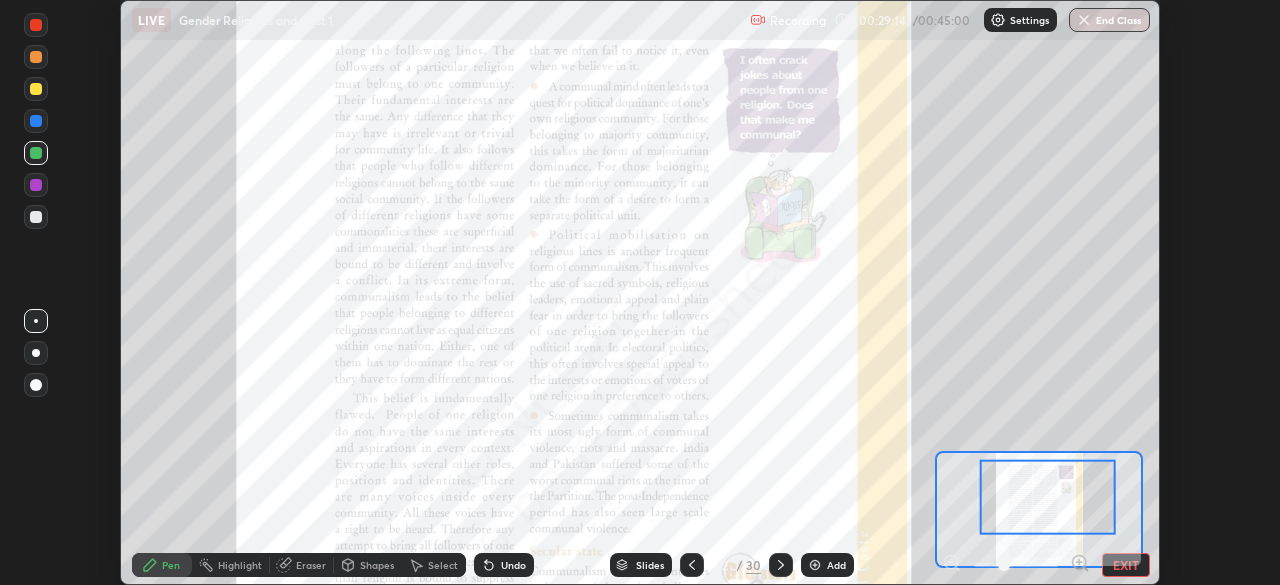 click 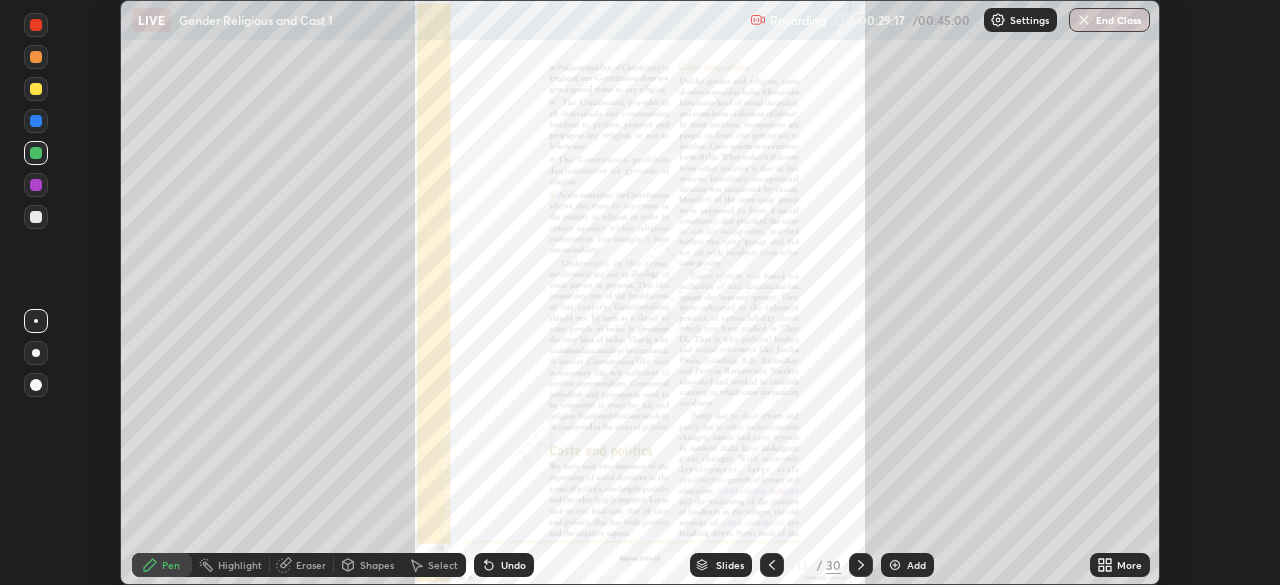 click 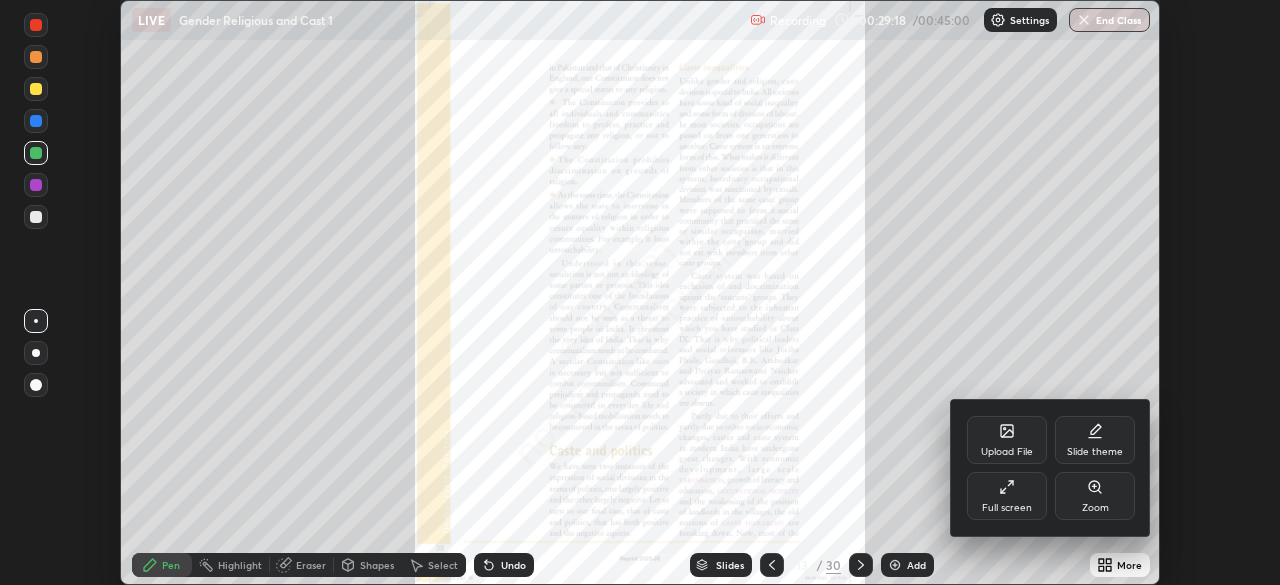 click on "Full screen" at bounding box center (1007, 496) 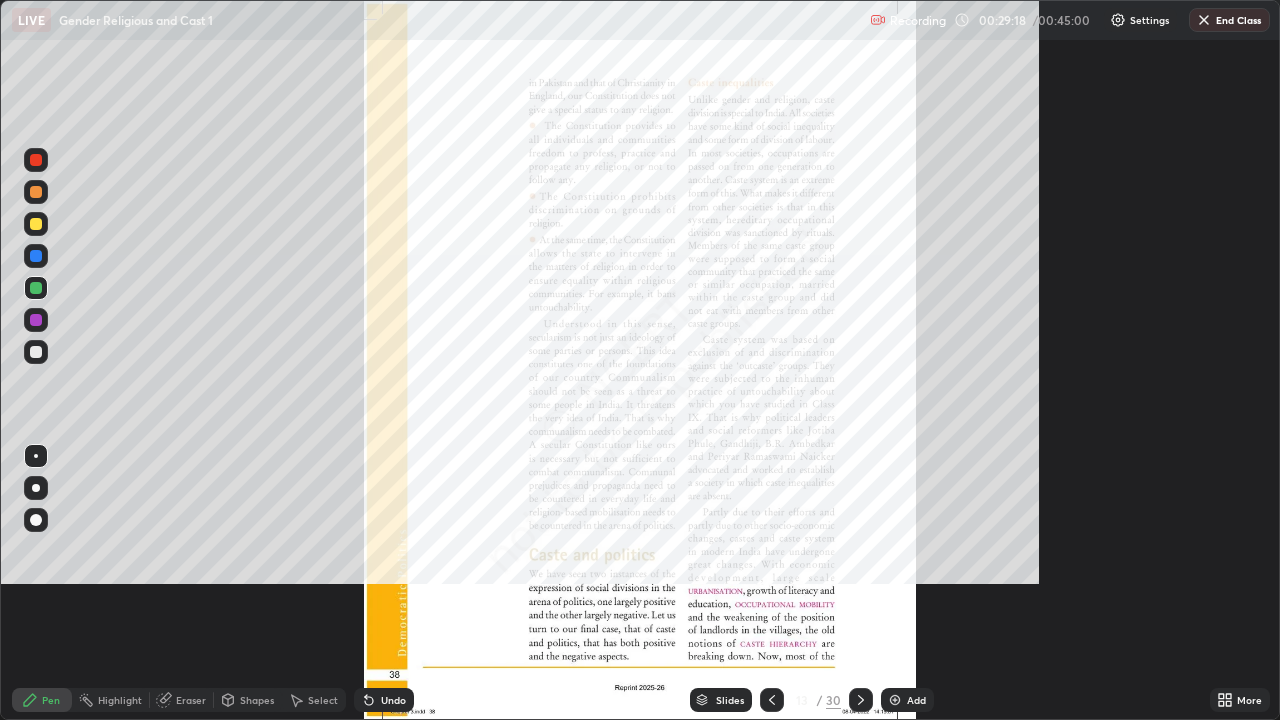 scroll, scrollTop: 99280, scrollLeft: 98720, axis: both 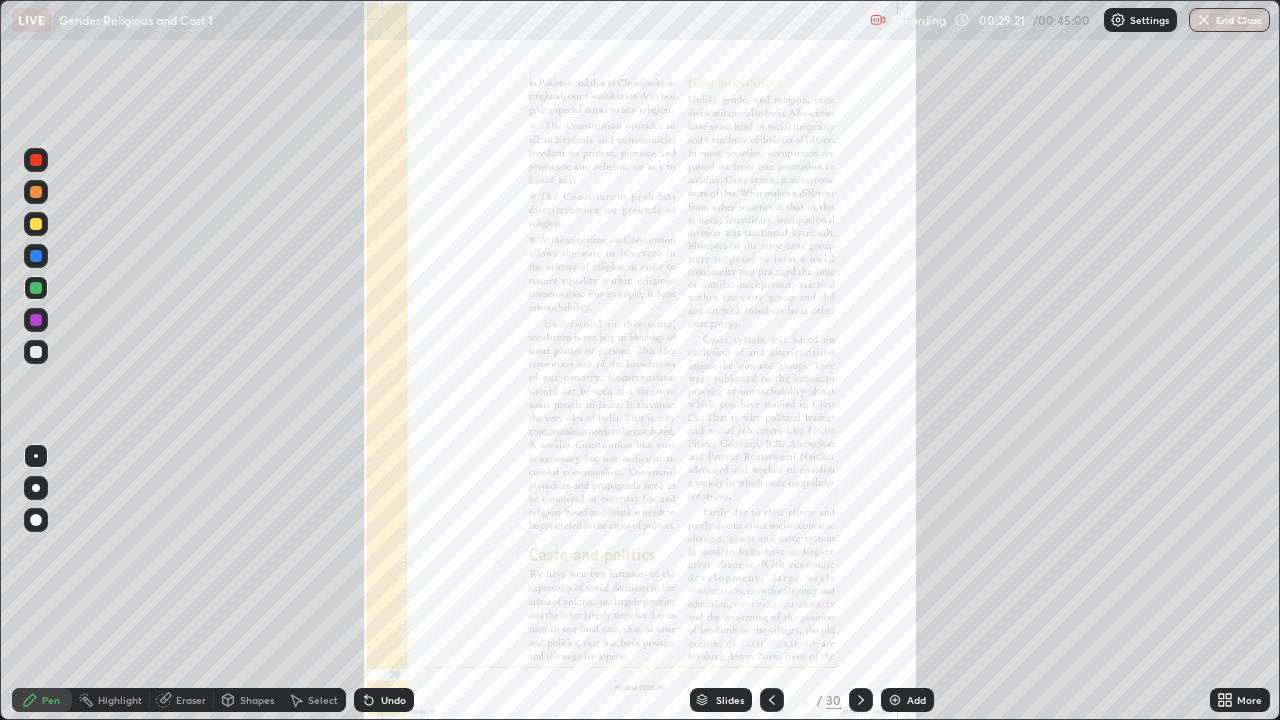 click 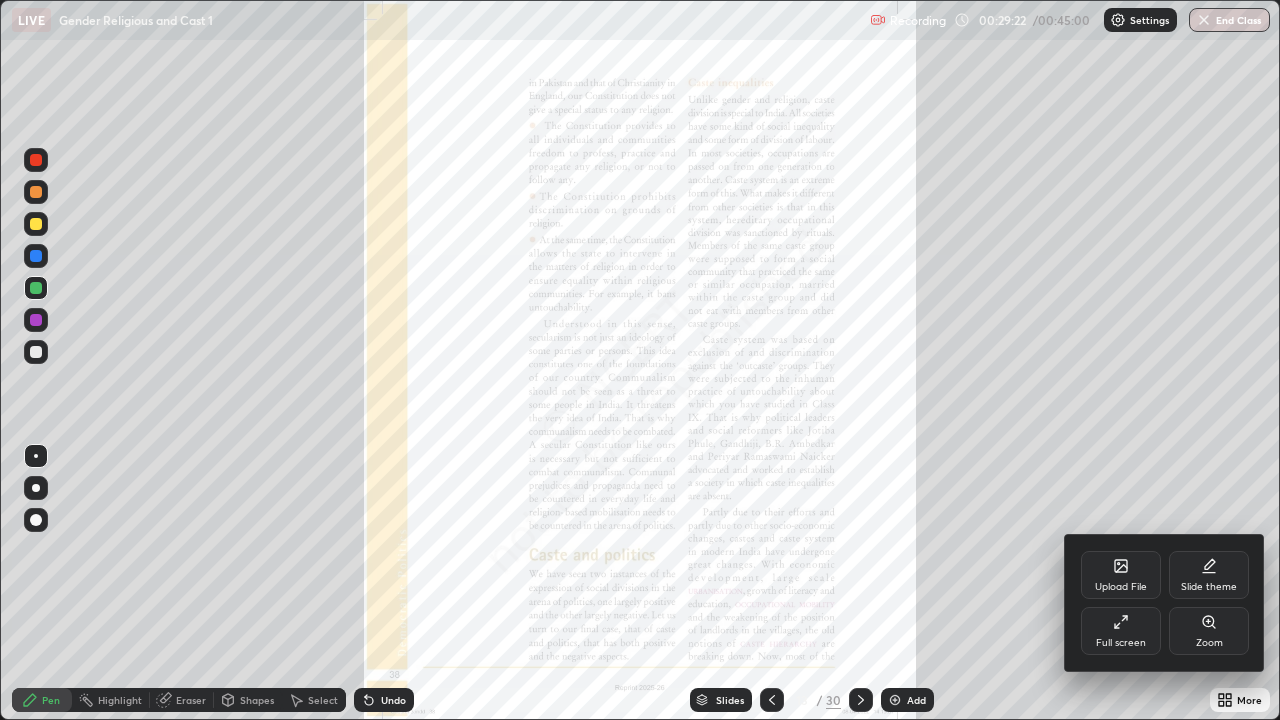 click on "Zoom" at bounding box center [1209, 631] 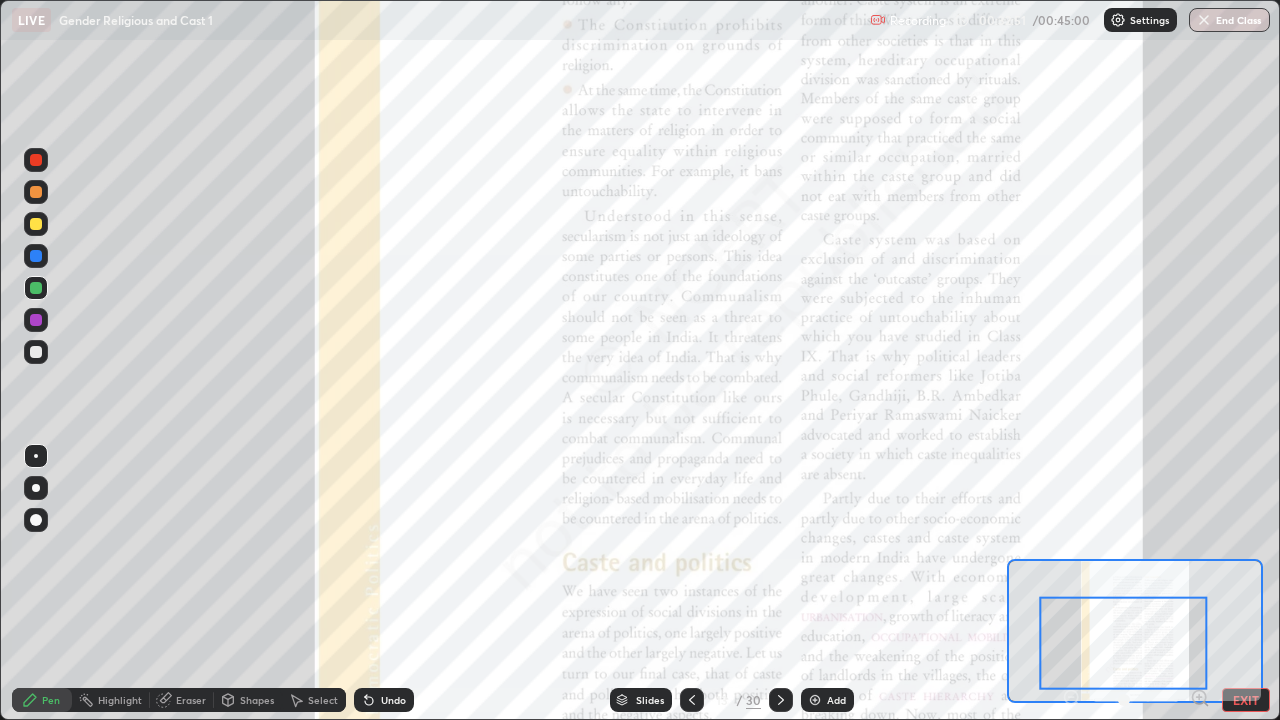 click at bounding box center (1136, 700) 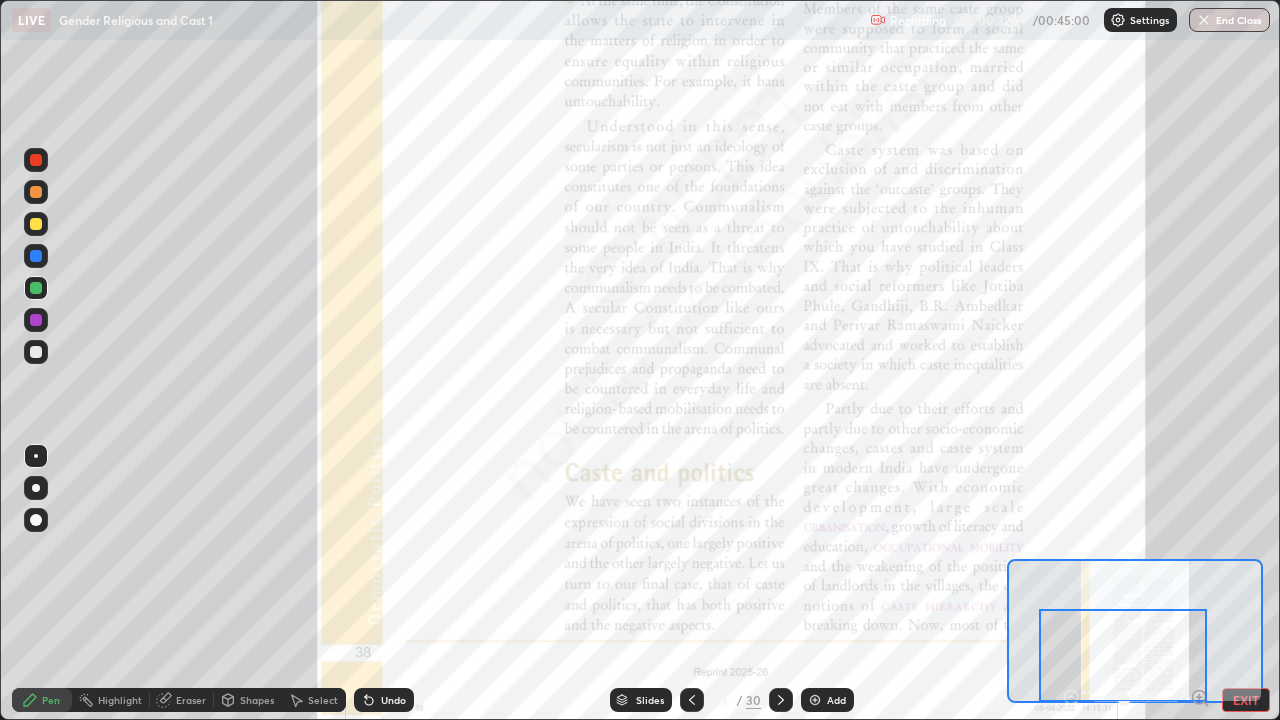 click 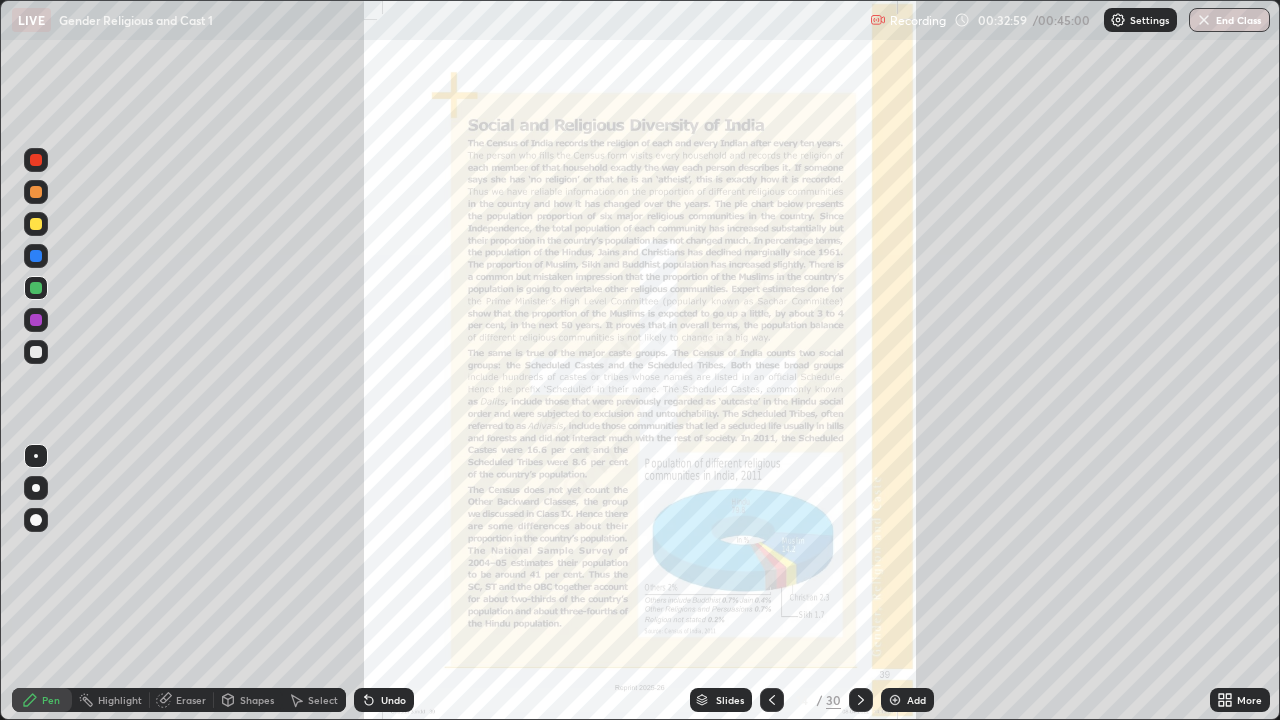 click 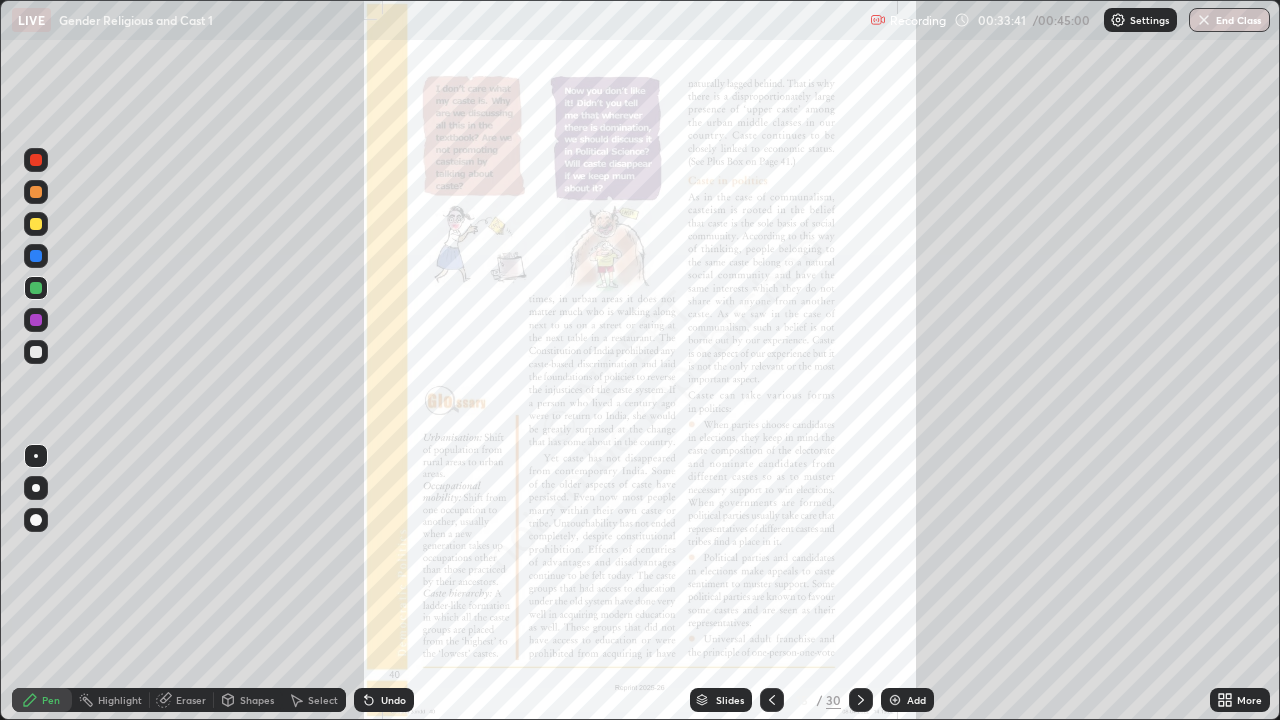click 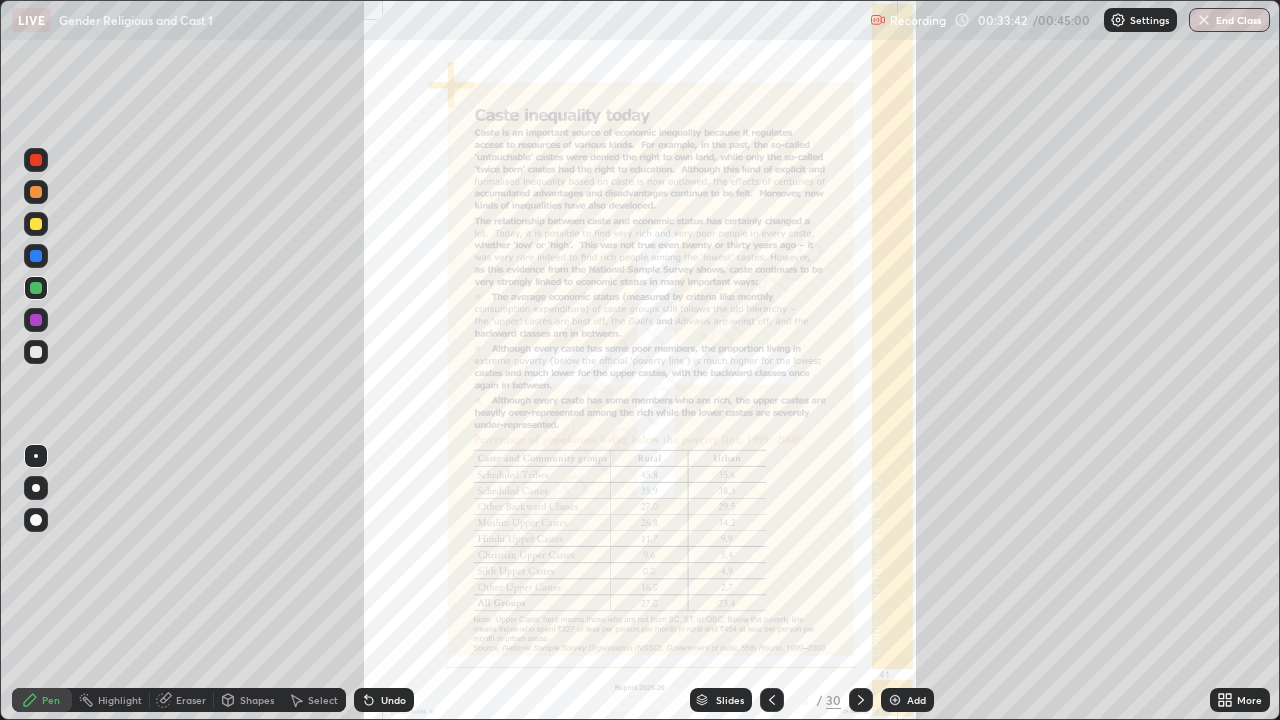 click 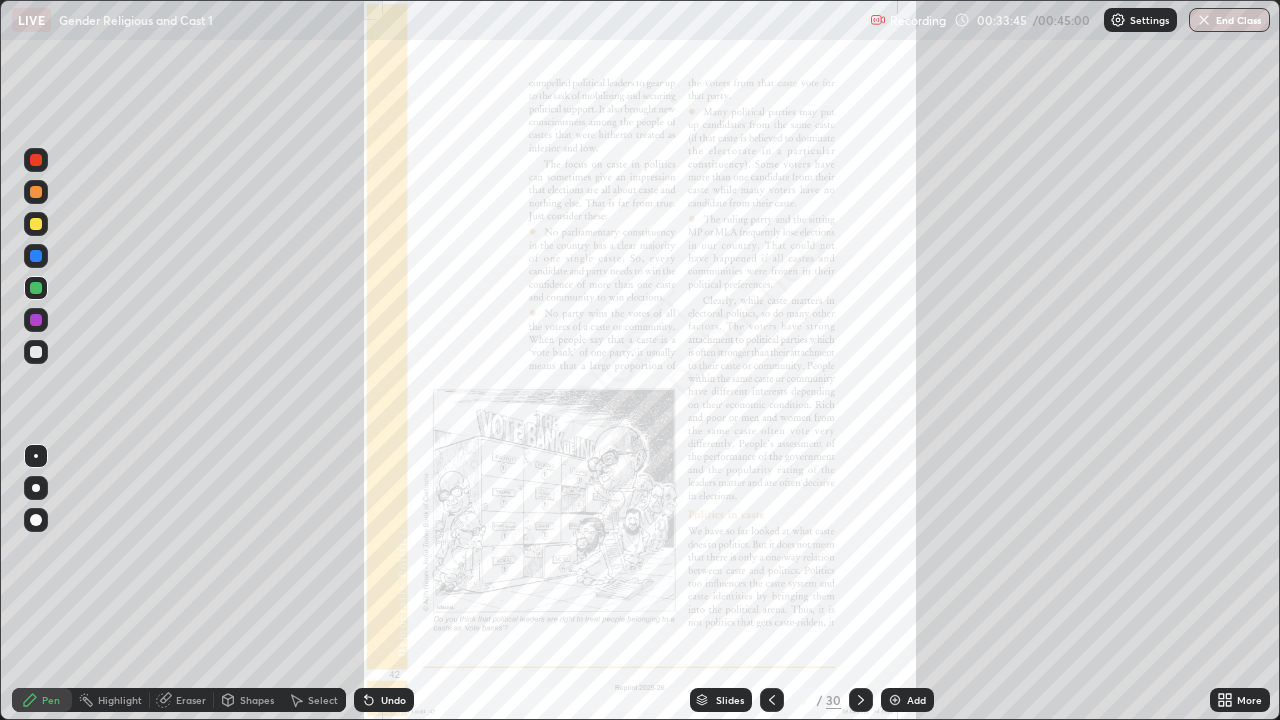 click 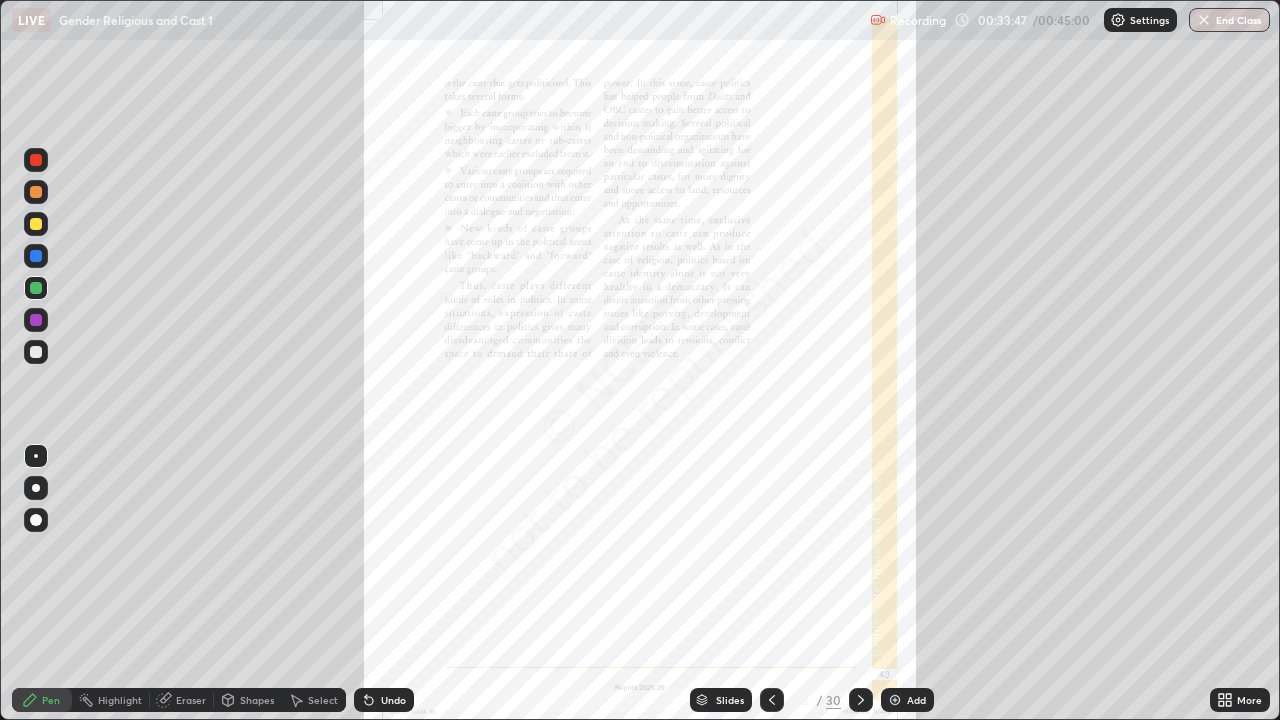 click 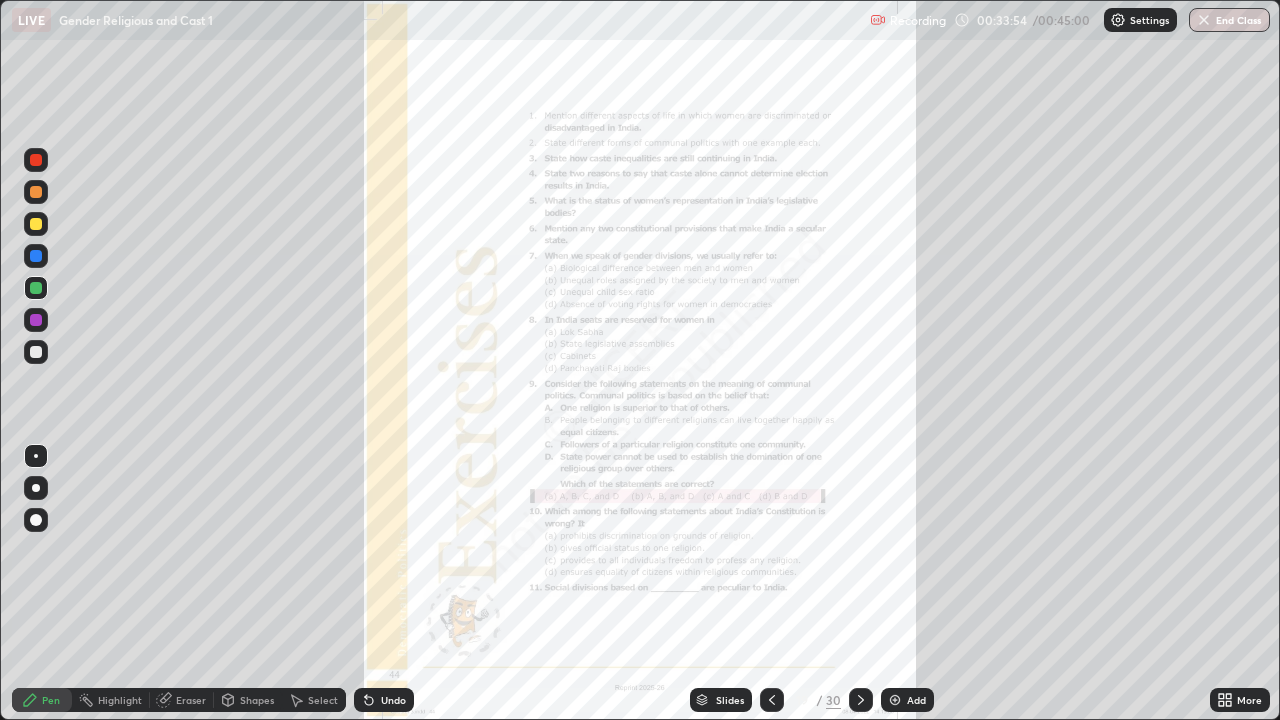 click 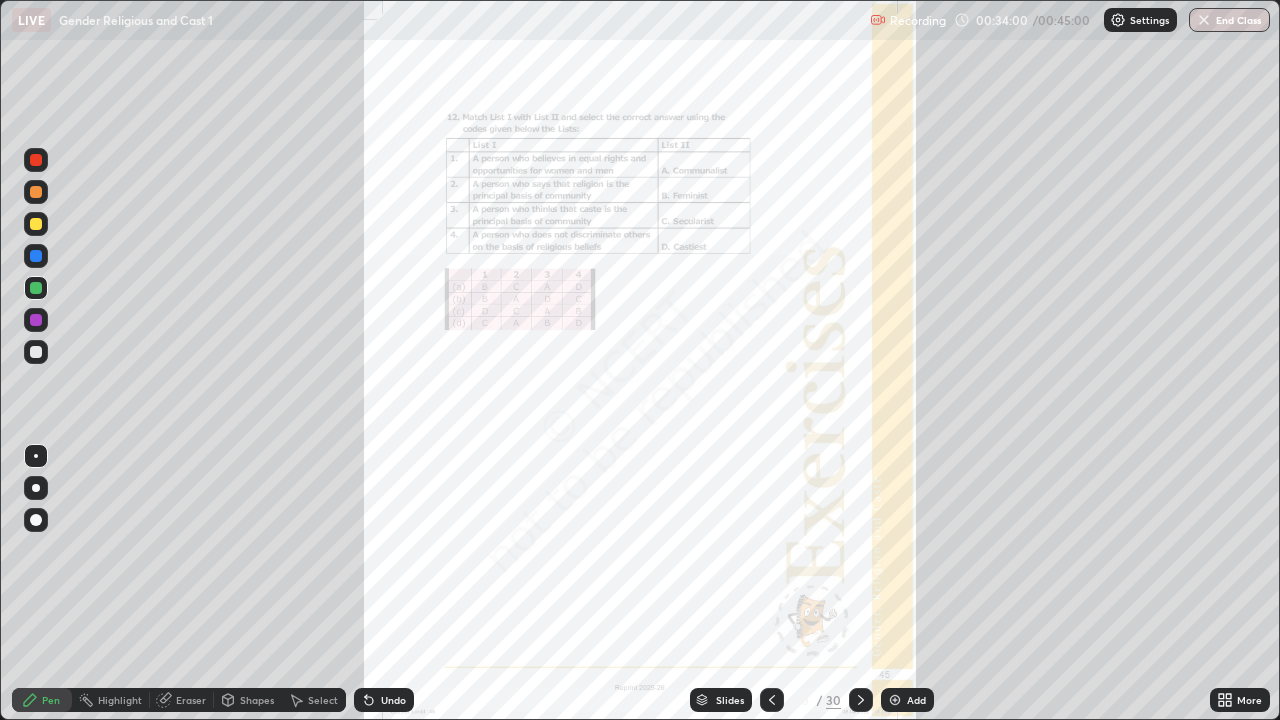 click on "End Class" at bounding box center (1229, 20) 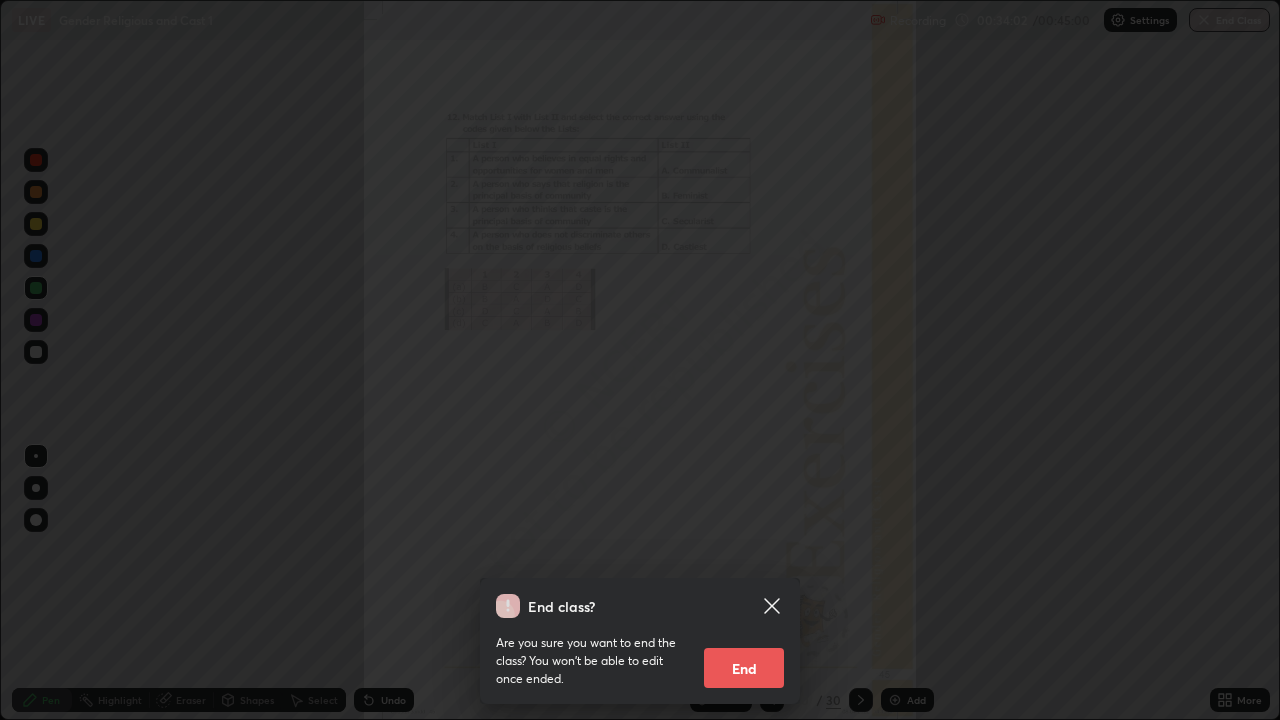 click on "End" at bounding box center (744, 668) 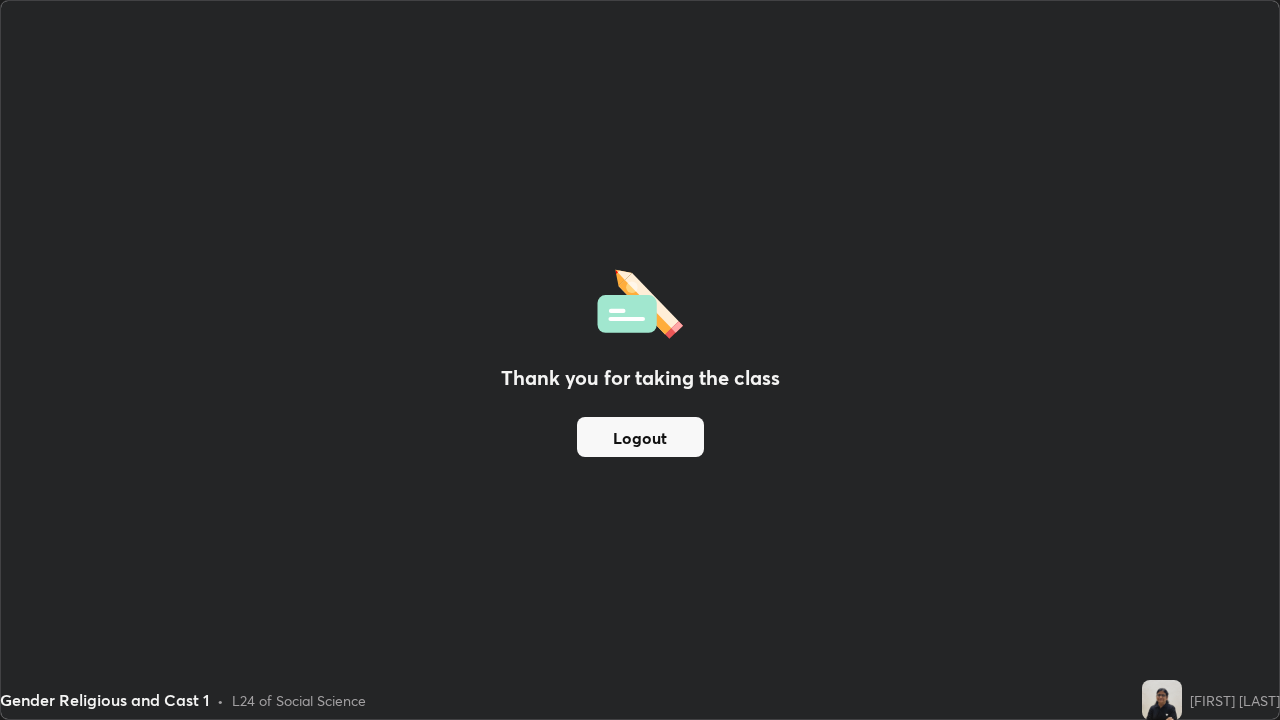 click on "Logout" at bounding box center (640, 437) 